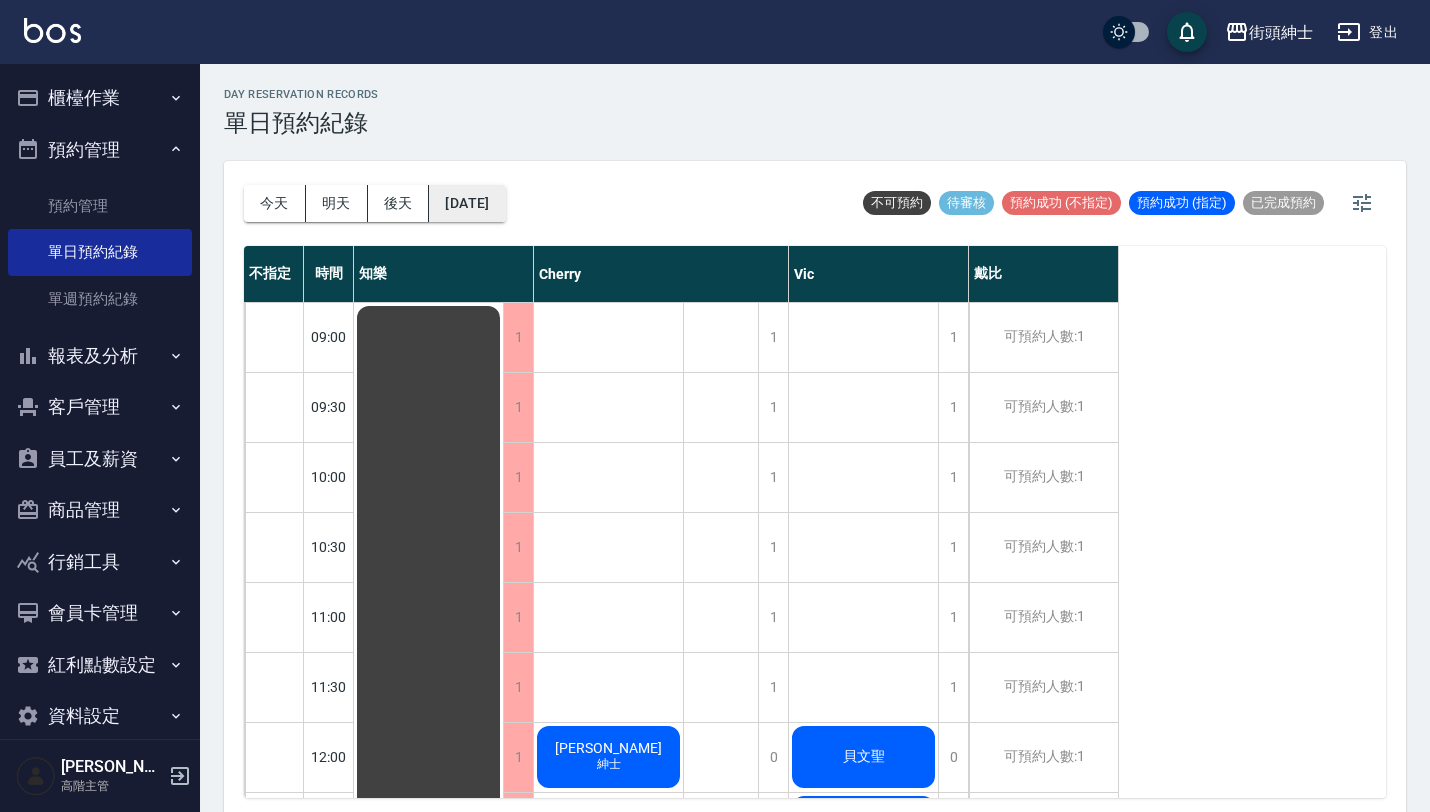 scroll, scrollTop: 0, scrollLeft: 0, axis: both 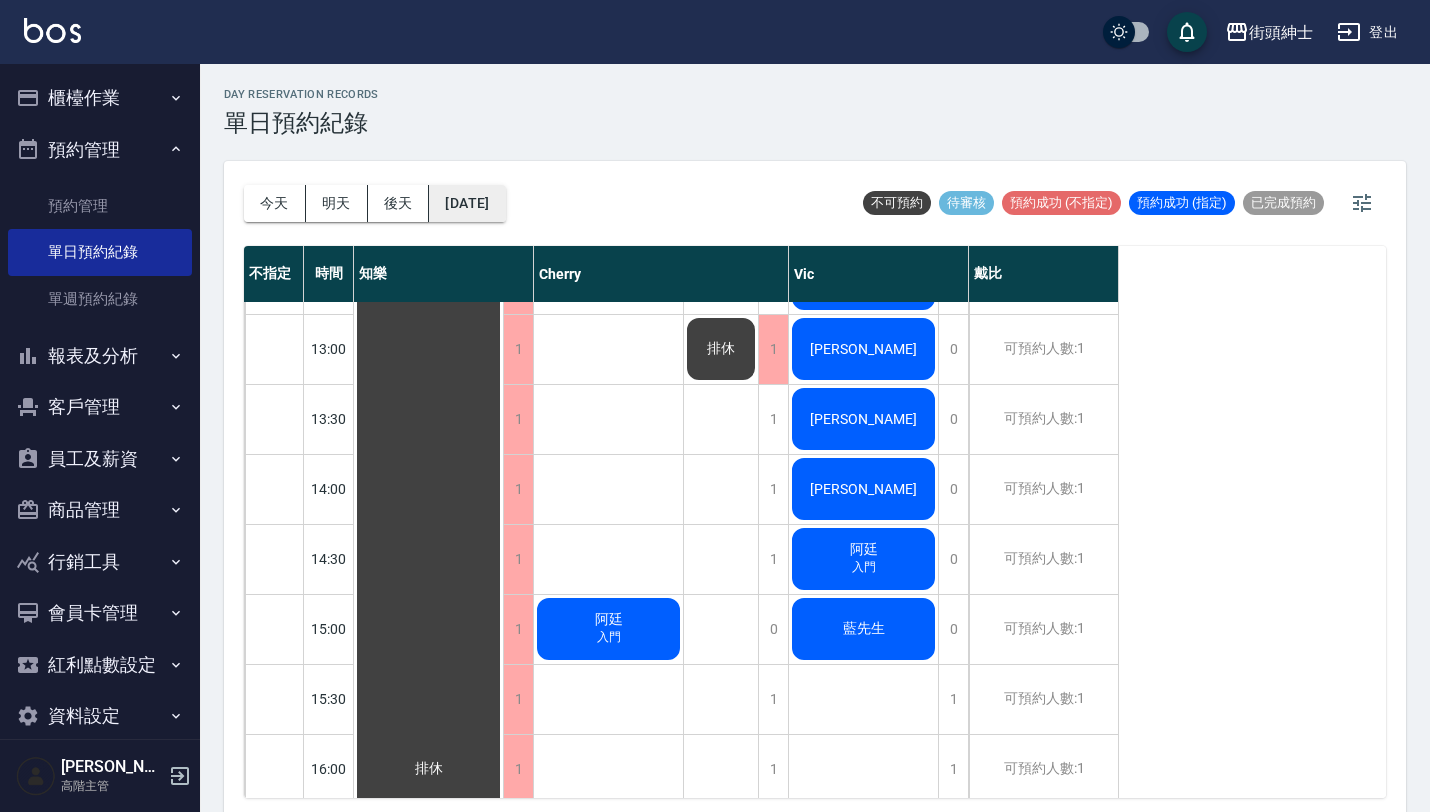 click on "2025/07/12" at bounding box center [467, 203] 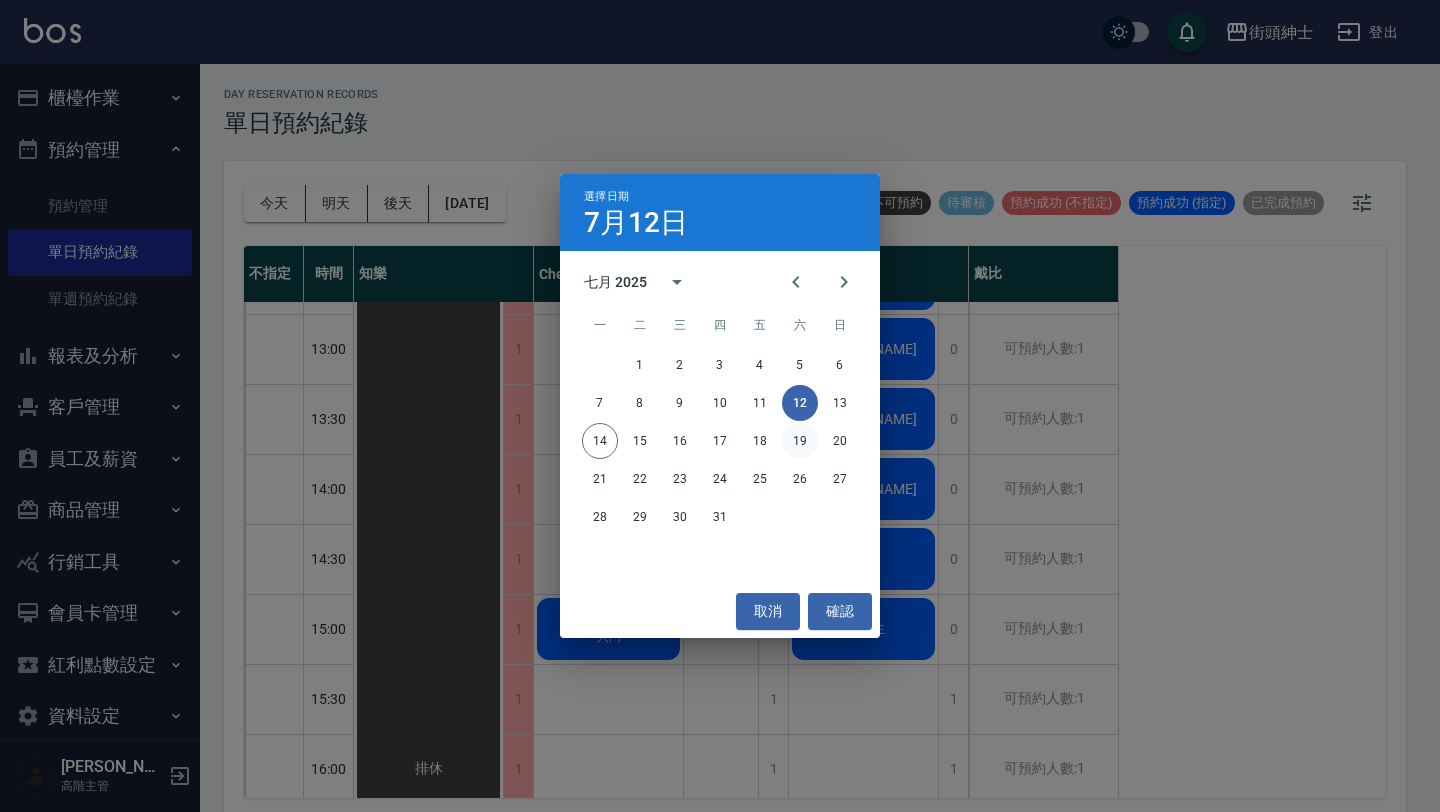click on "19" at bounding box center (800, 441) 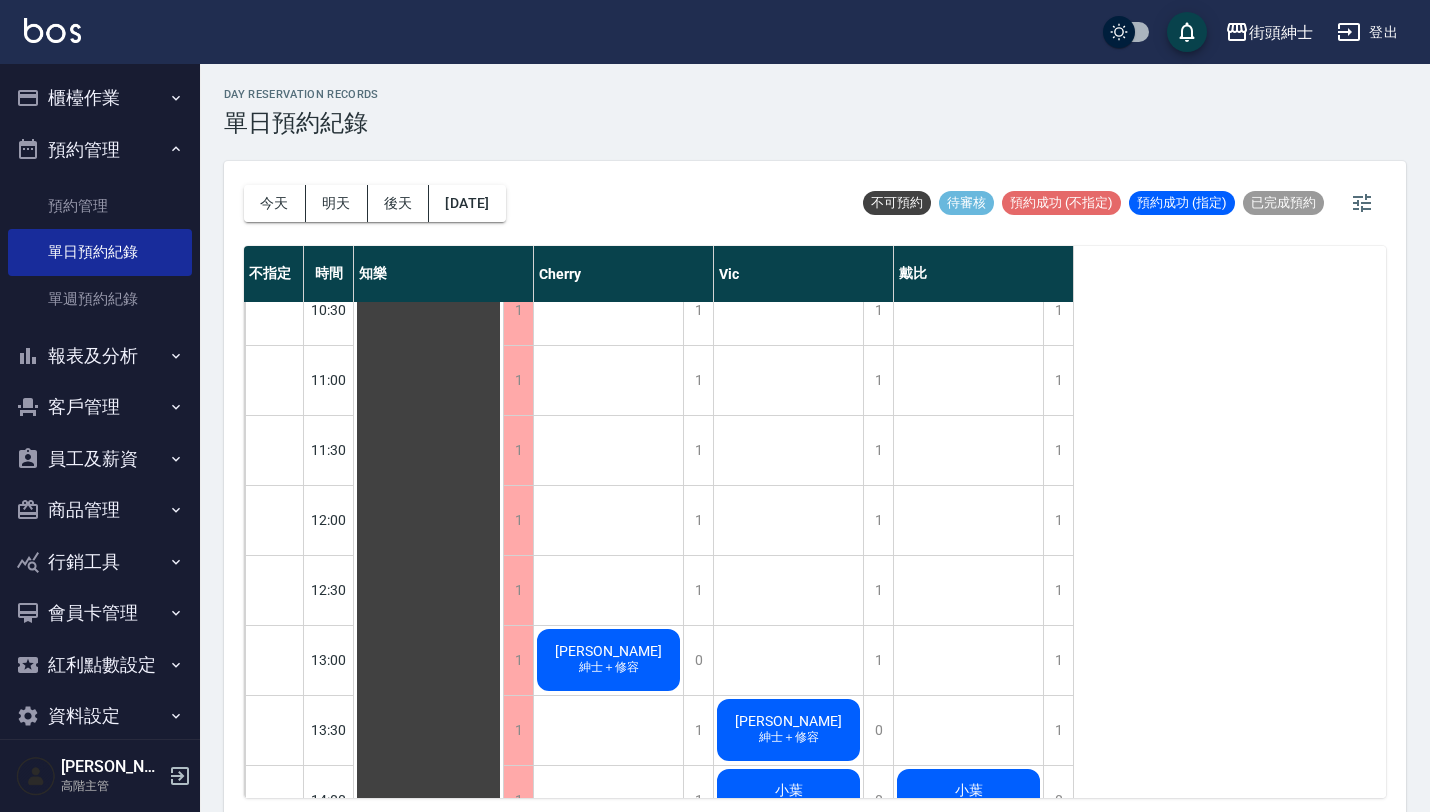 scroll, scrollTop: 241, scrollLeft: 0, axis: vertical 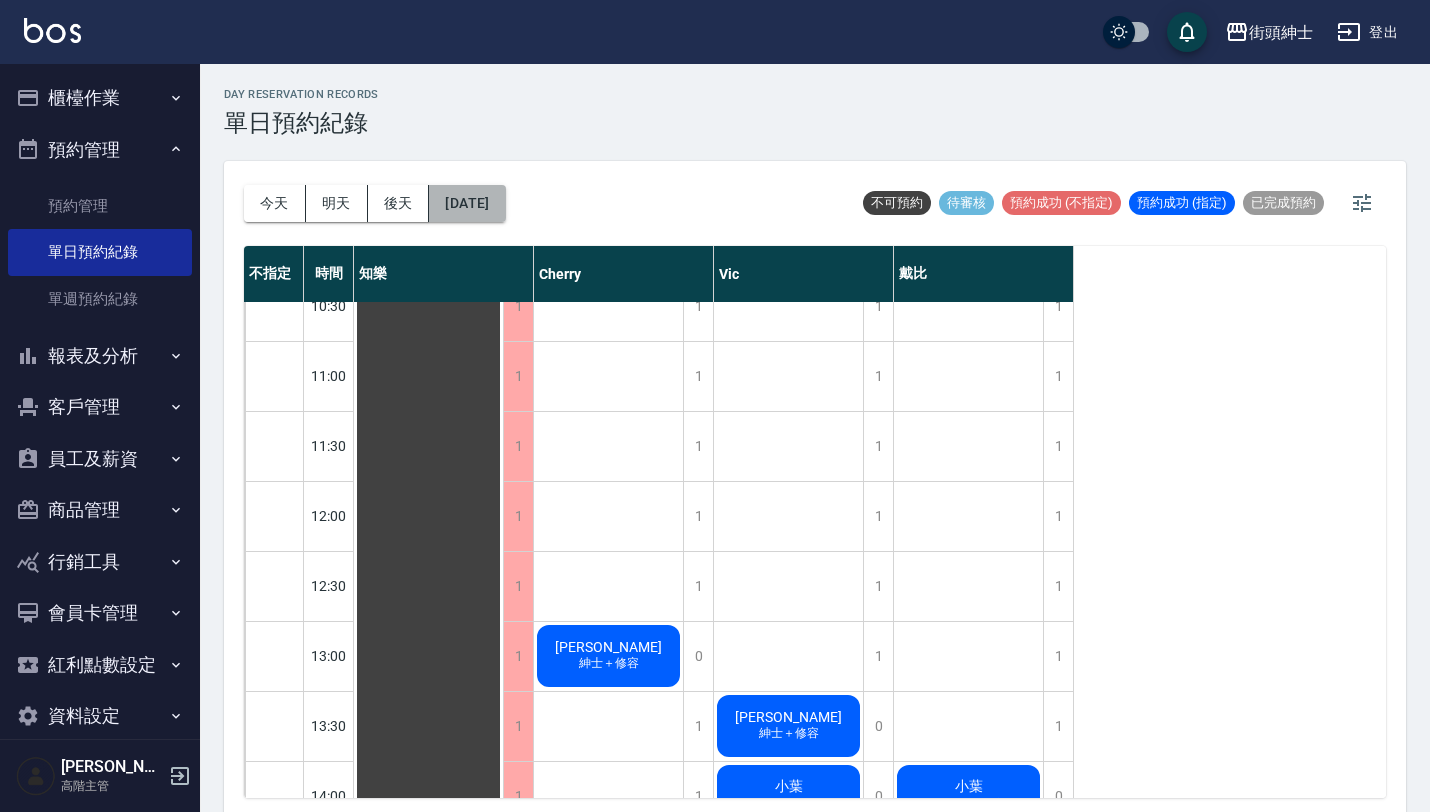 click on "2025/07/19" at bounding box center (467, 203) 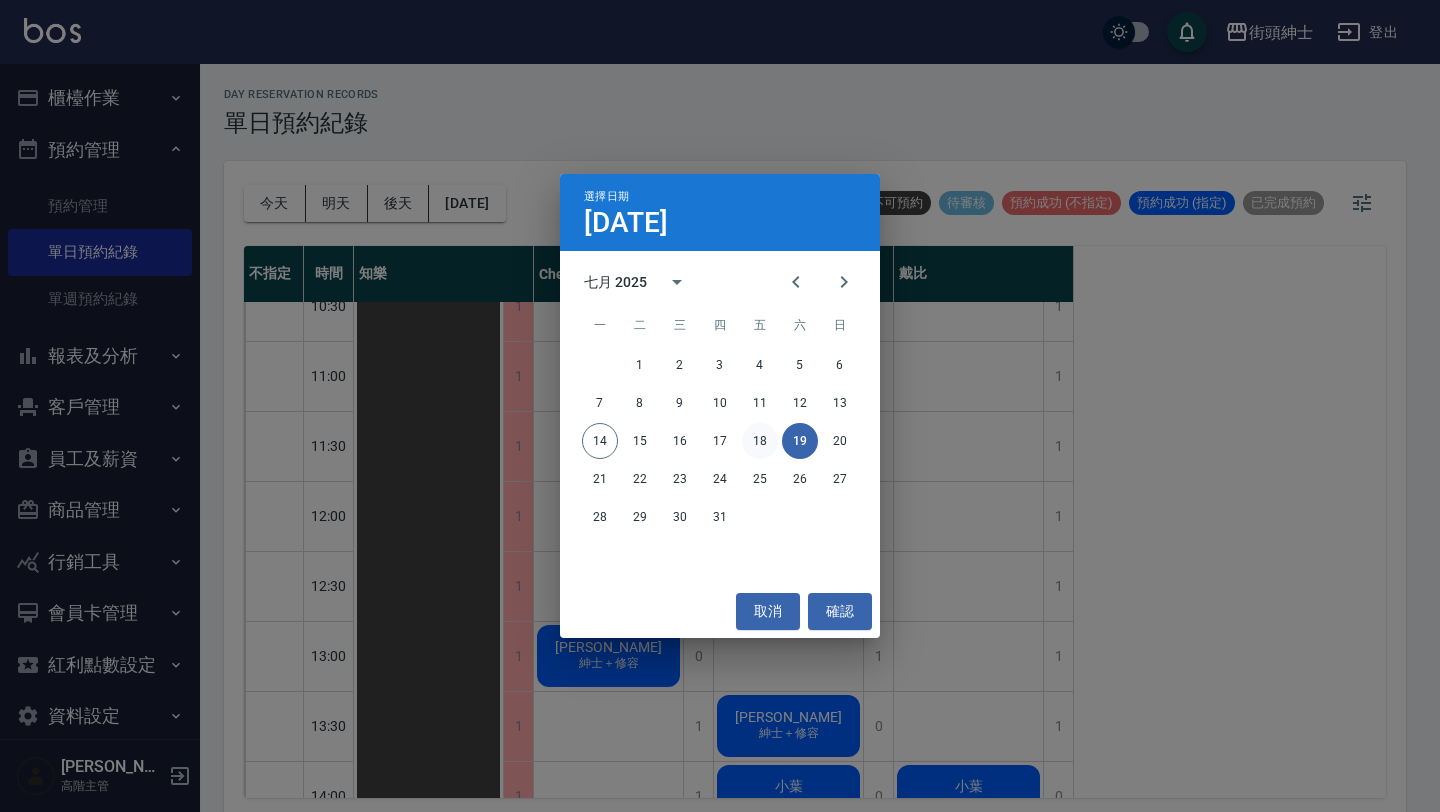 click on "18" at bounding box center [760, 441] 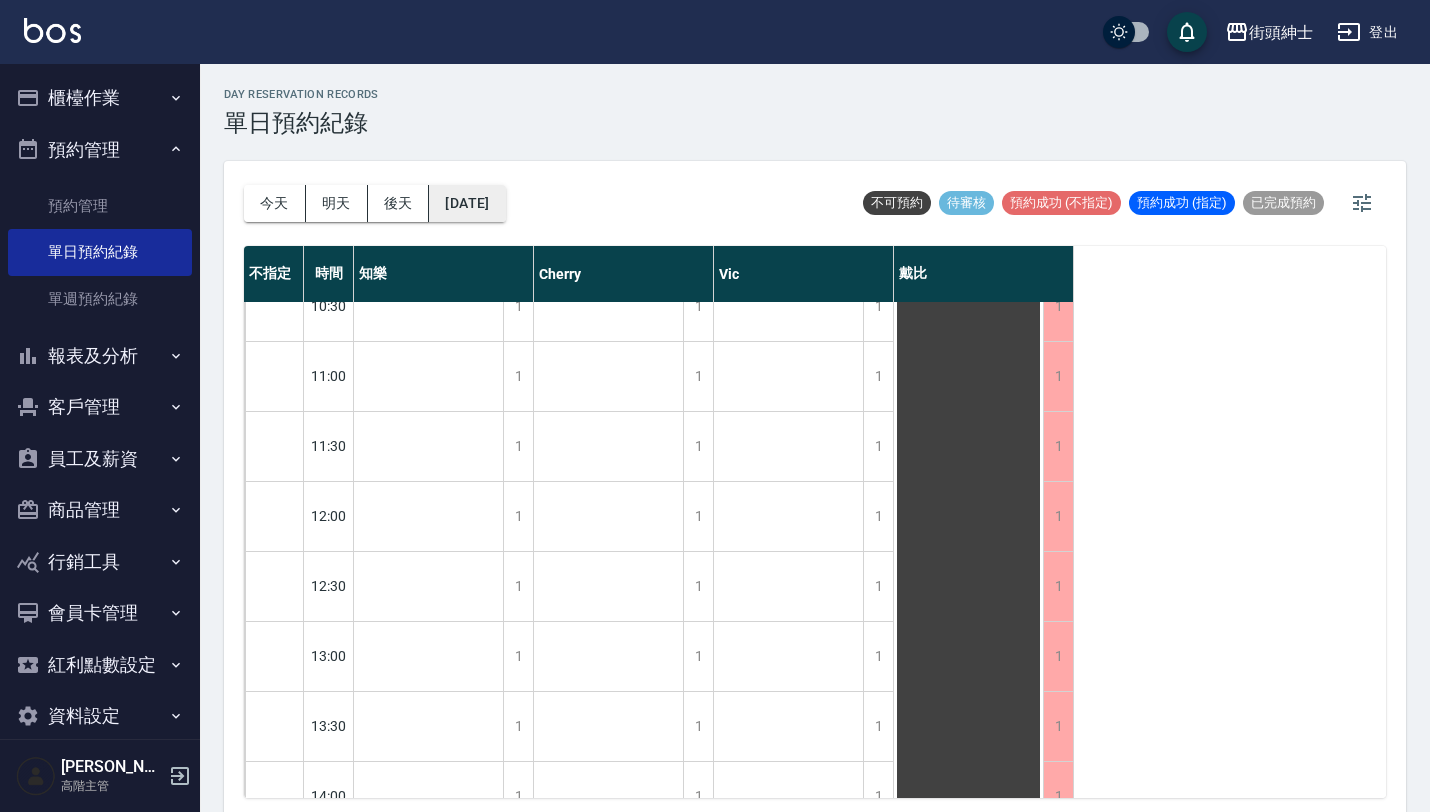 click on "2025/07/18" at bounding box center (467, 203) 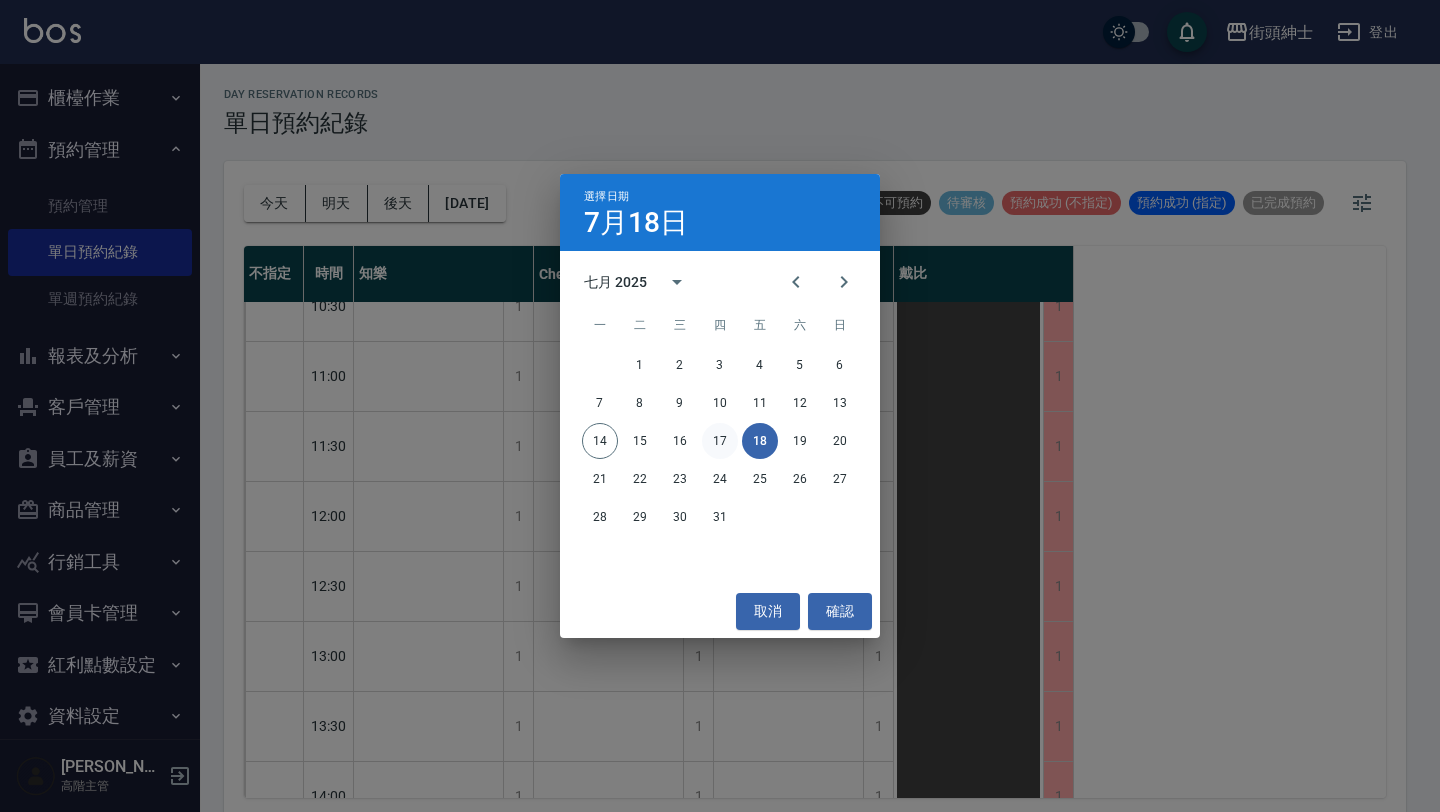click on "17" at bounding box center [720, 441] 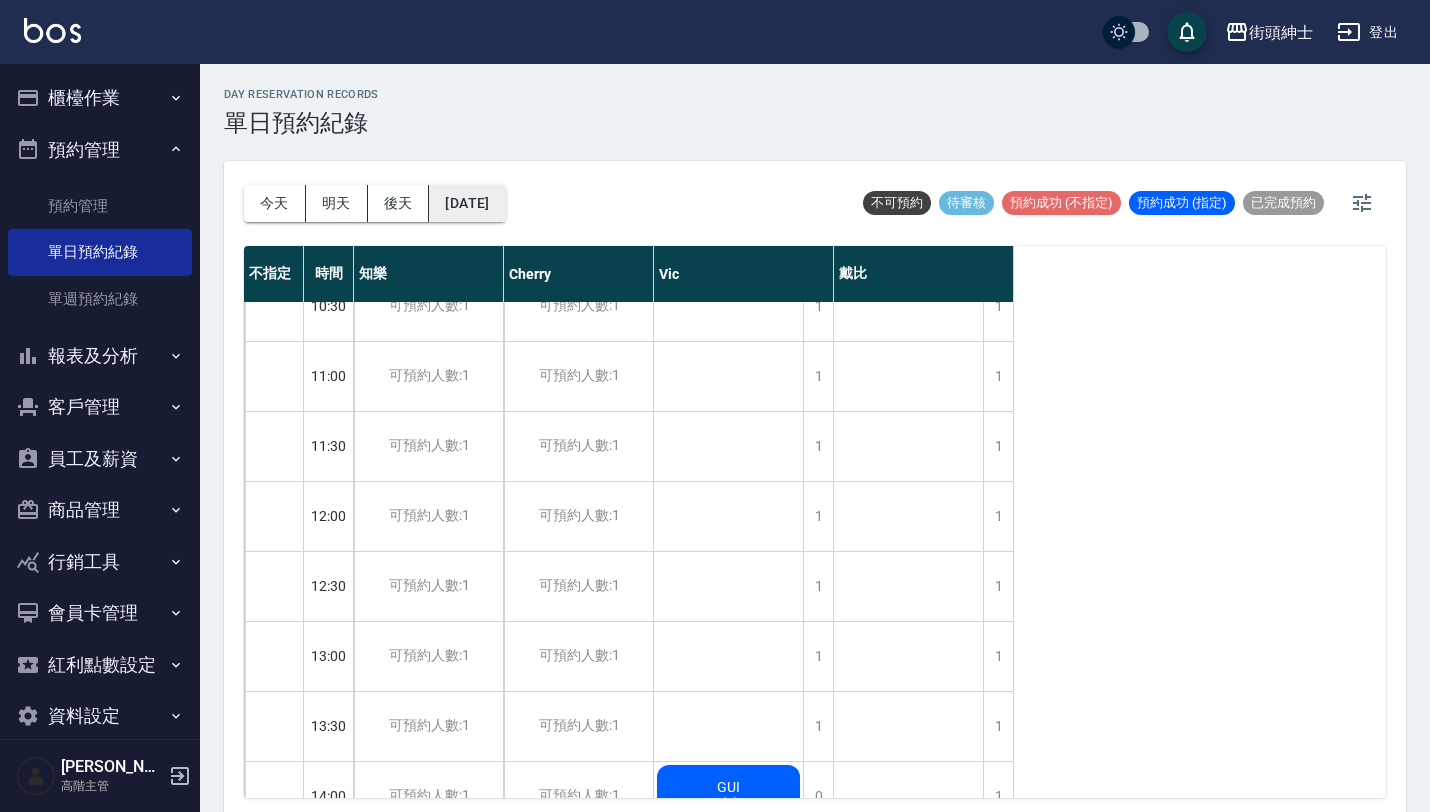 click on "2025/07/17" at bounding box center (467, 203) 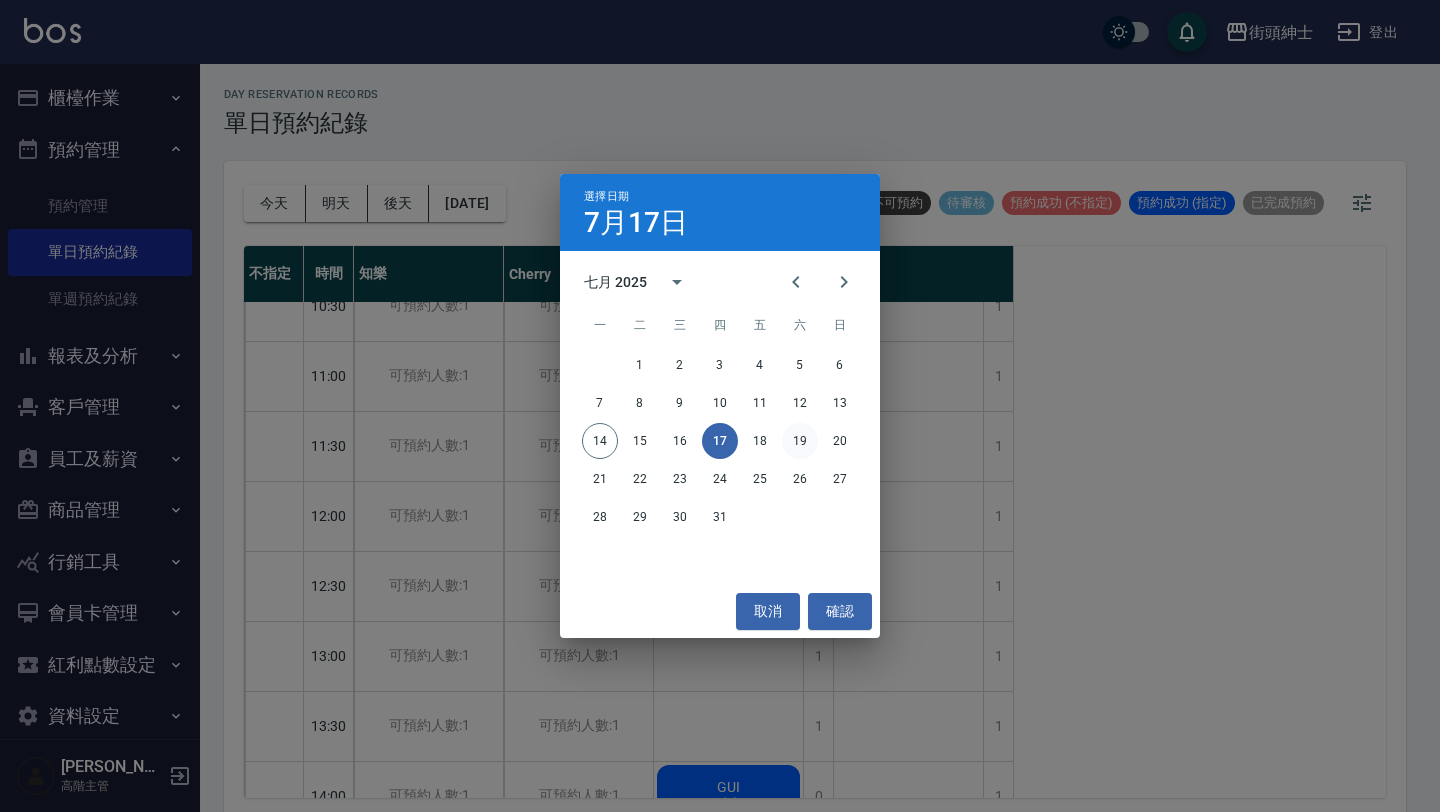 click on "19" at bounding box center [800, 441] 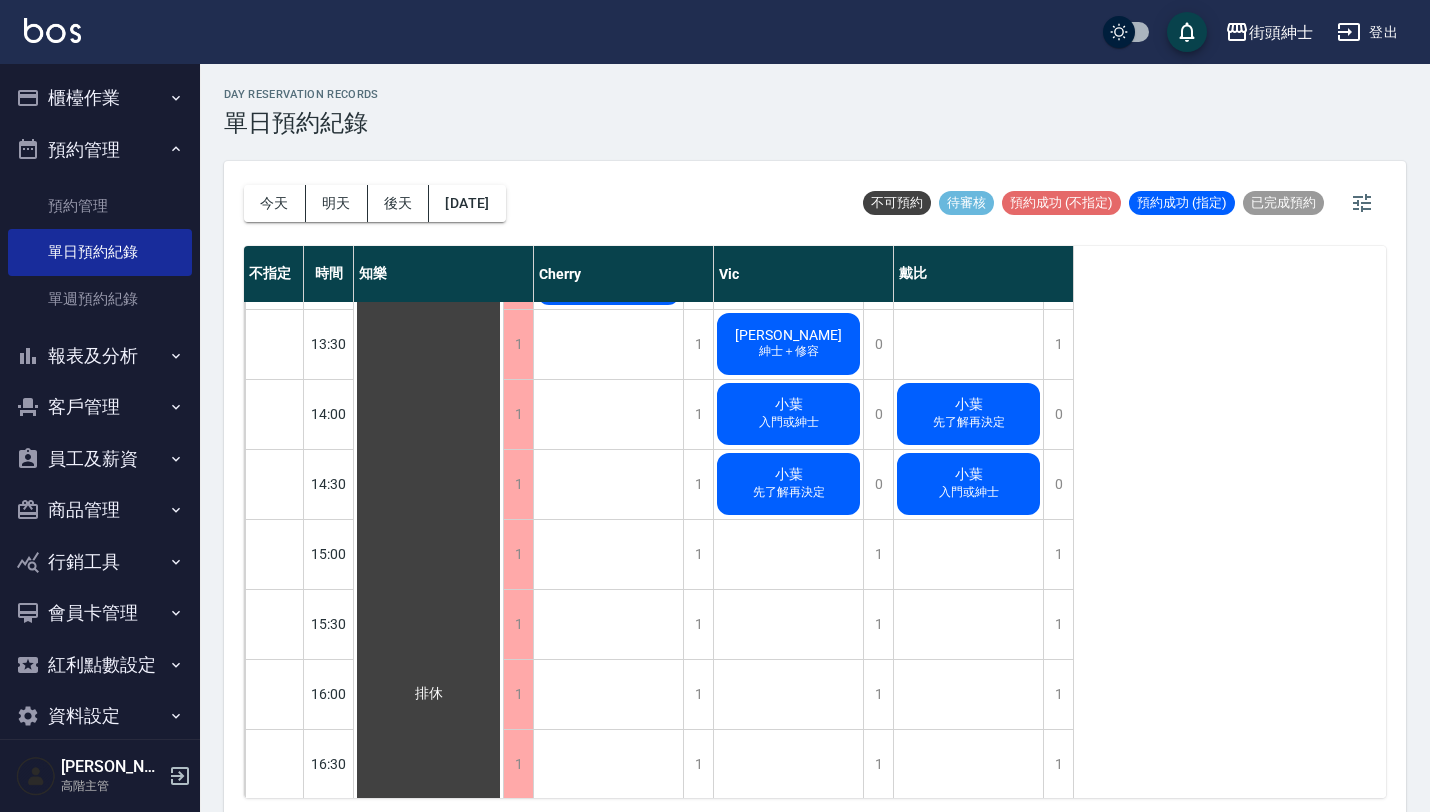 scroll, scrollTop: 619, scrollLeft: 0, axis: vertical 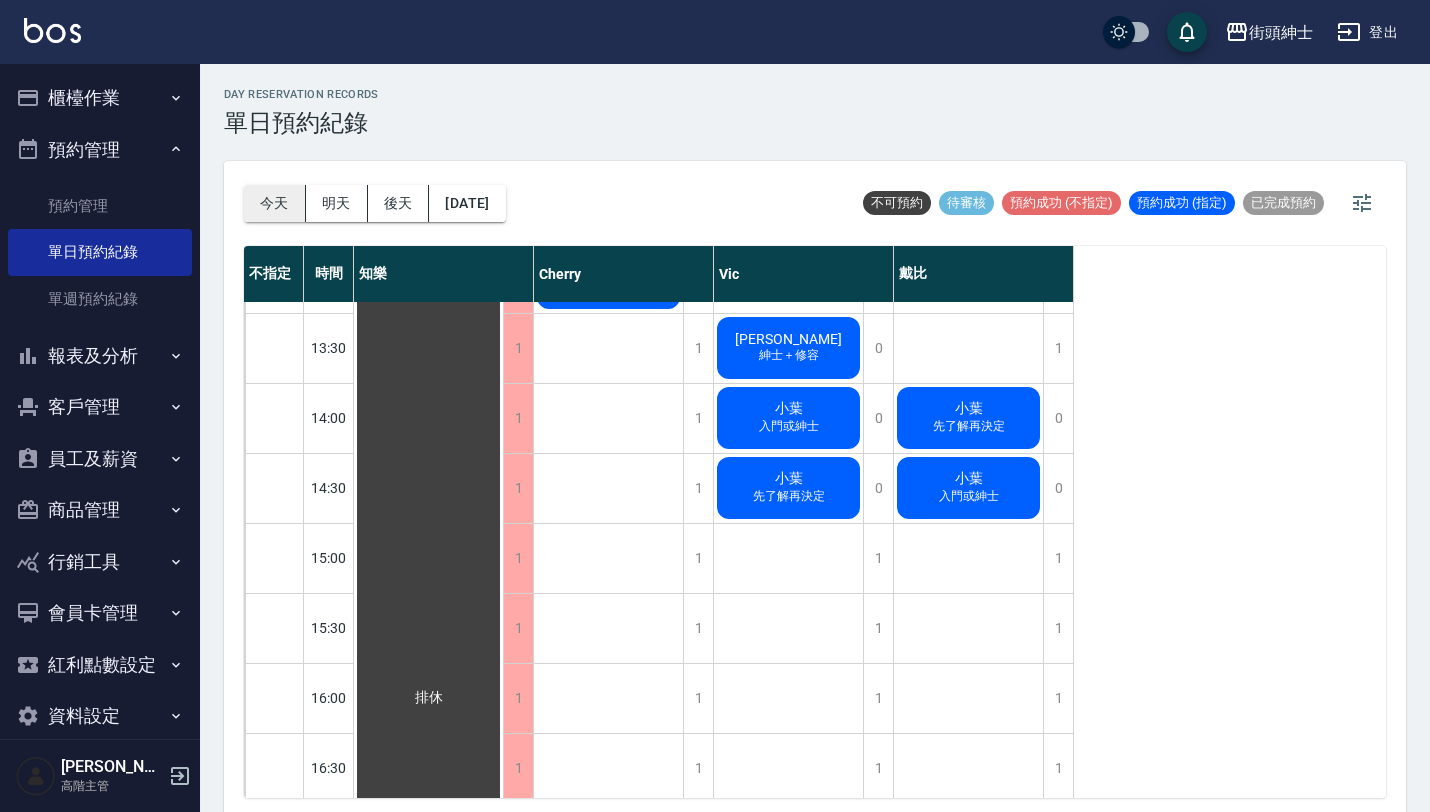 click on "今天" at bounding box center (275, 203) 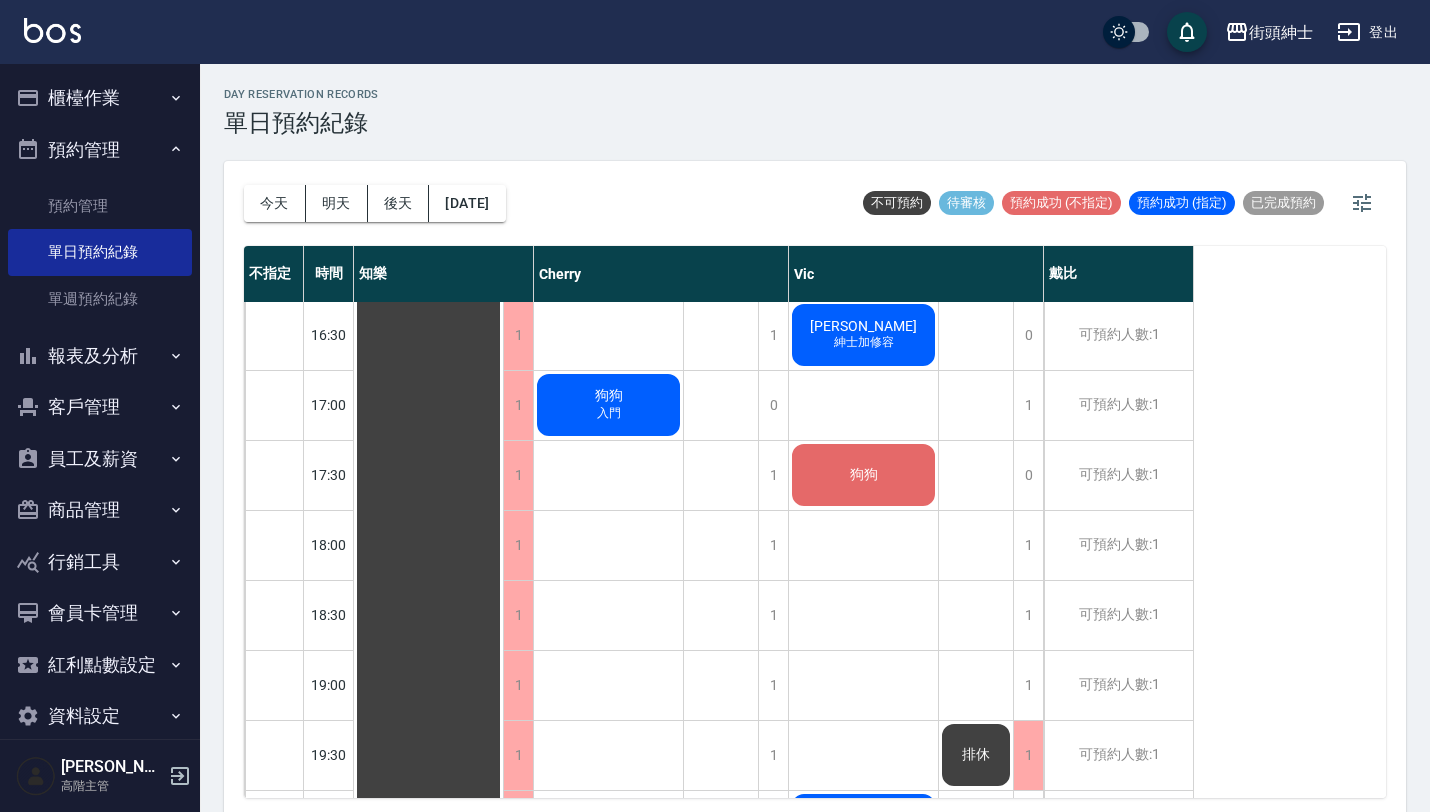 scroll, scrollTop: 1051, scrollLeft: 0, axis: vertical 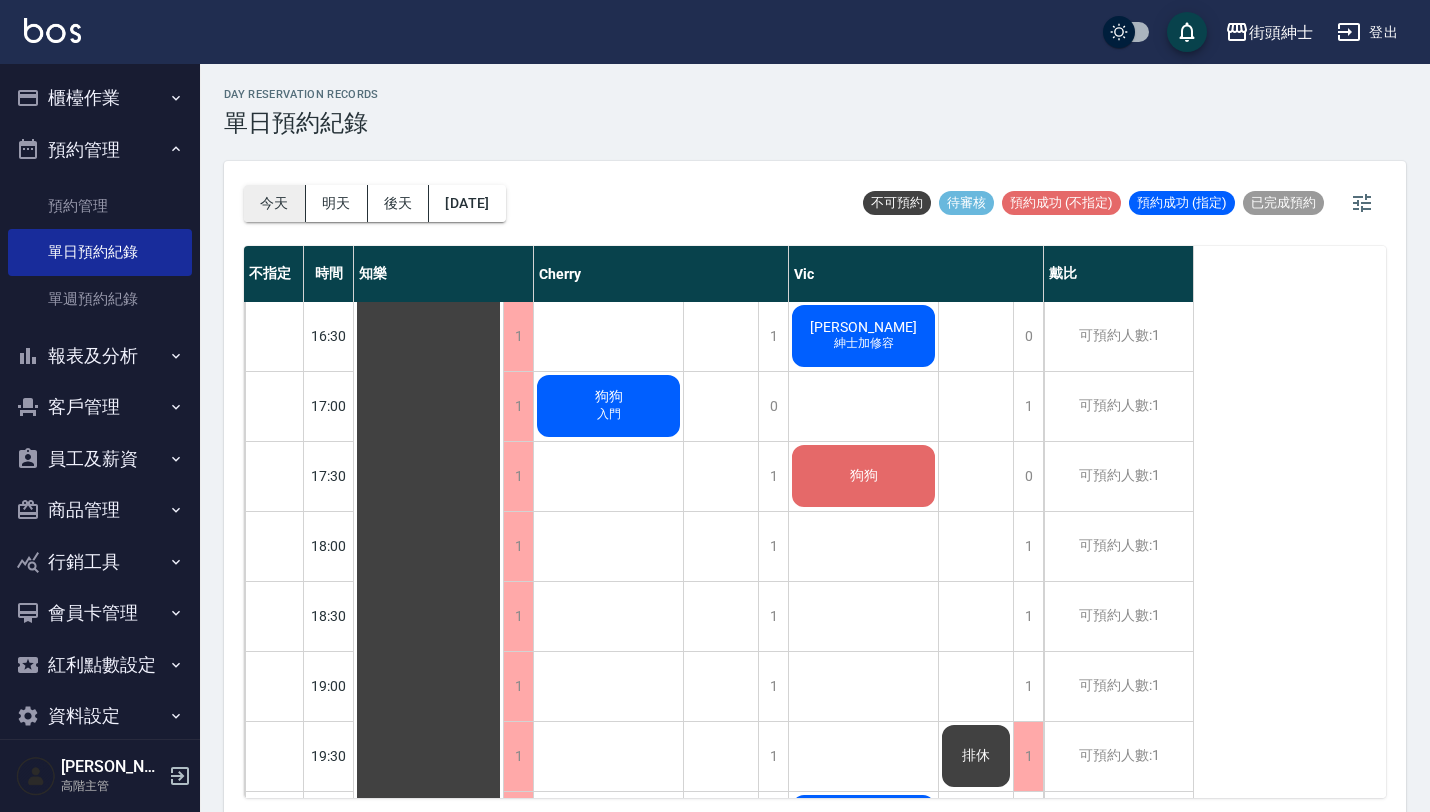 click on "今天" at bounding box center [275, 203] 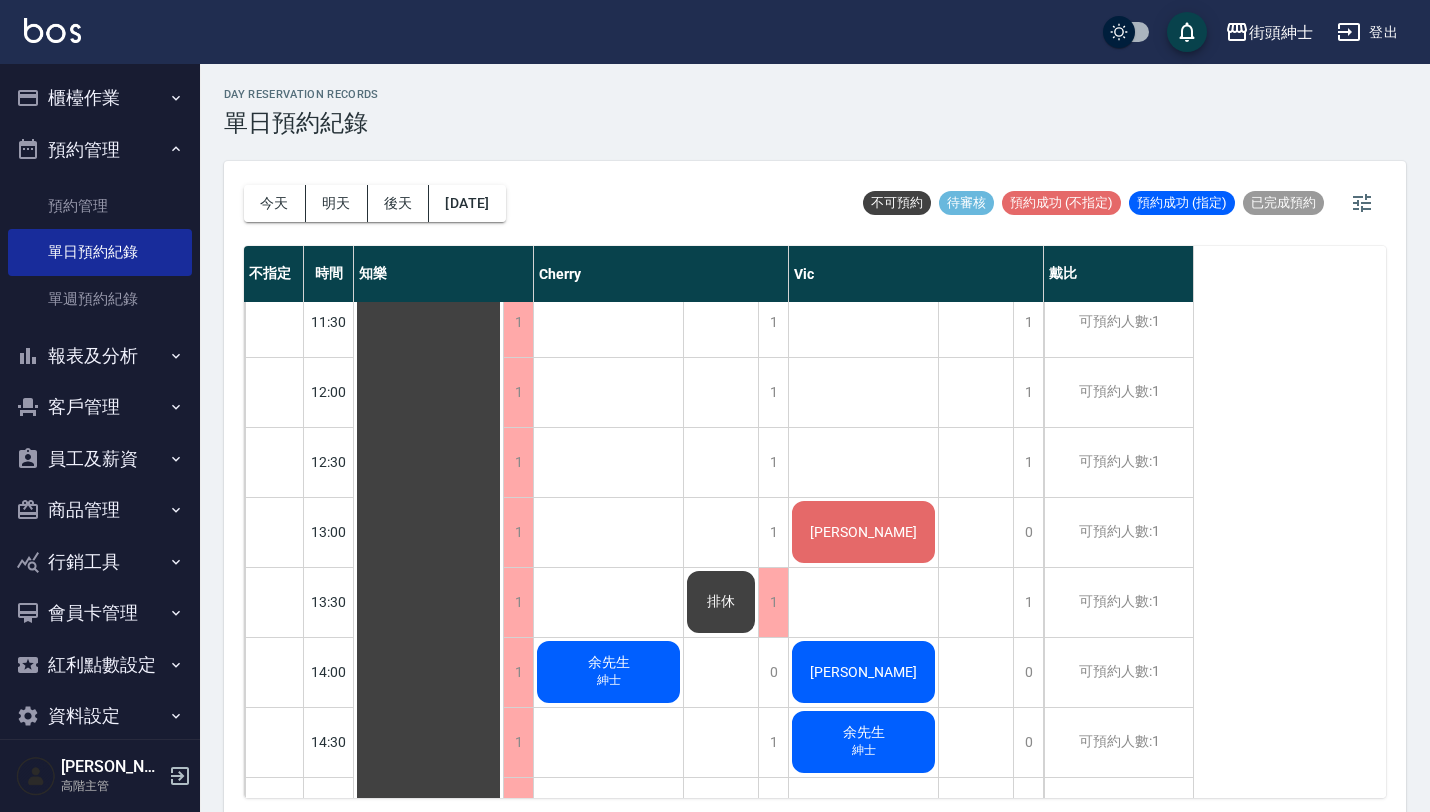 scroll, scrollTop: 366, scrollLeft: 0, axis: vertical 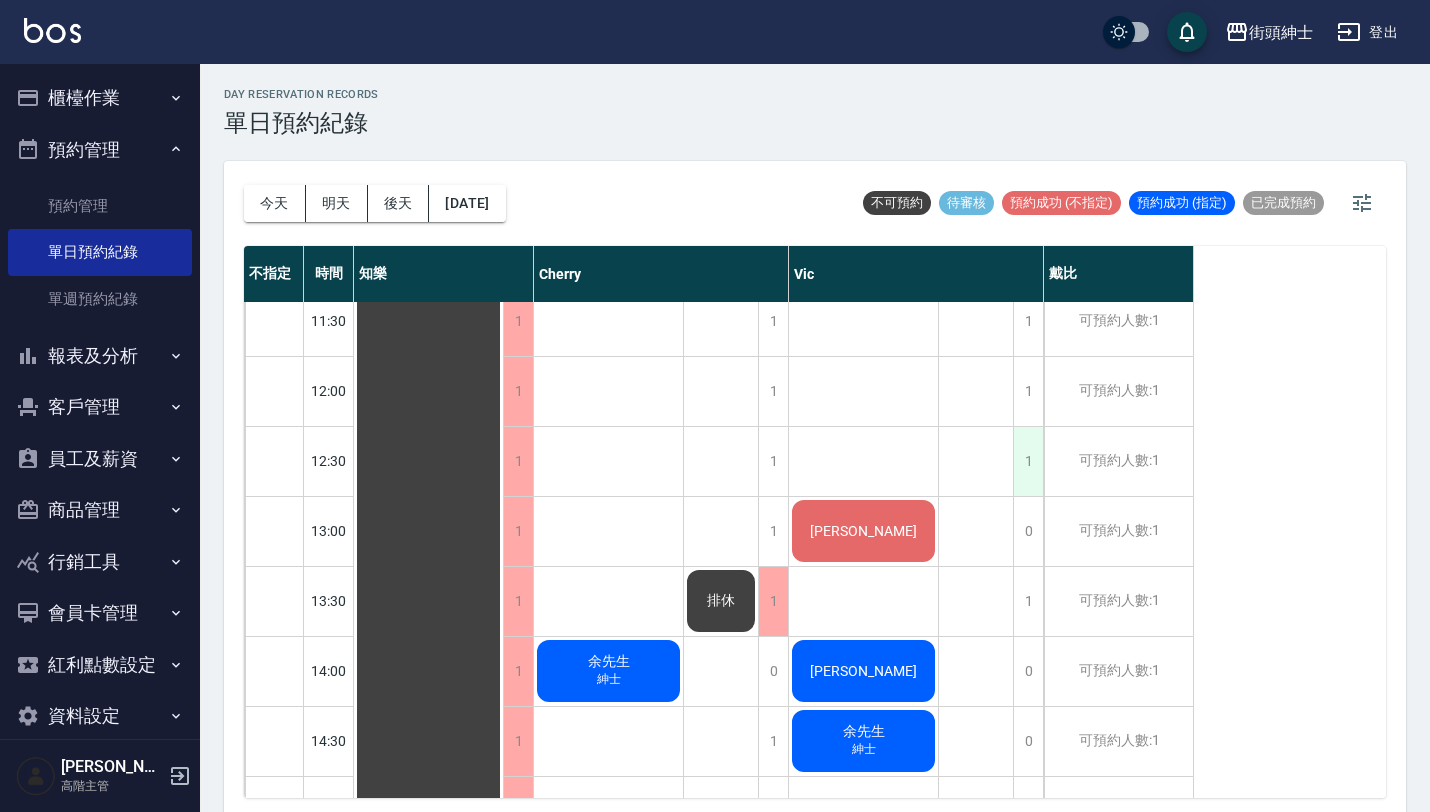 click on "1" at bounding box center [1028, 461] 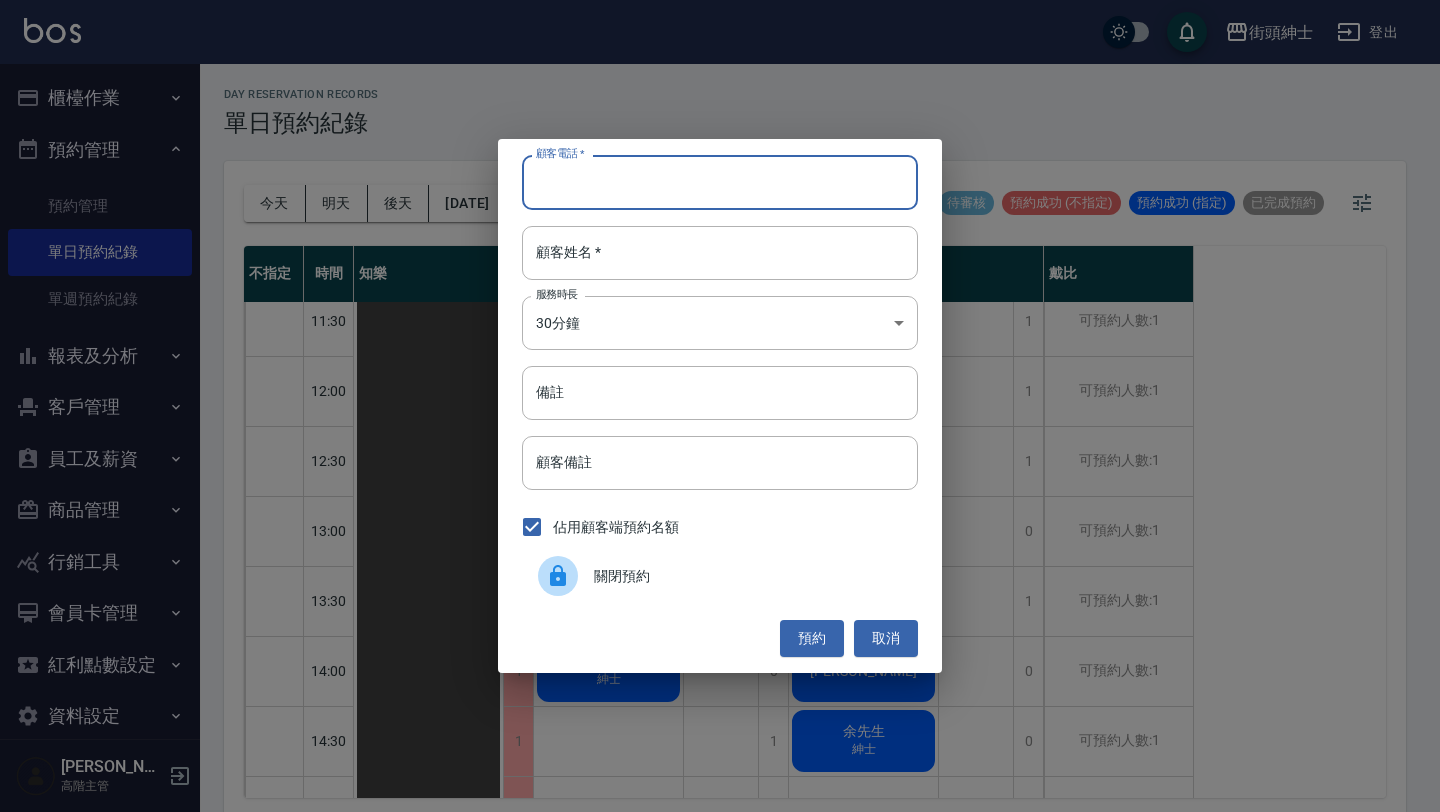 click on "顧客電話   *" at bounding box center (720, 182) 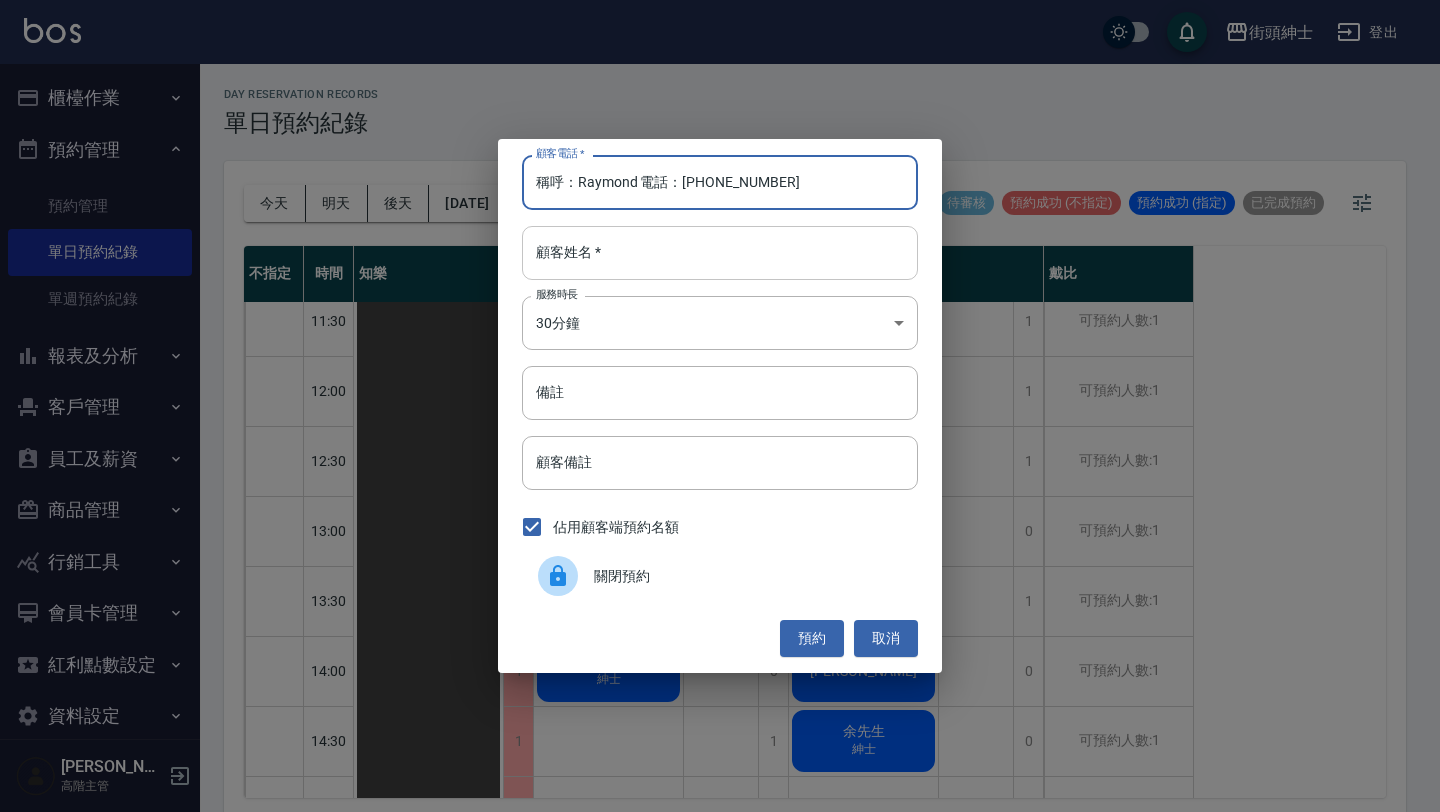 type on "稱呼：Raymond 電話：0968632166" 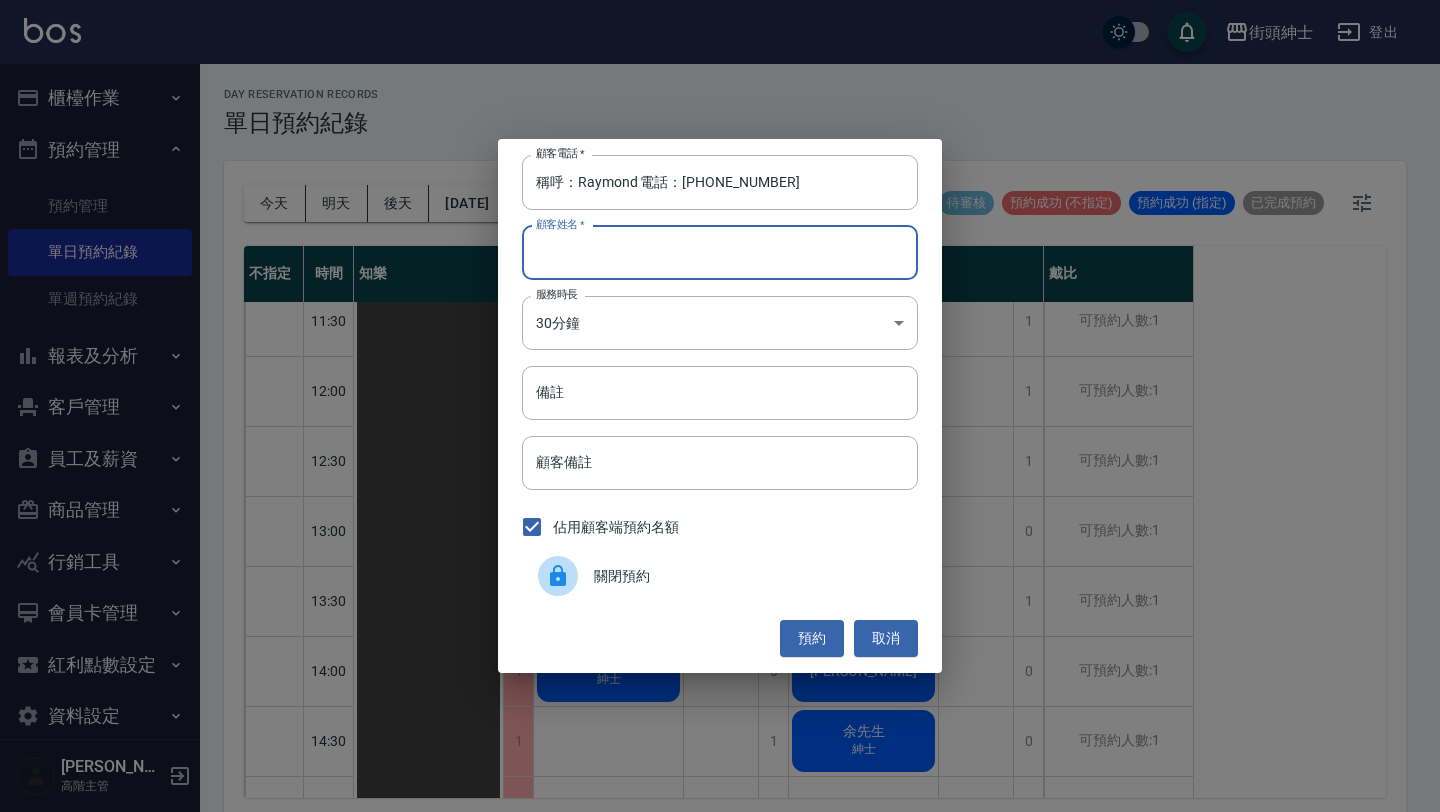 paste on "稱呼：Raymond 電話：0968632166" 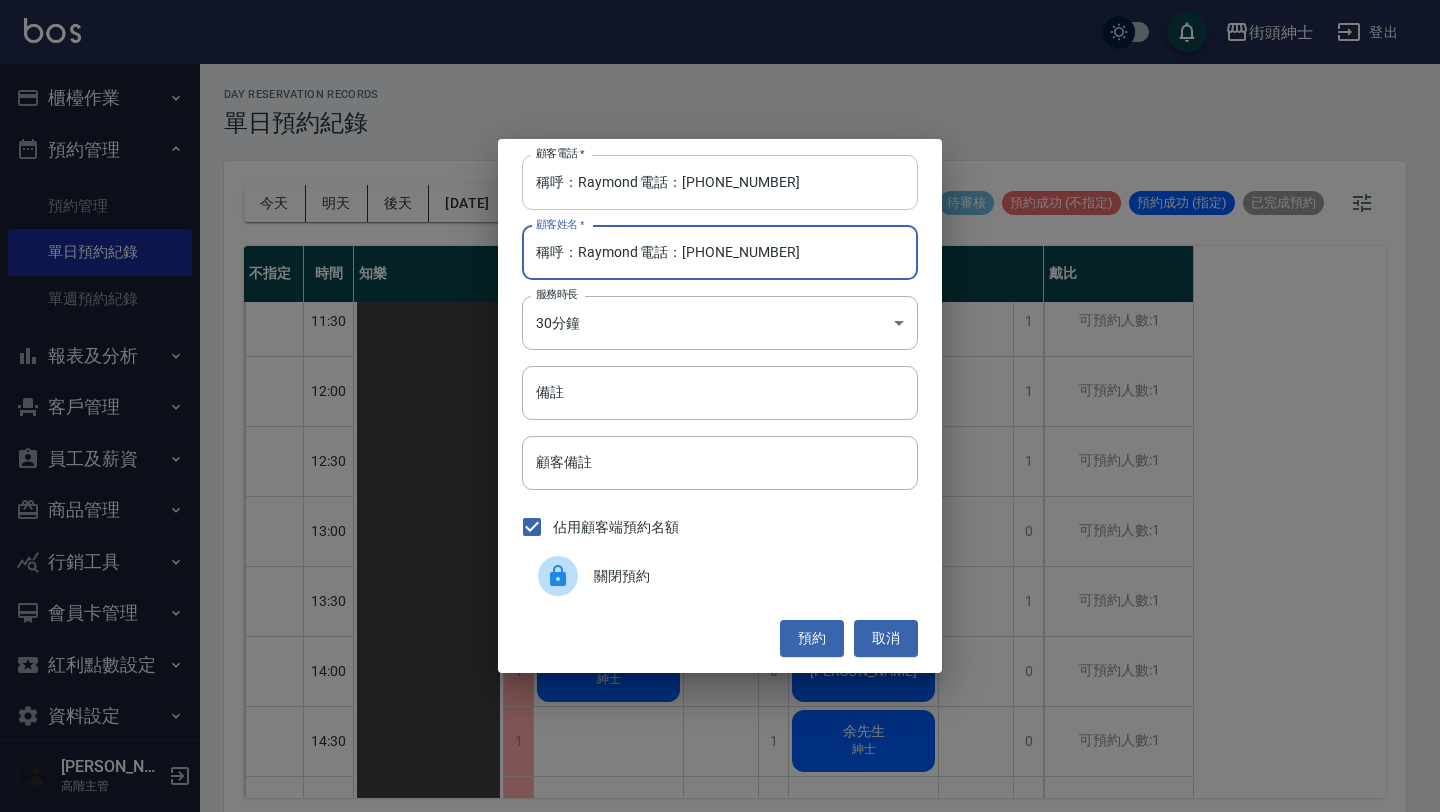 type on "稱呼：Raymond 電話：0968632166" 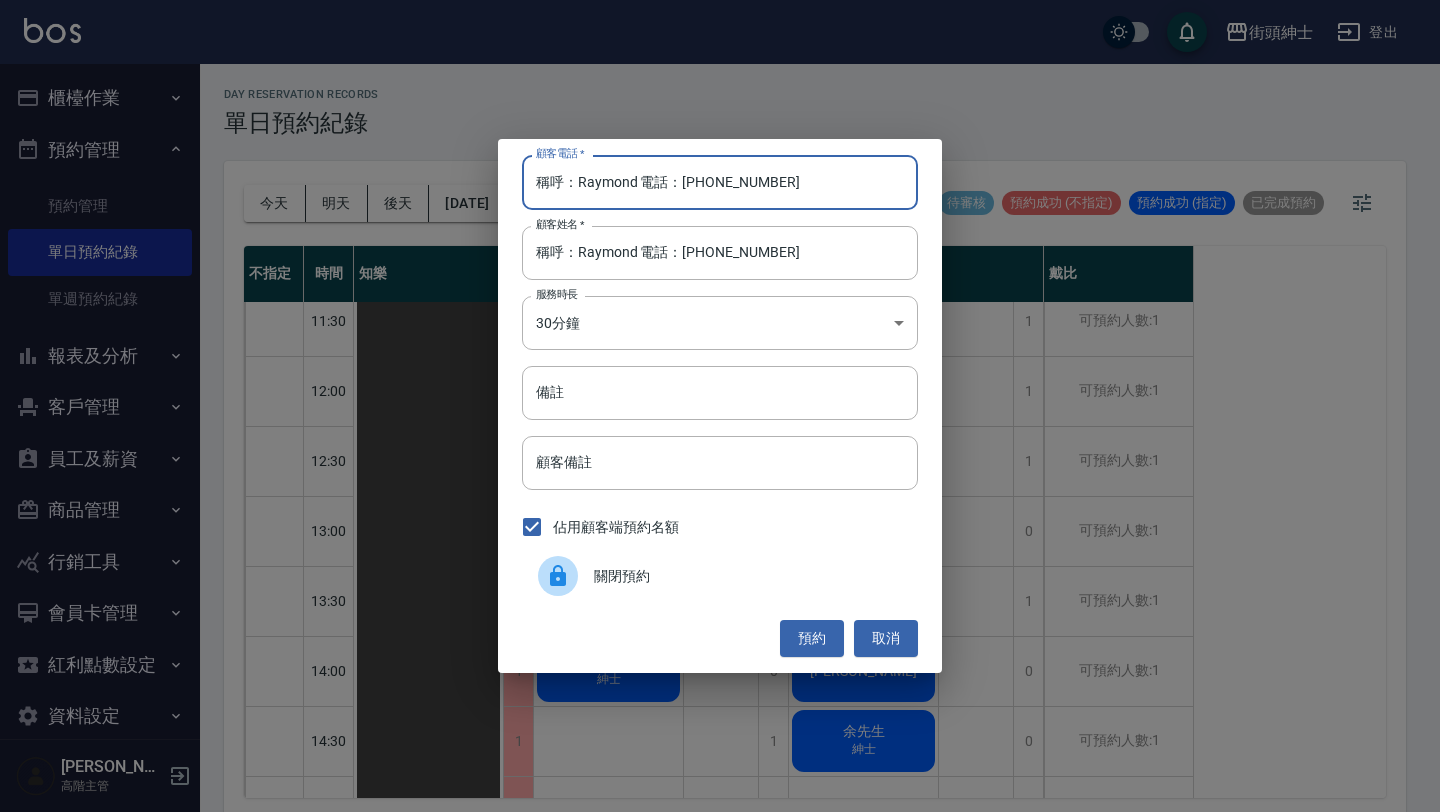 drag, startPoint x: 683, startPoint y: 181, endPoint x: 446, endPoint y: 157, distance: 238.2121 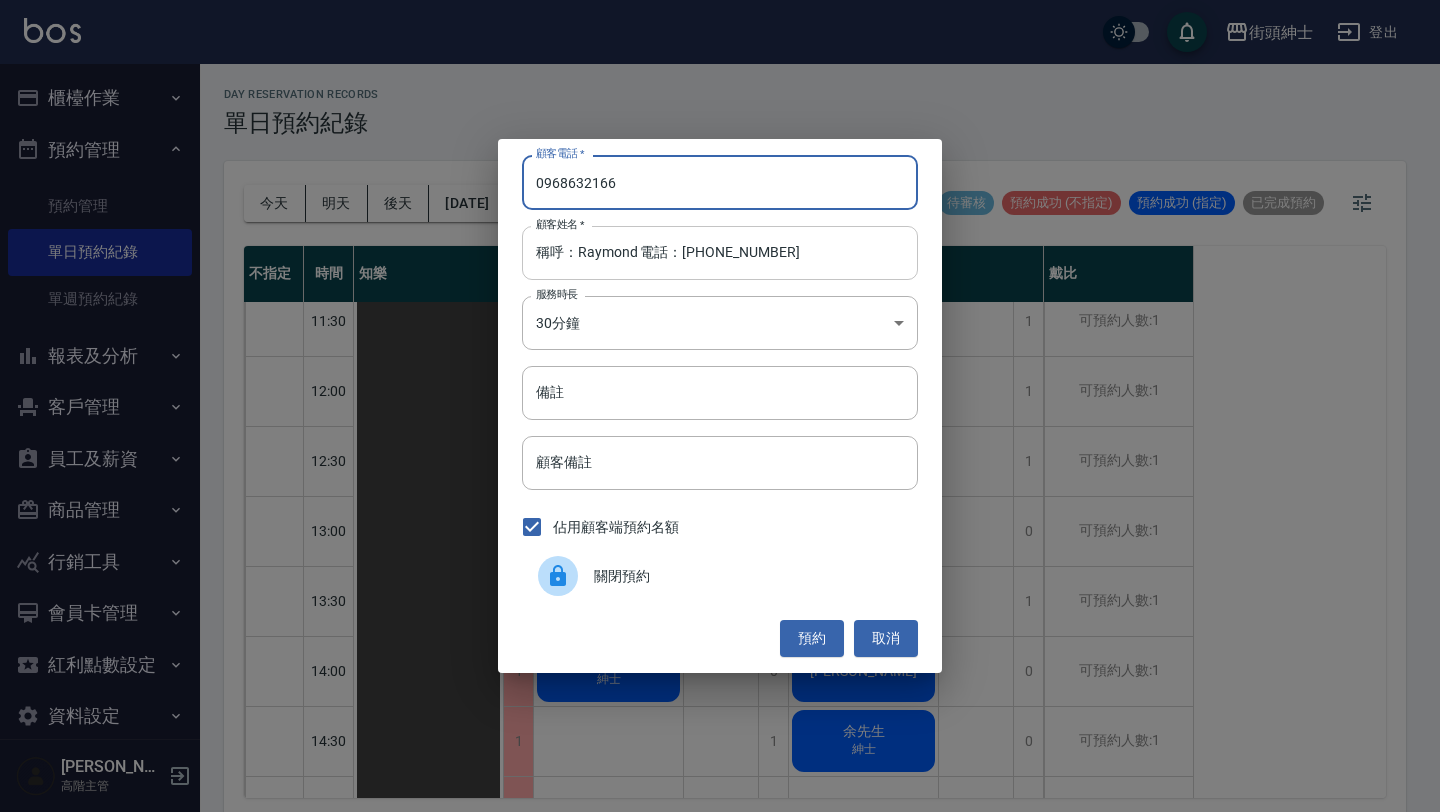 type on "0968632166" 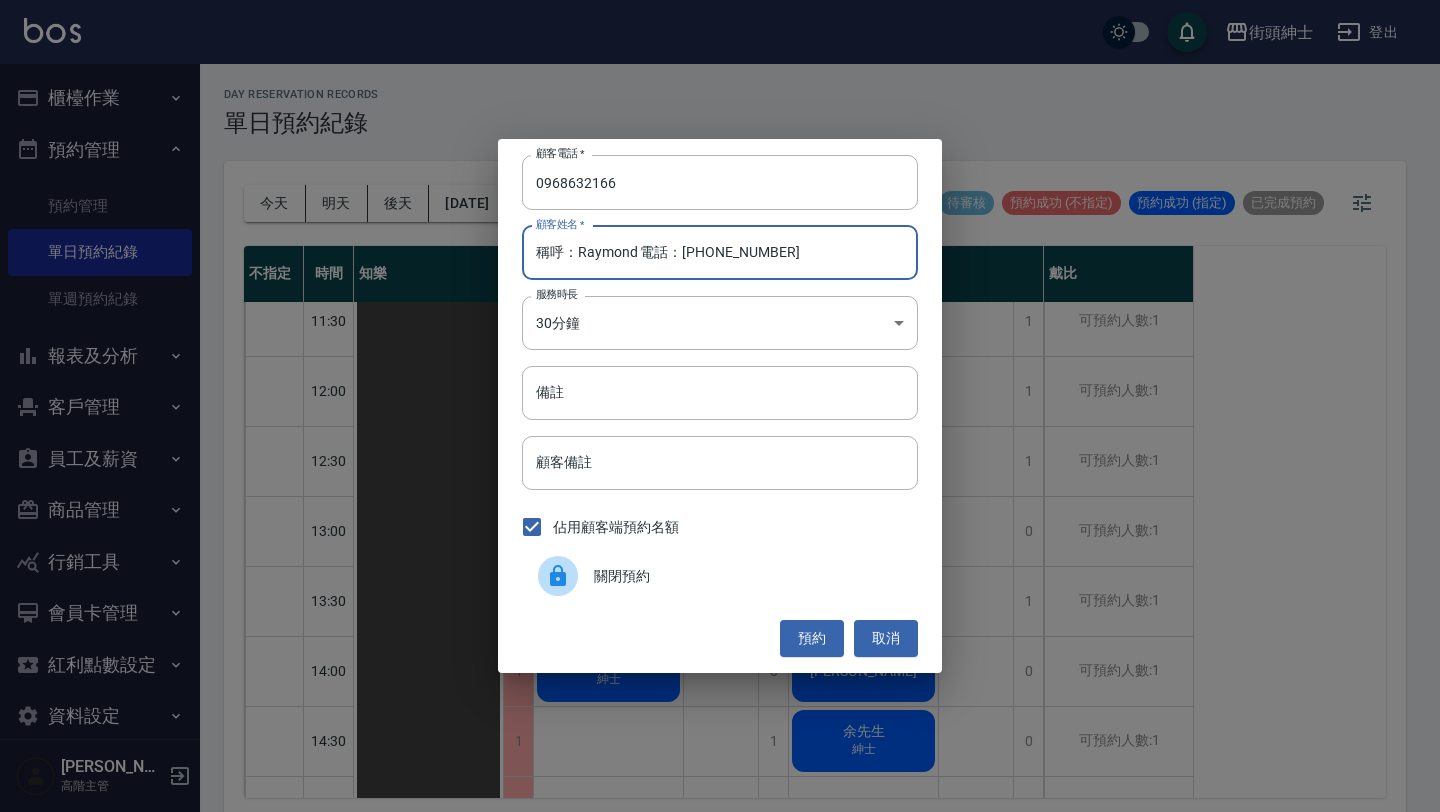 drag, startPoint x: 576, startPoint y: 255, endPoint x: 470, endPoint y: 255, distance: 106 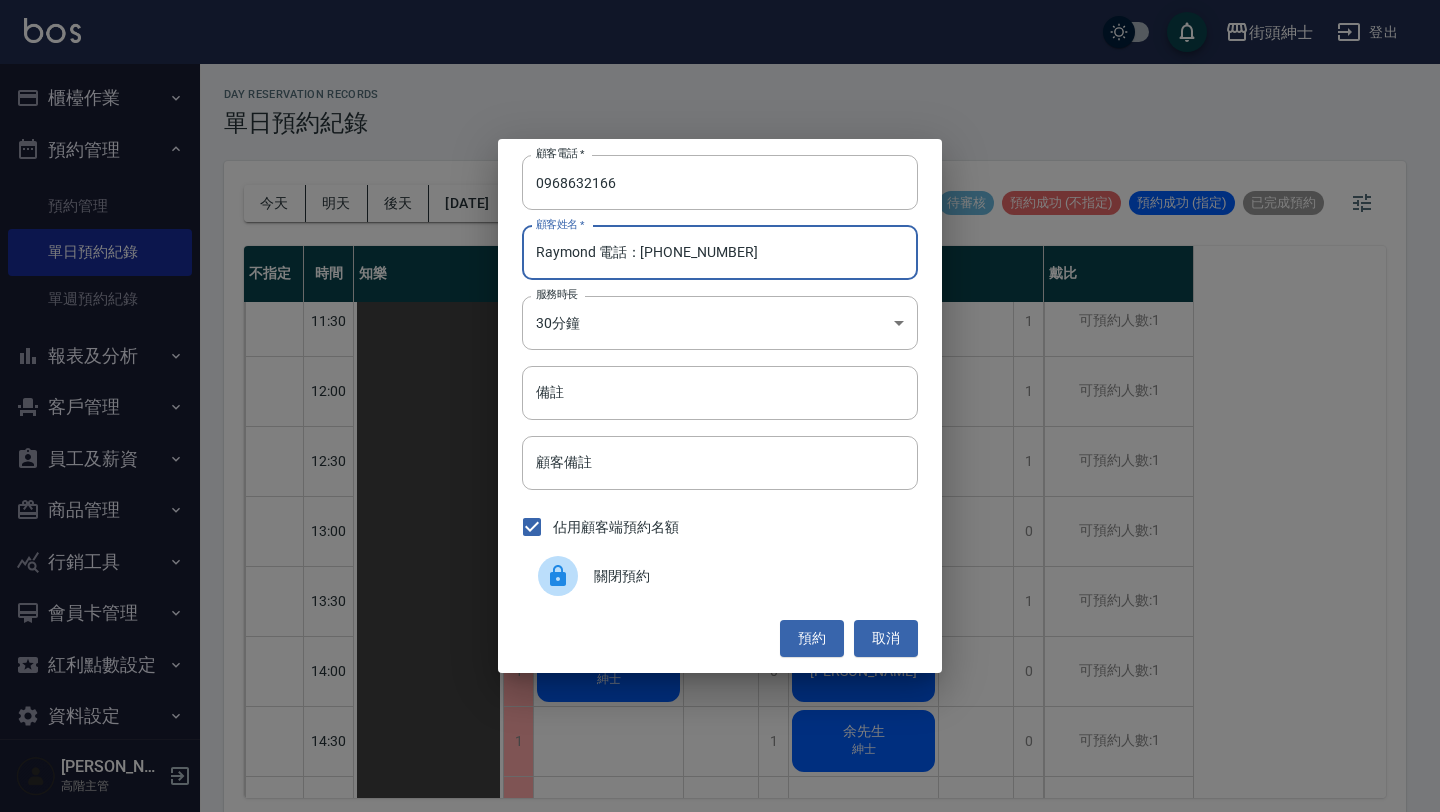 drag, startPoint x: 594, startPoint y: 253, endPoint x: 927, endPoint y: 252, distance: 333.0015 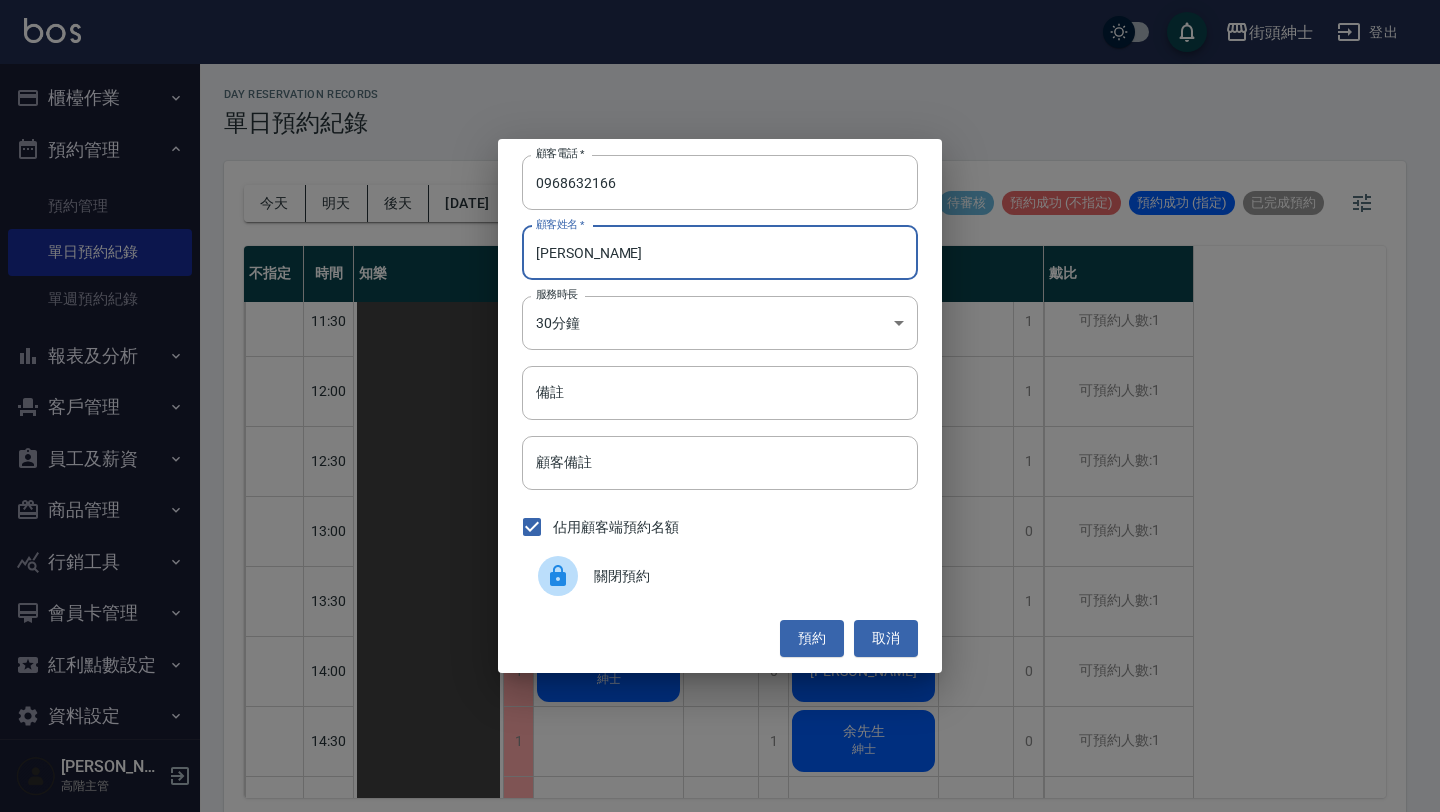 type on "[PERSON_NAME]" 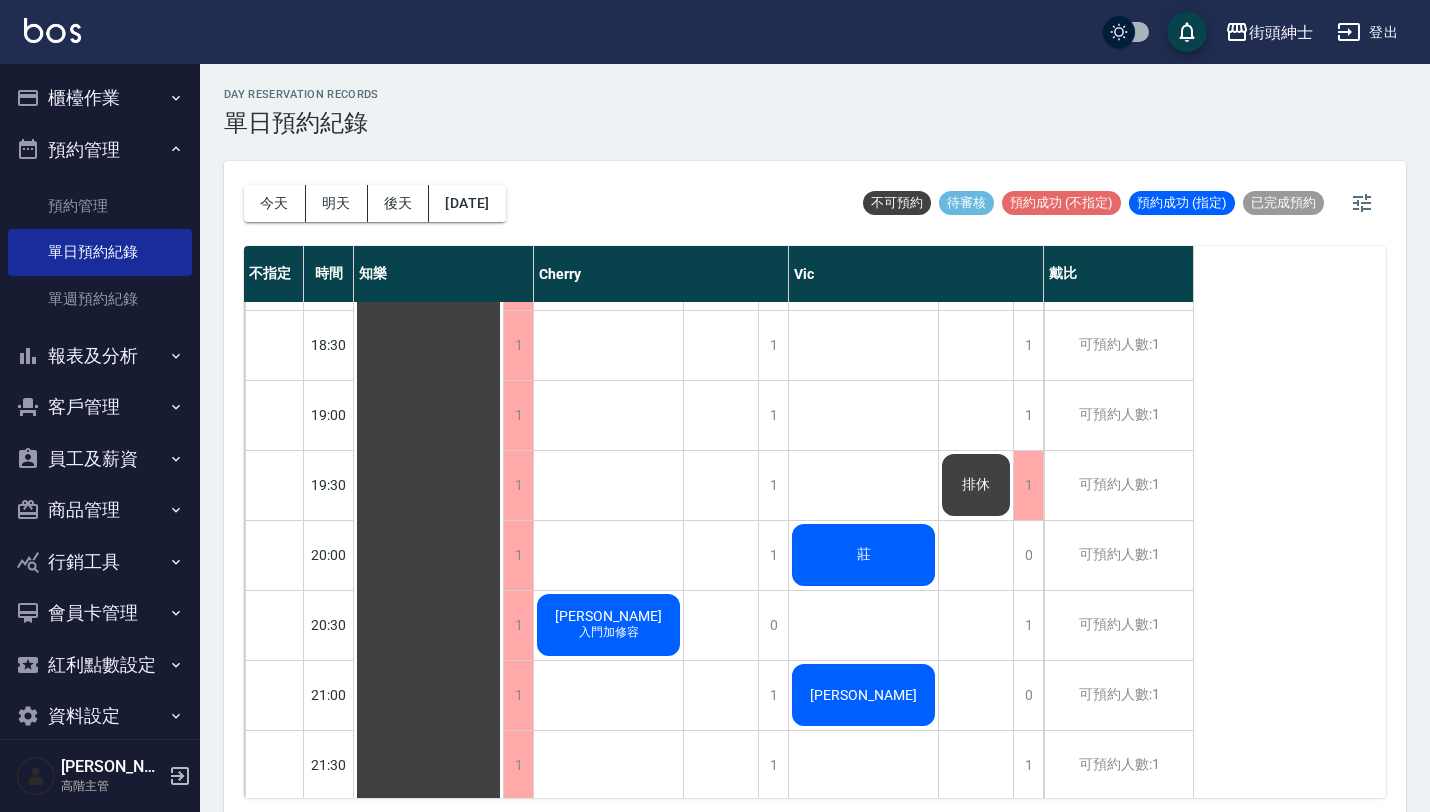 scroll, scrollTop: 1322, scrollLeft: 0, axis: vertical 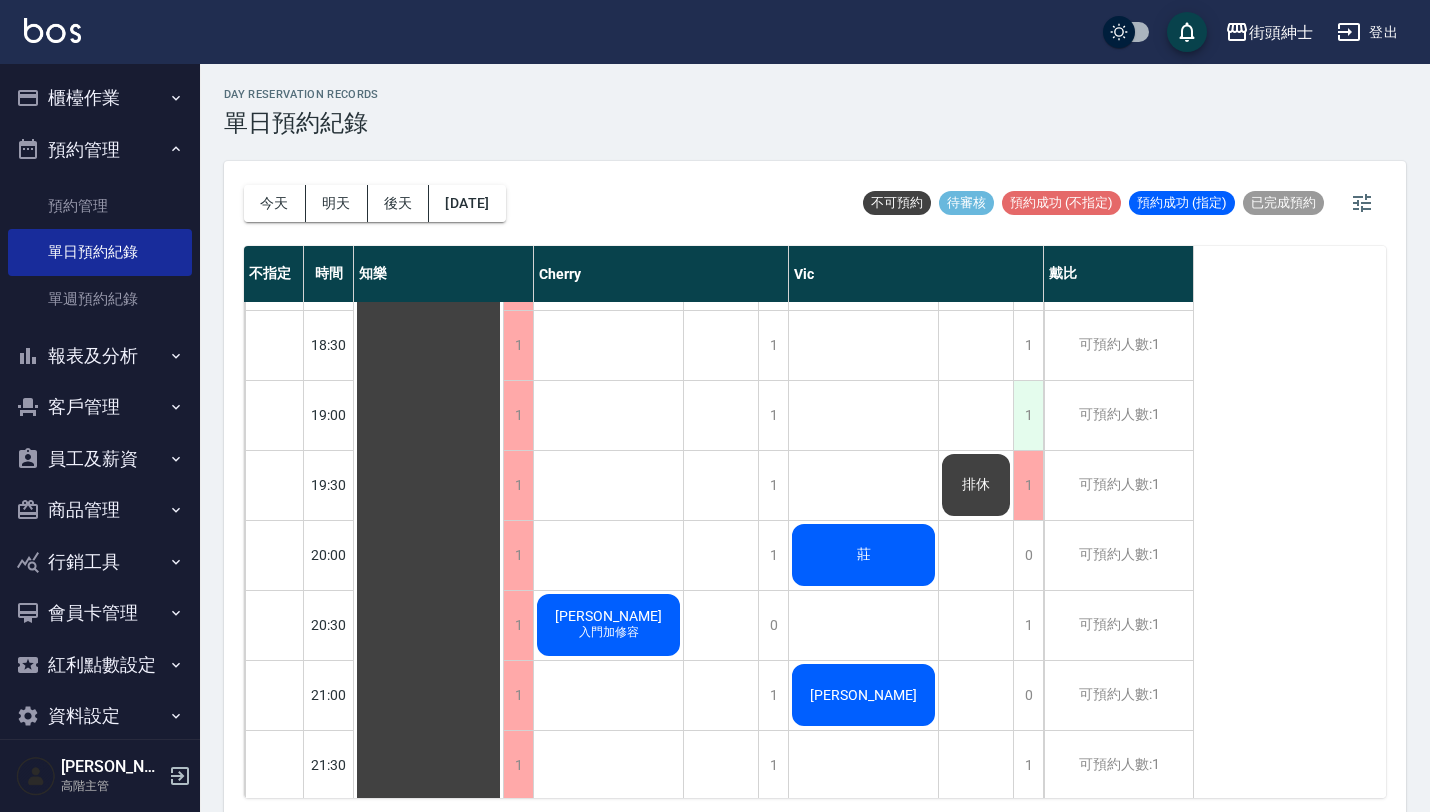 click on "1" at bounding box center (1028, 415) 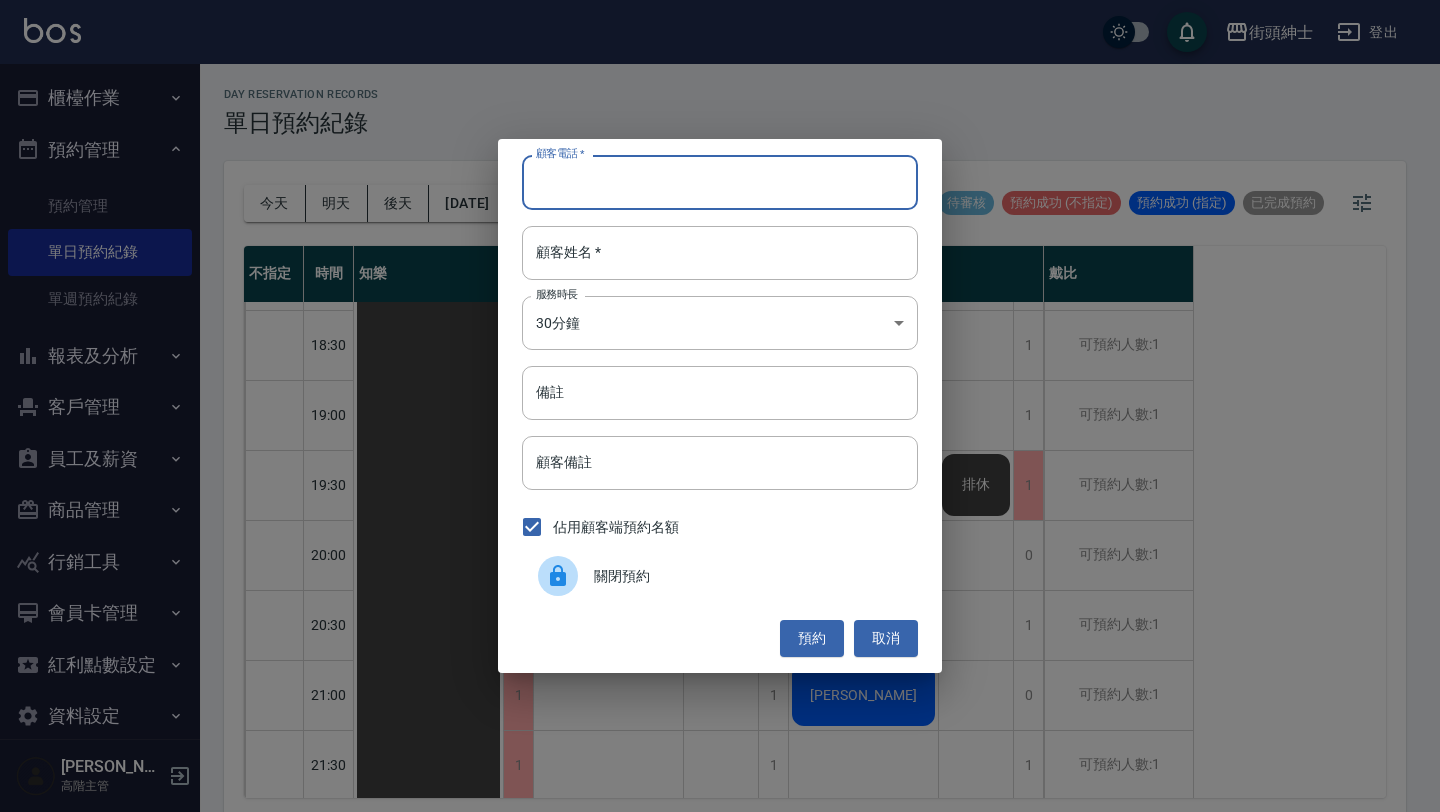 click on "顧客電話   *" at bounding box center [720, 182] 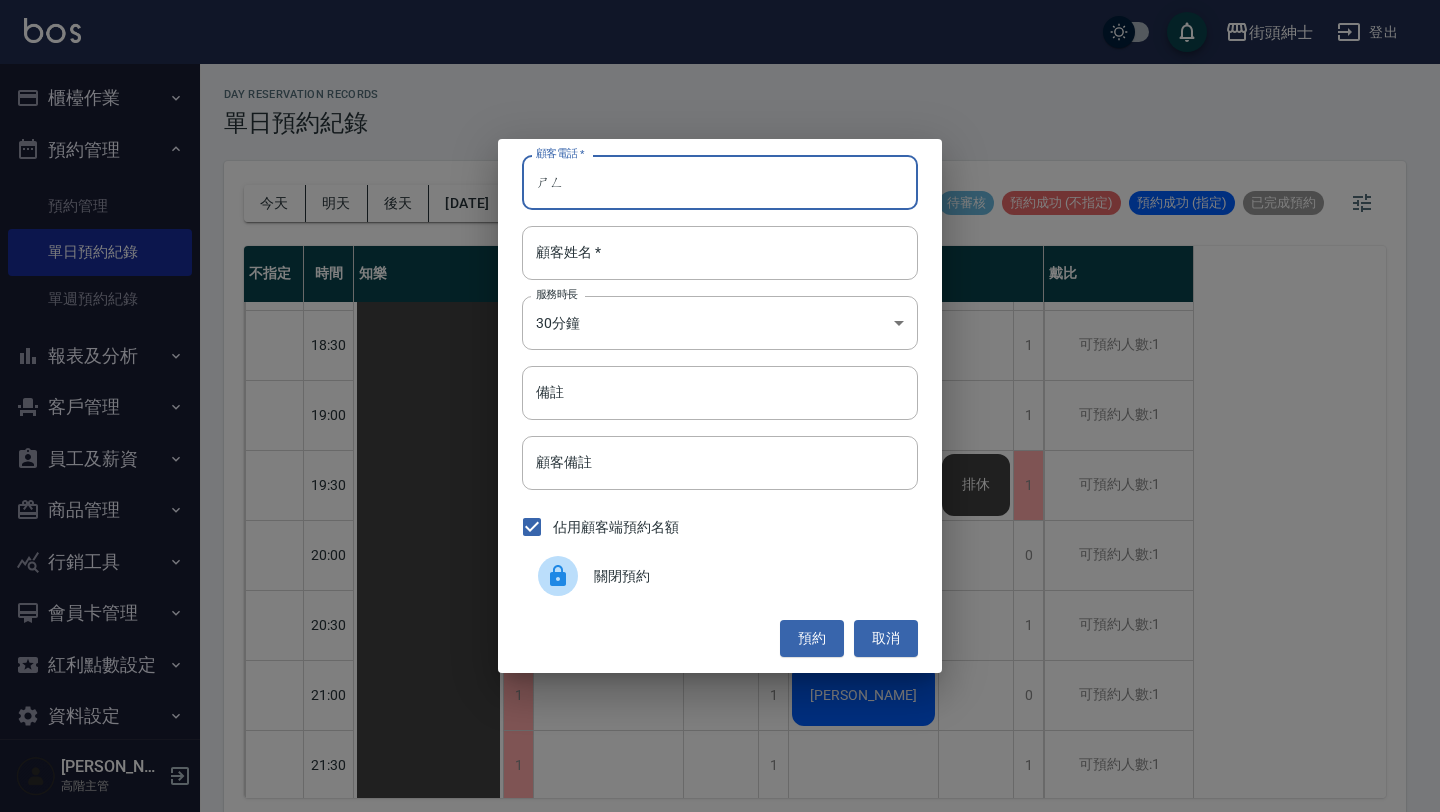 type on "ㄕ" 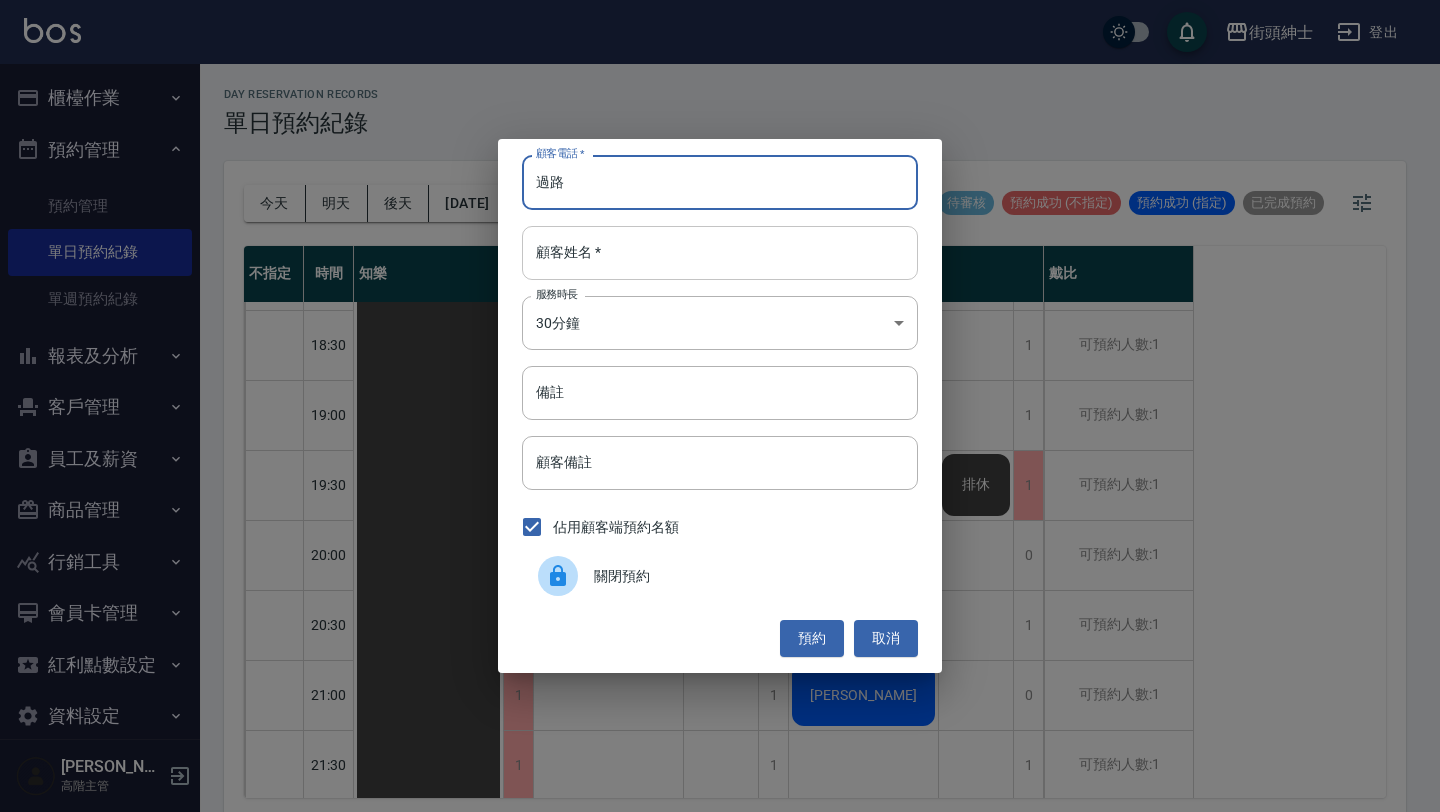 type on "過路" 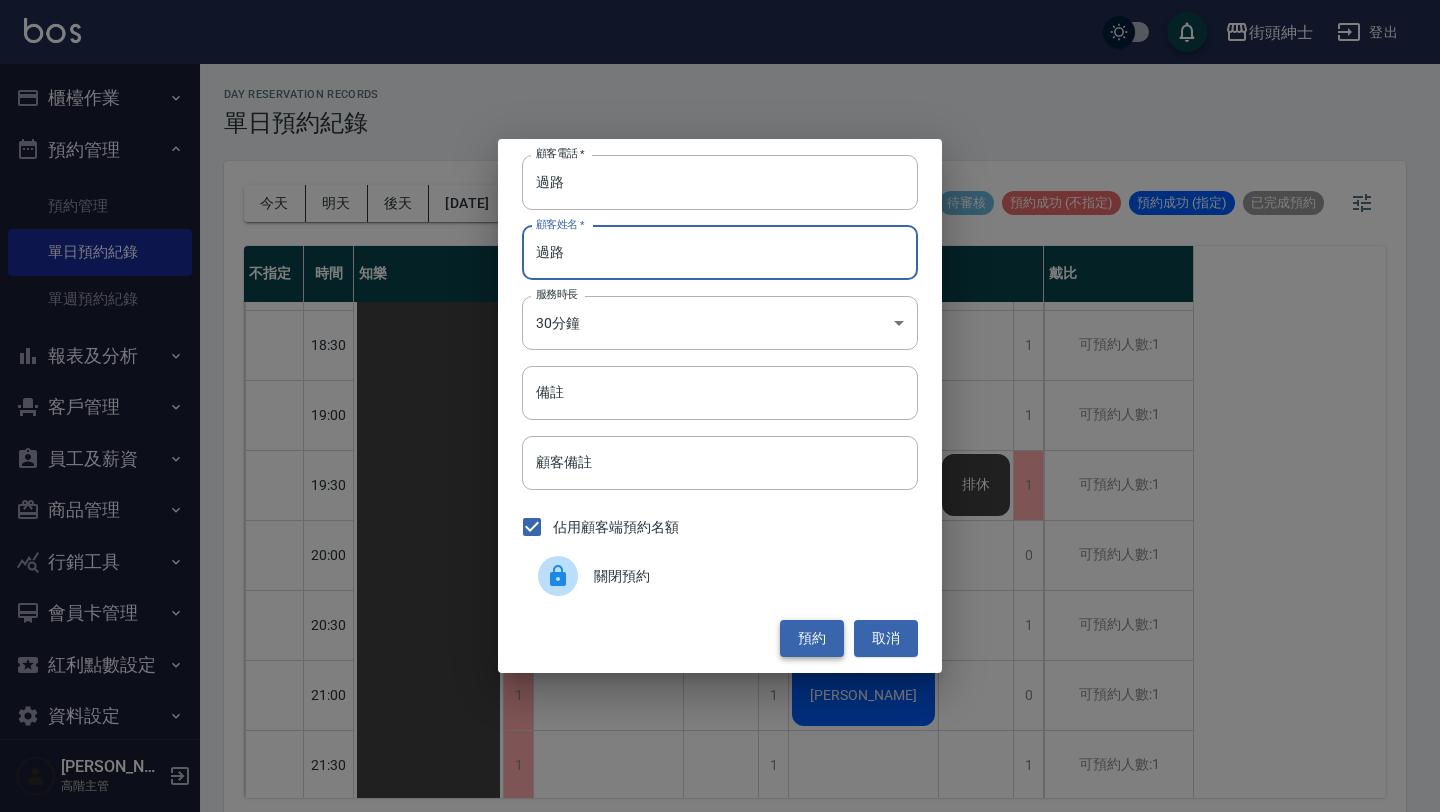 type on "過路" 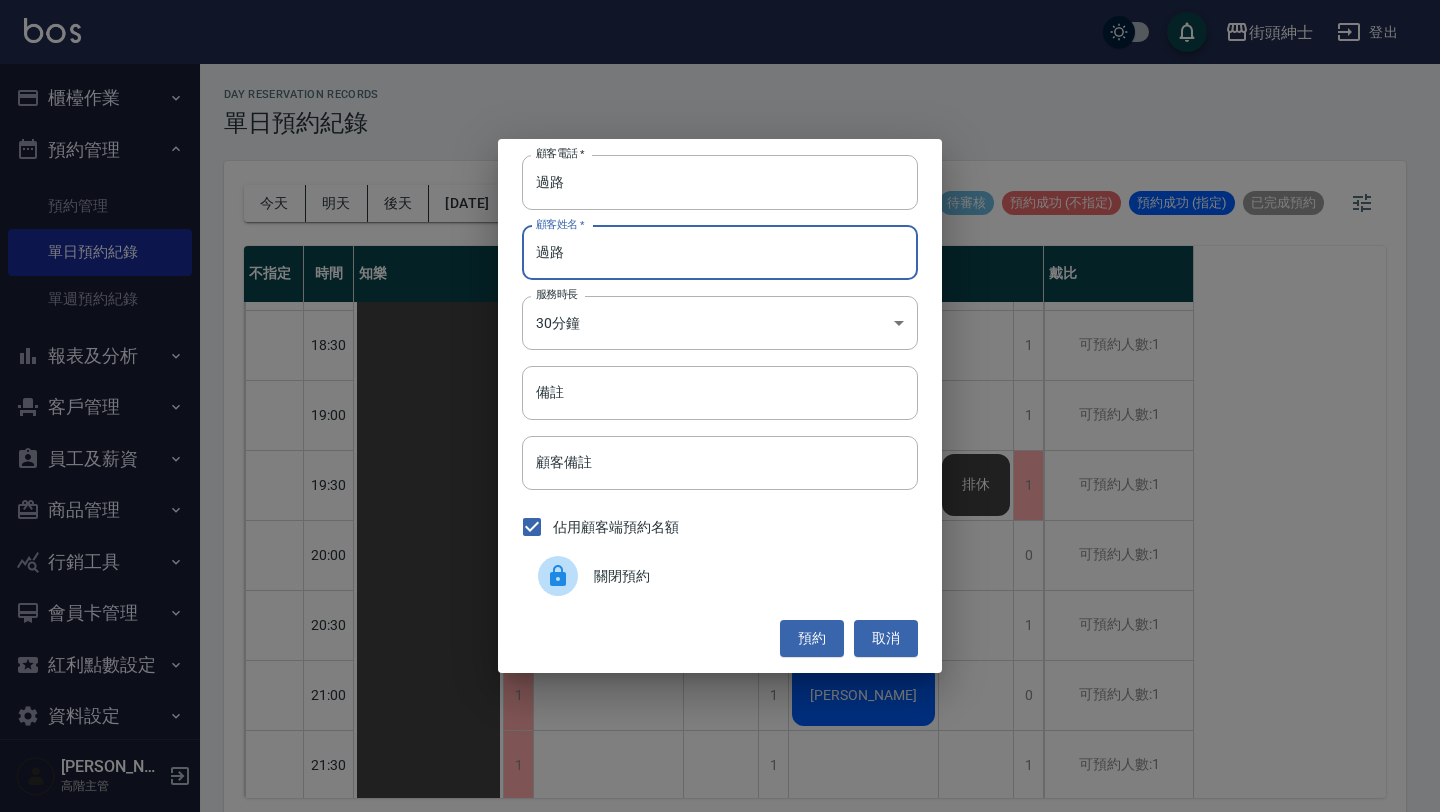 click on "預約" at bounding box center (812, 638) 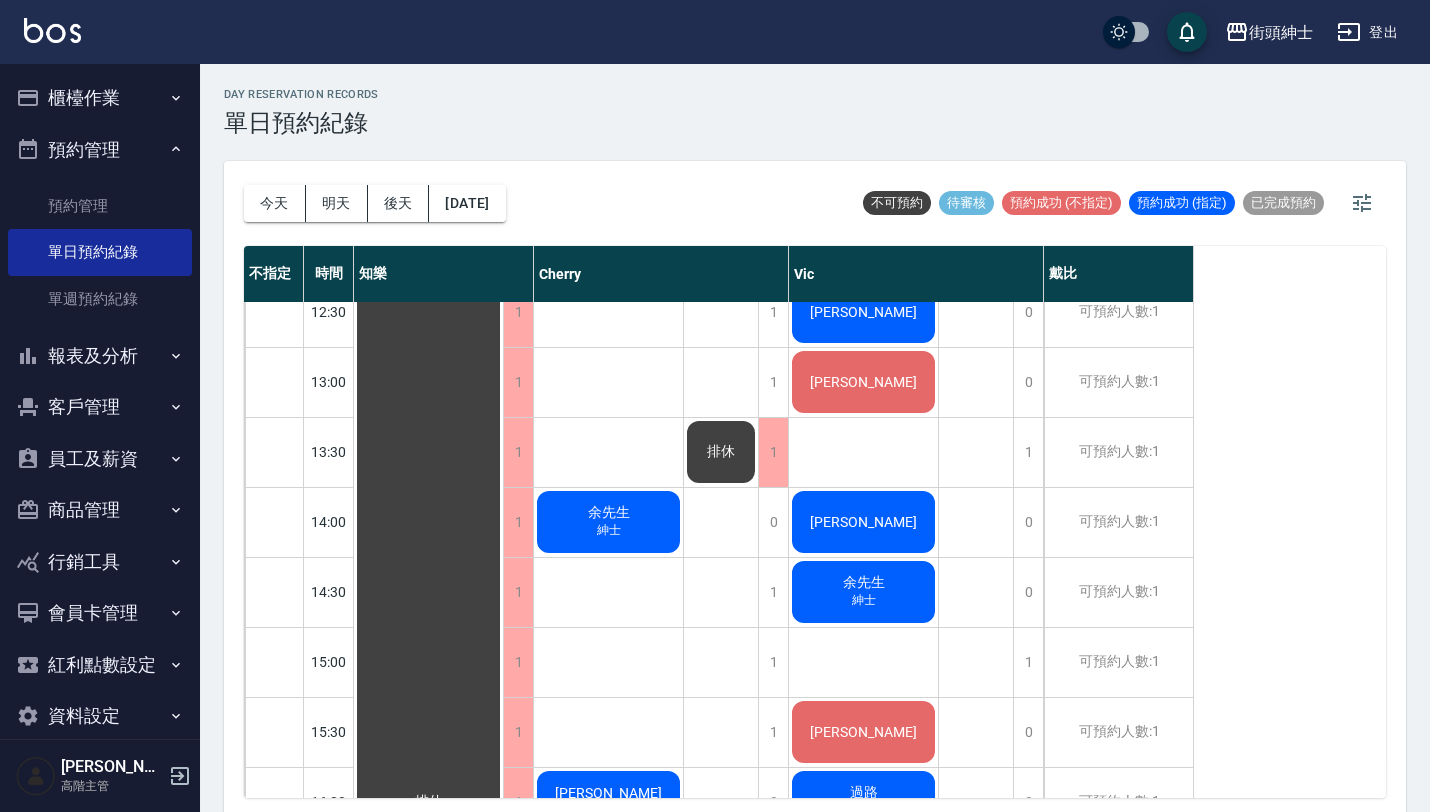 scroll, scrollTop: 514, scrollLeft: 0, axis: vertical 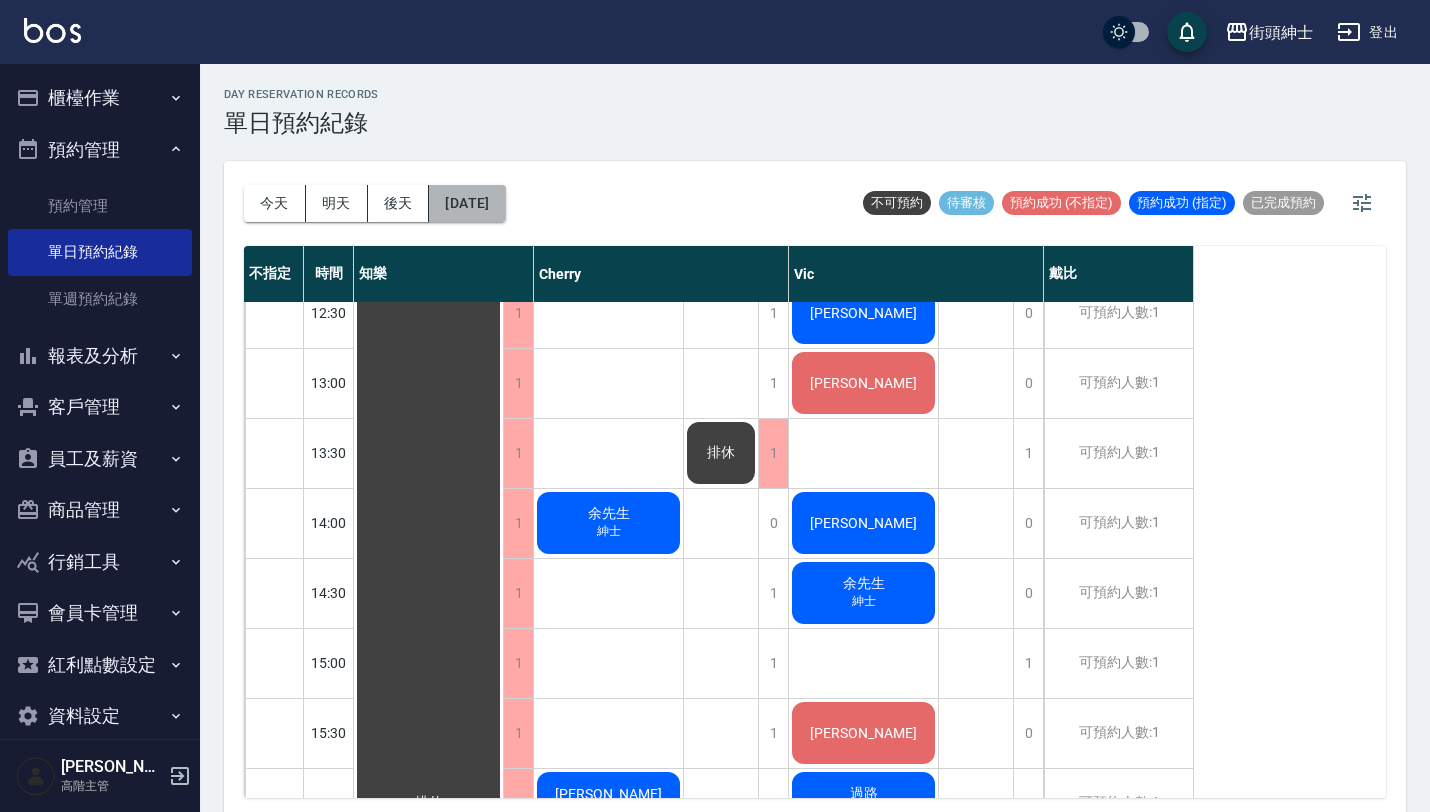 click on "[DATE]" at bounding box center (467, 203) 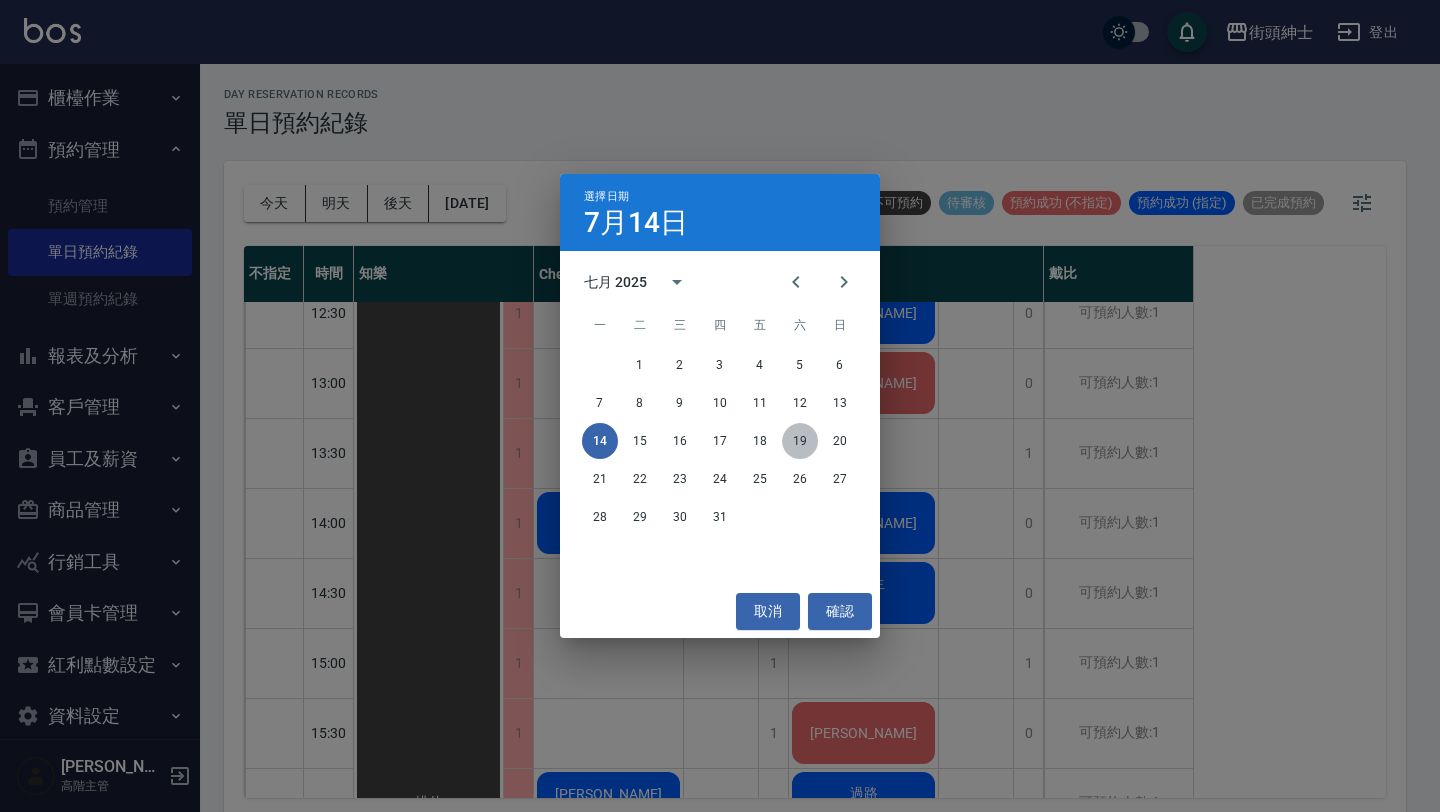 click on "19" at bounding box center (800, 441) 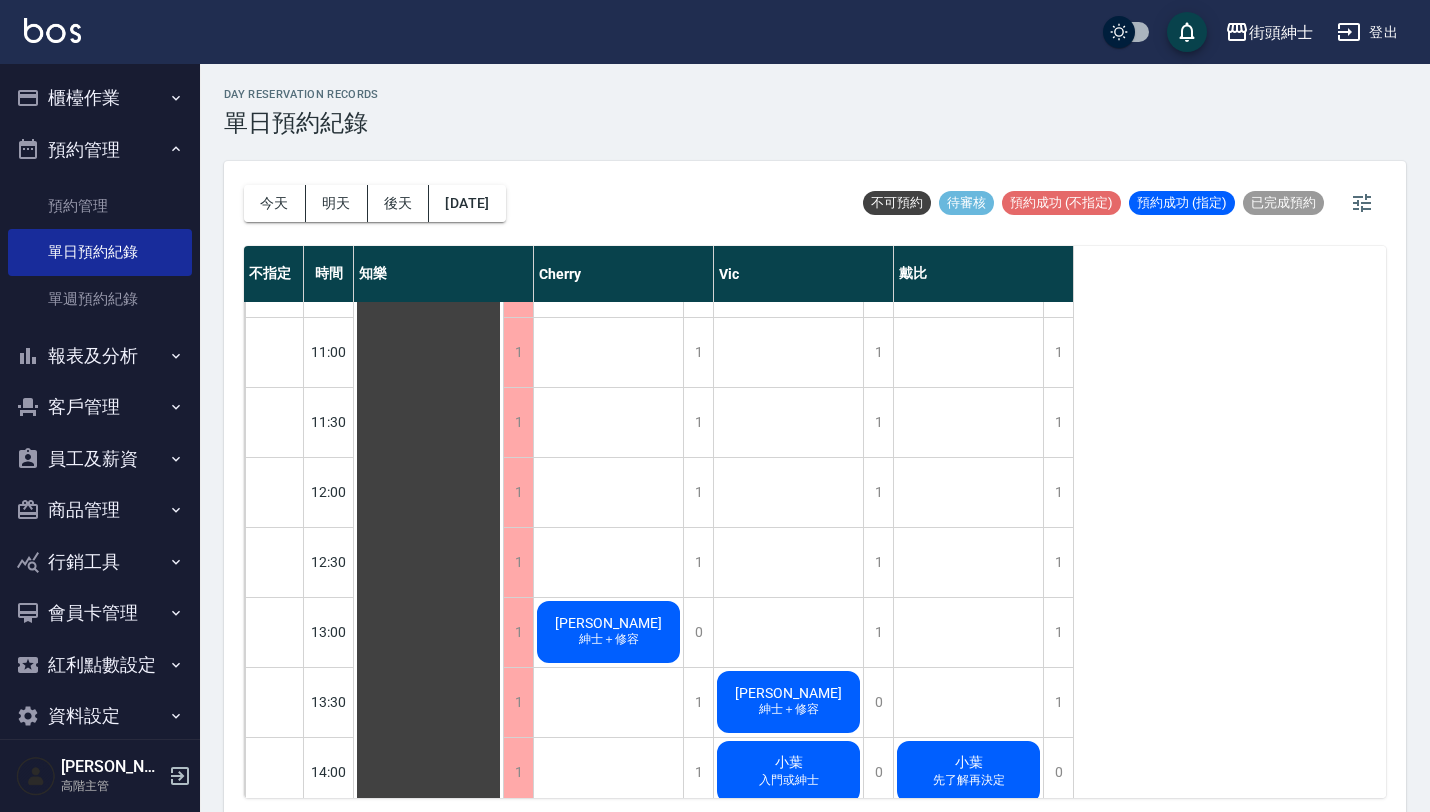 scroll, scrollTop: 272, scrollLeft: 0, axis: vertical 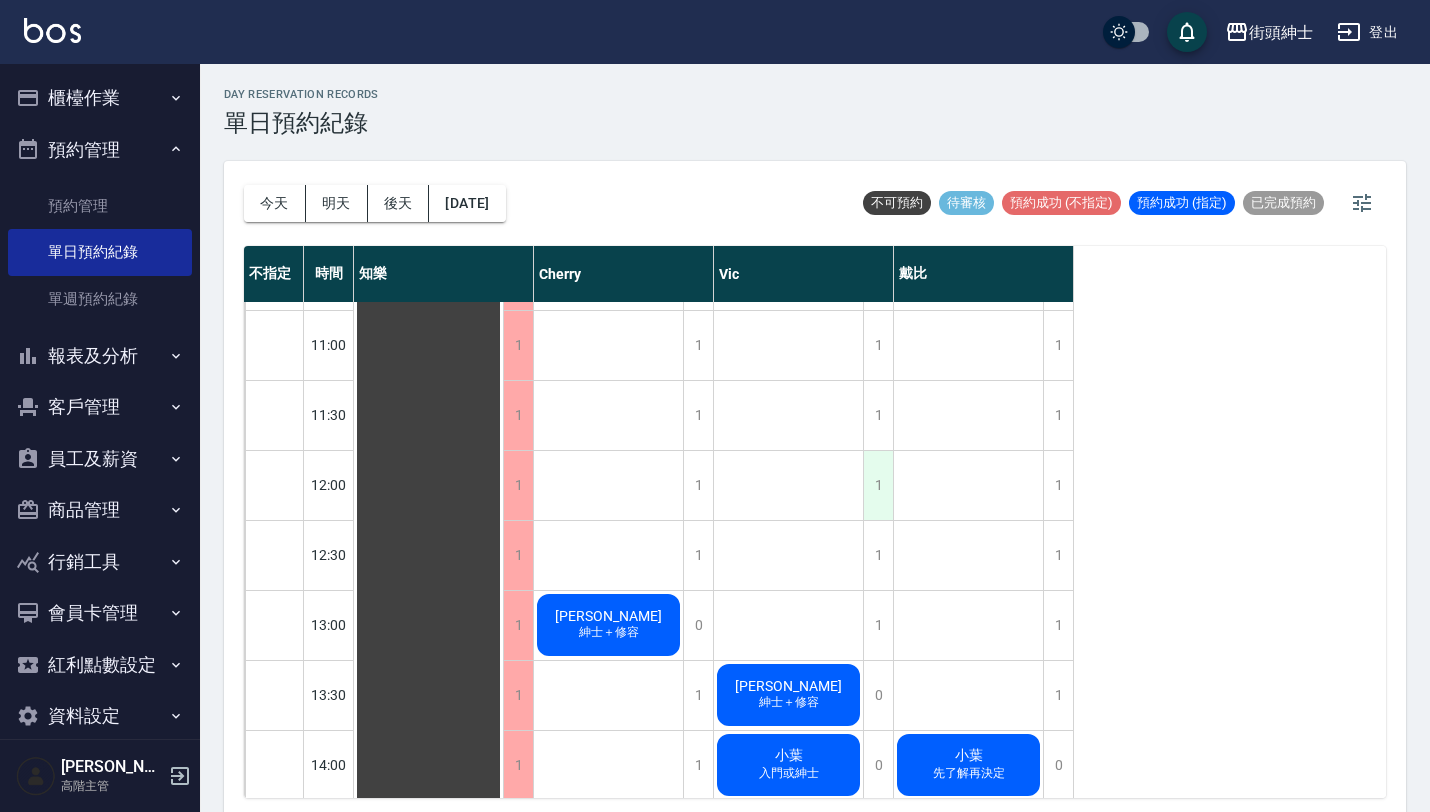 click on "1" at bounding box center [878, 485] 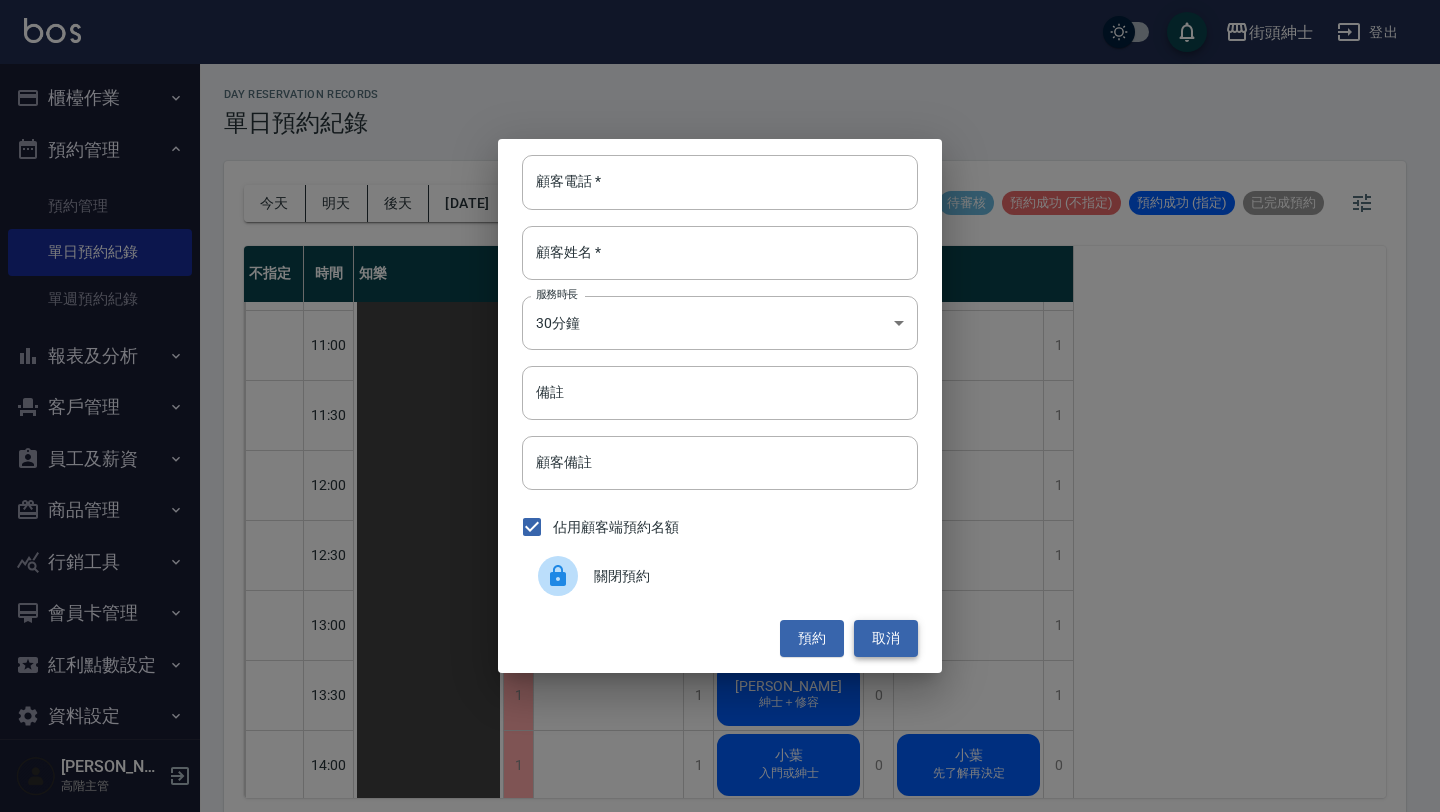 click on "取消" at bounding box center (886, 638) 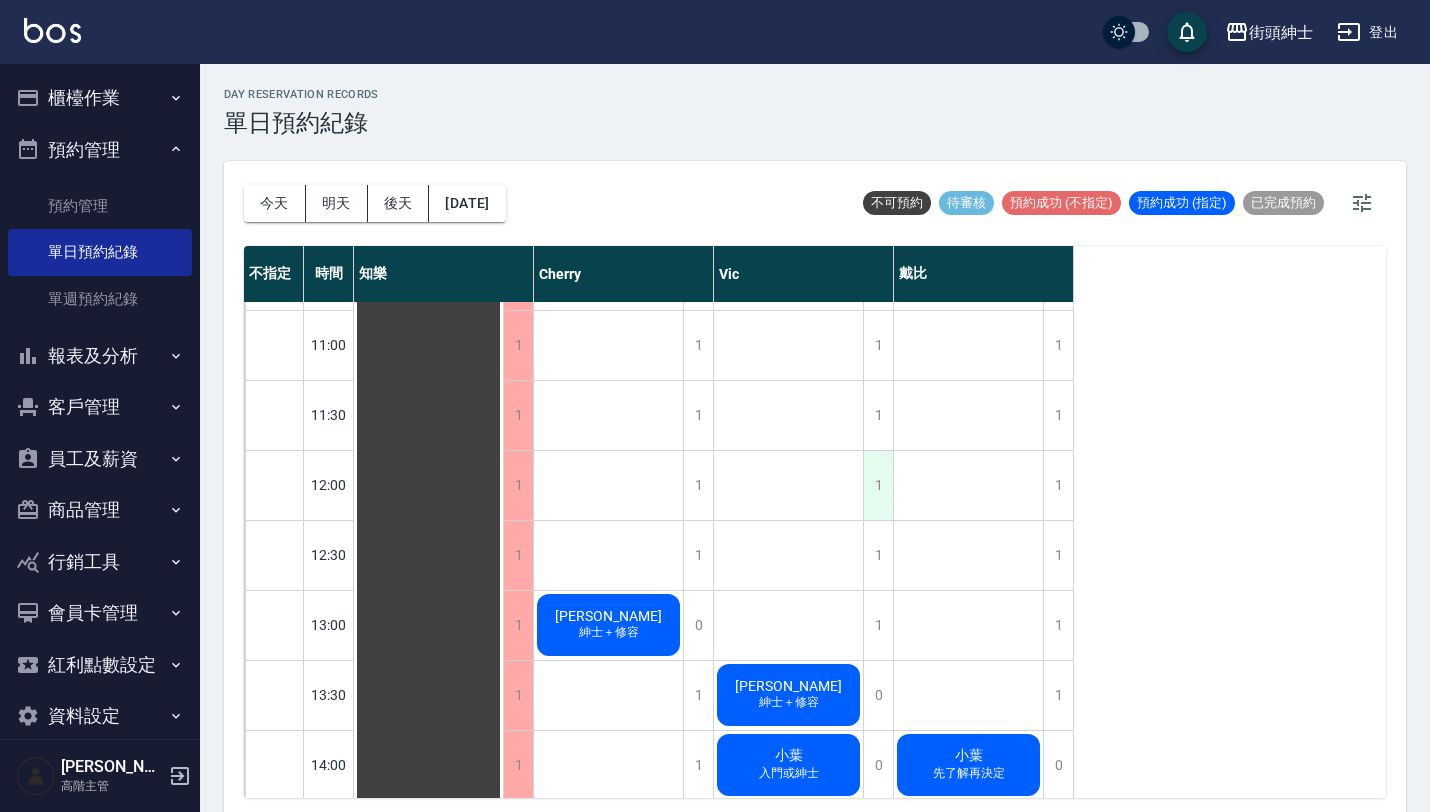click on "1" at bounding box center (878, 485) 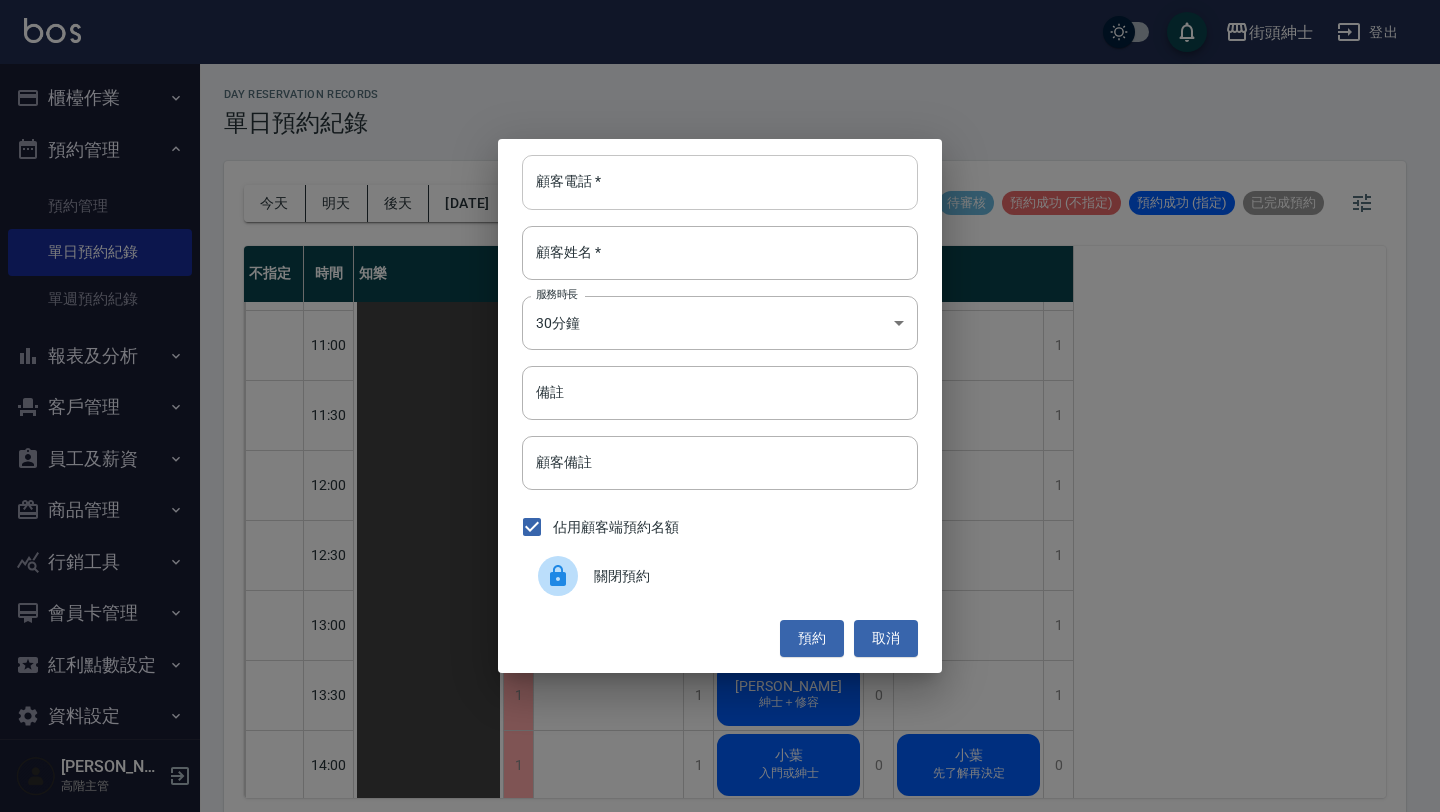 click on "顧客電話   *" at bounding box center (720, 182) 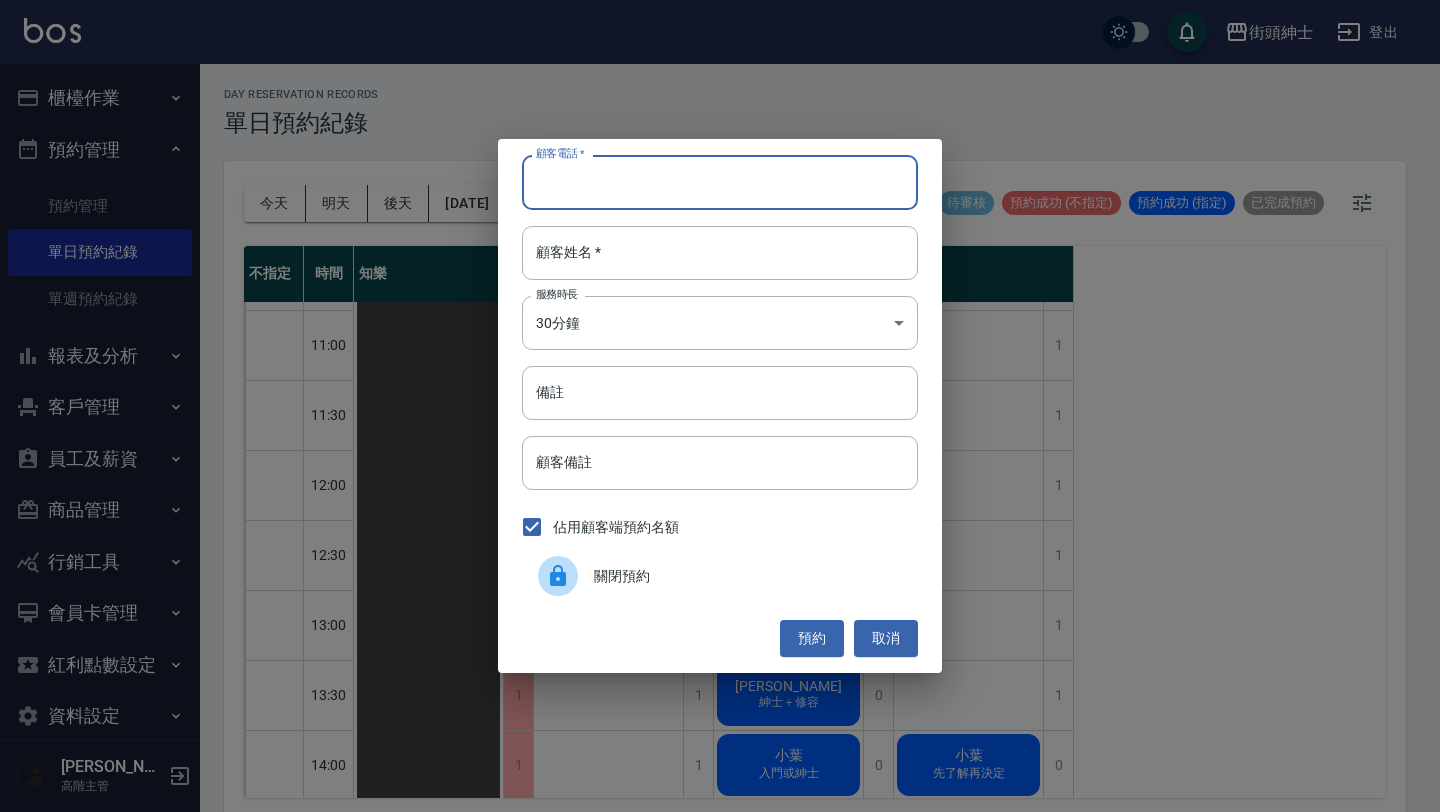 paste on "陳進謙 0989015443" 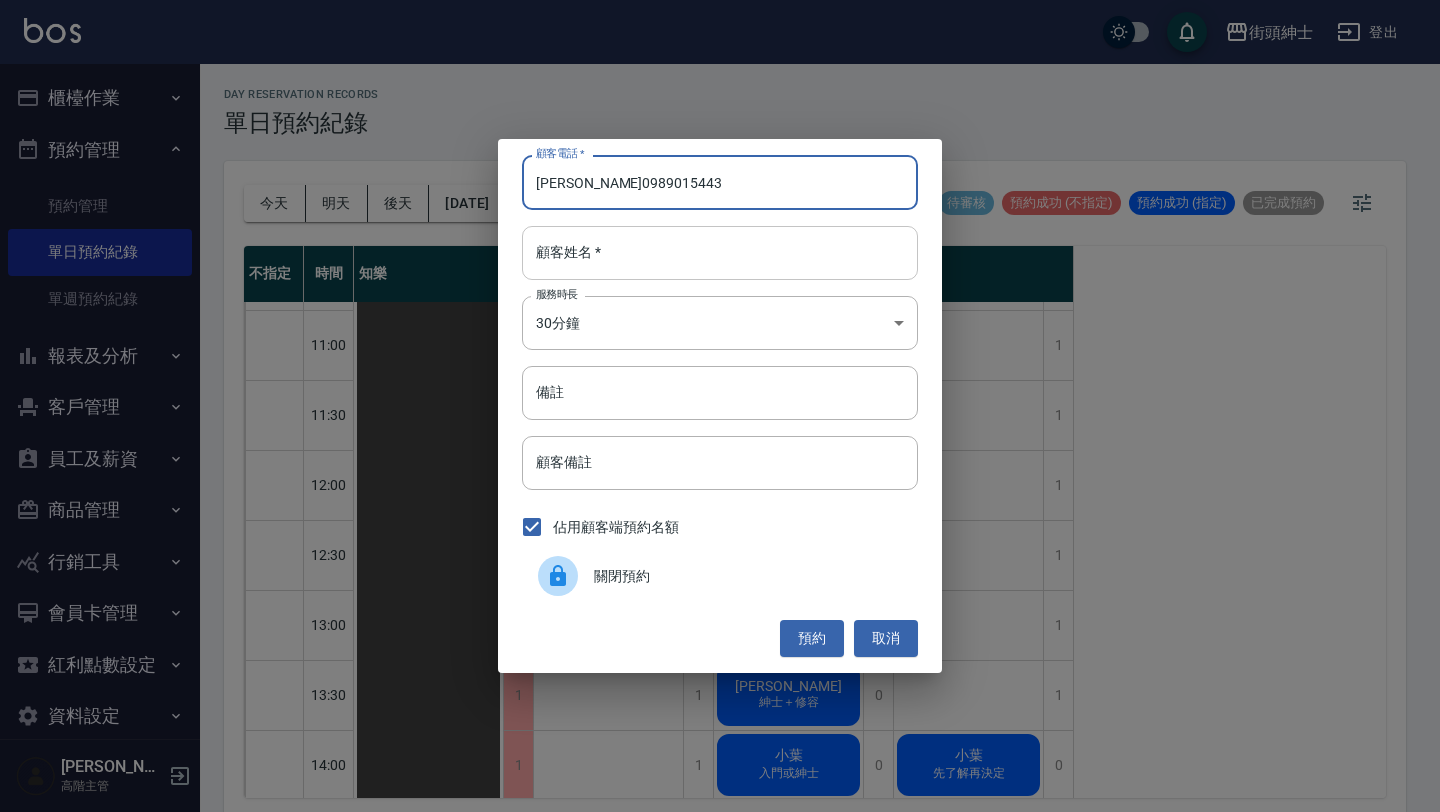 type on "陳進謙 0989015443" 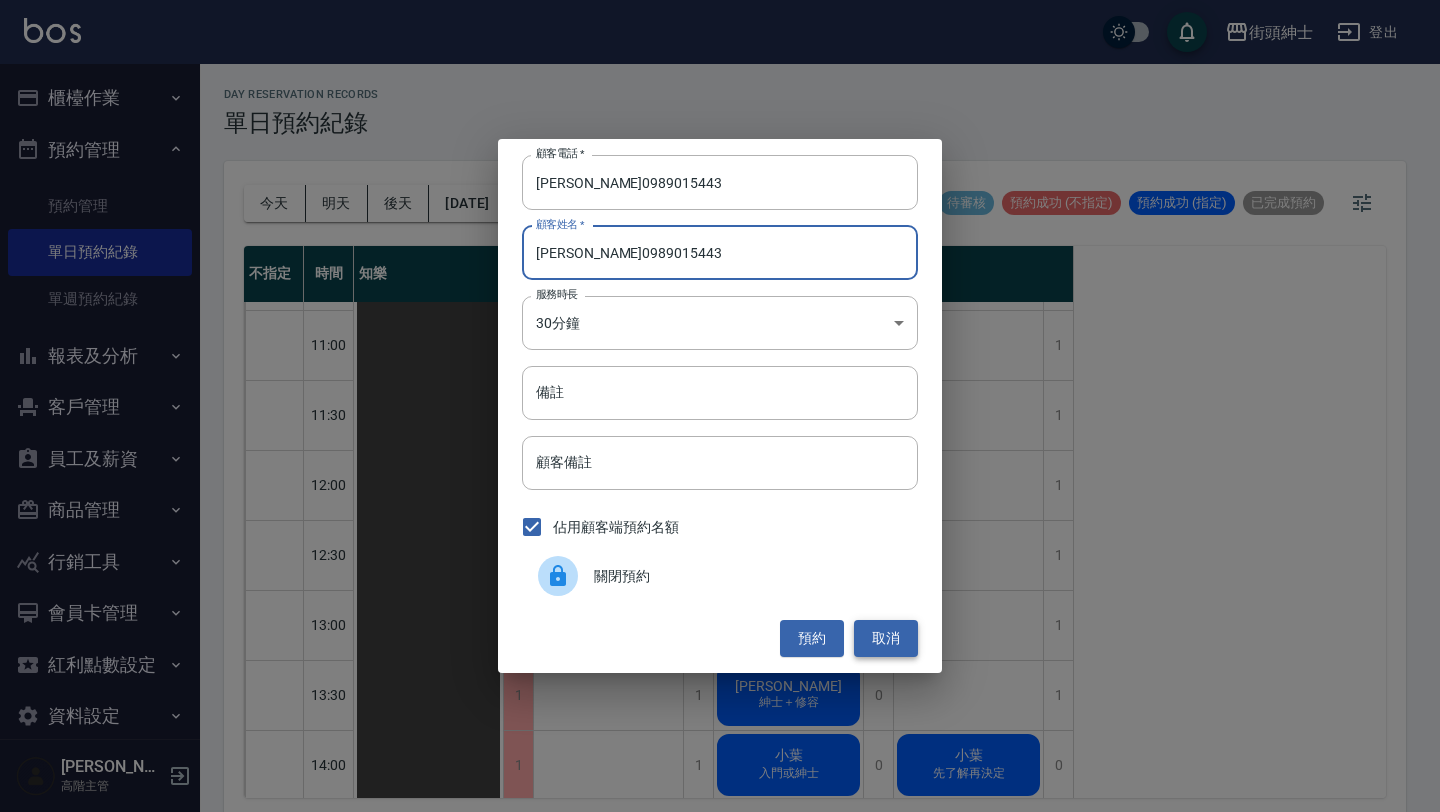 type on "陳進謙 0989015443" 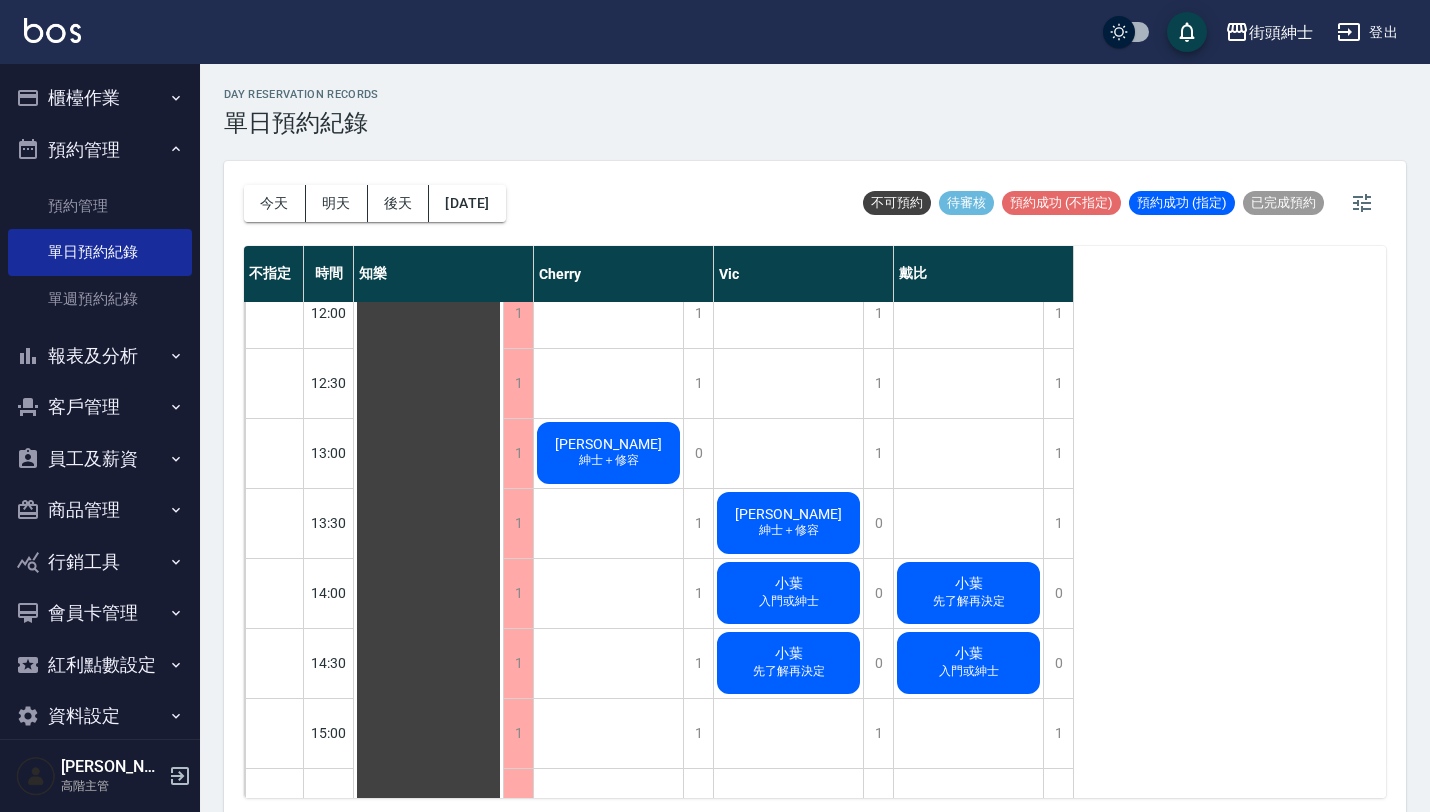 scroll, scrollTop: 264, scrollLeft: 0, axis: vertical 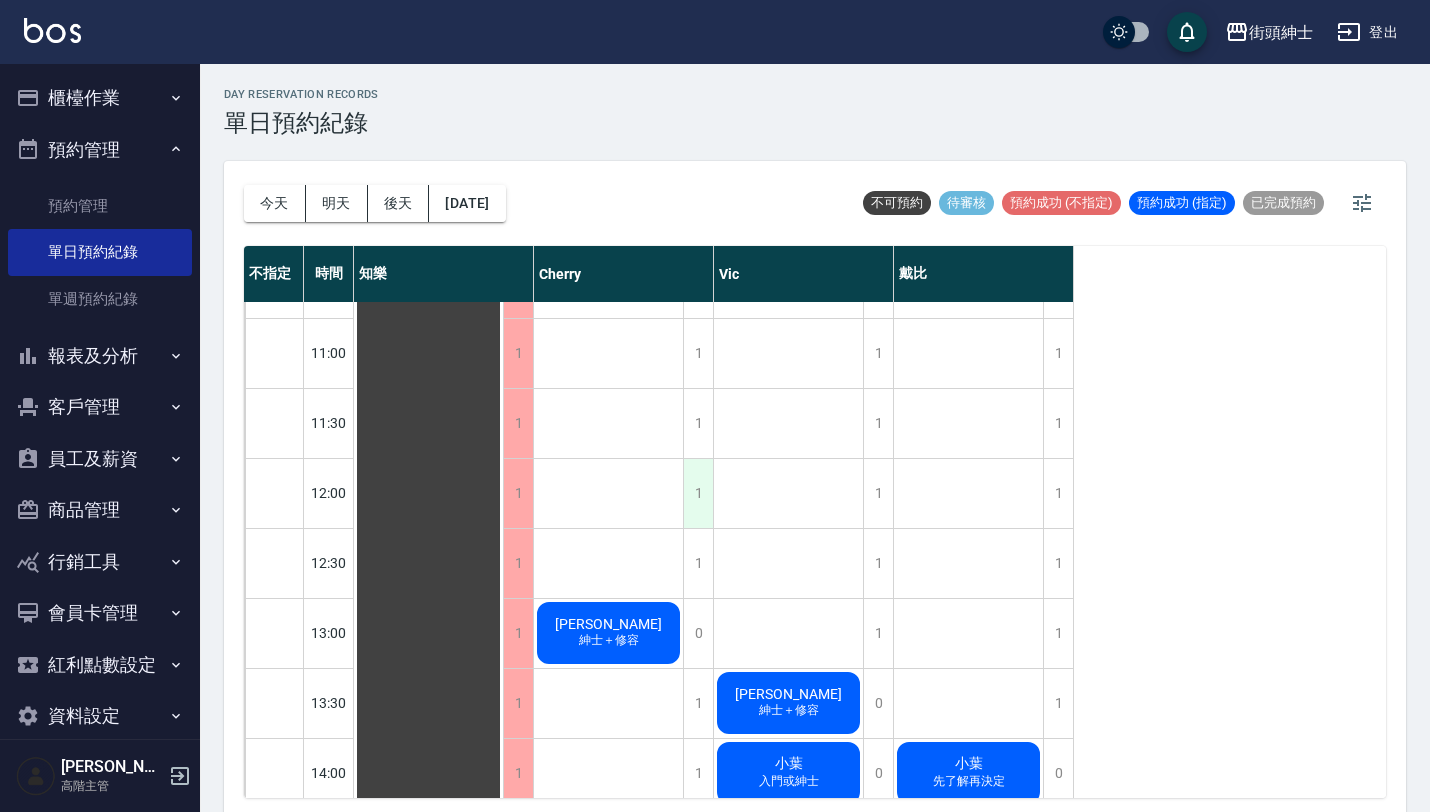 click on "1" at bounding box center (698, 493) 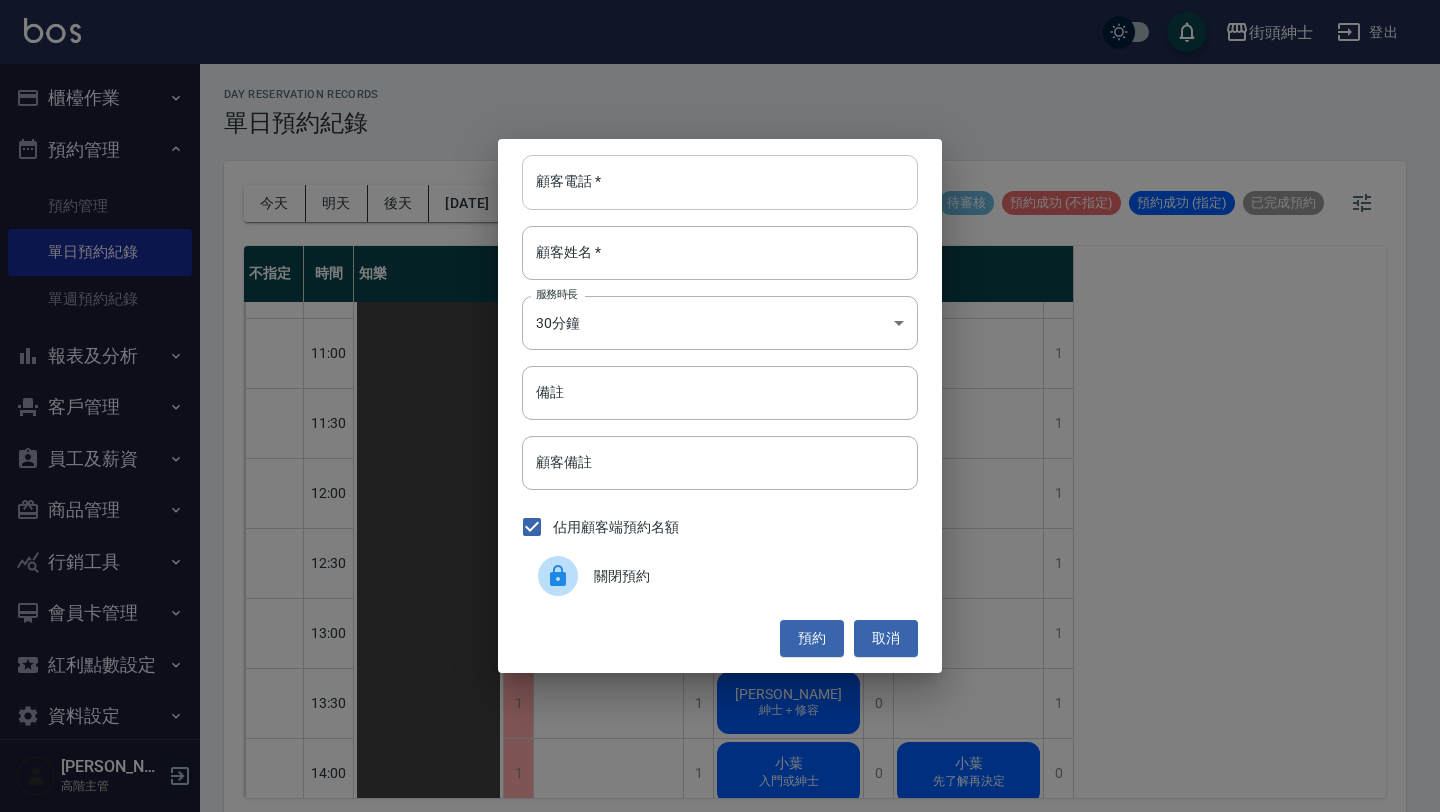 click on "顧客電話   *" at bounding box center (720, 182) 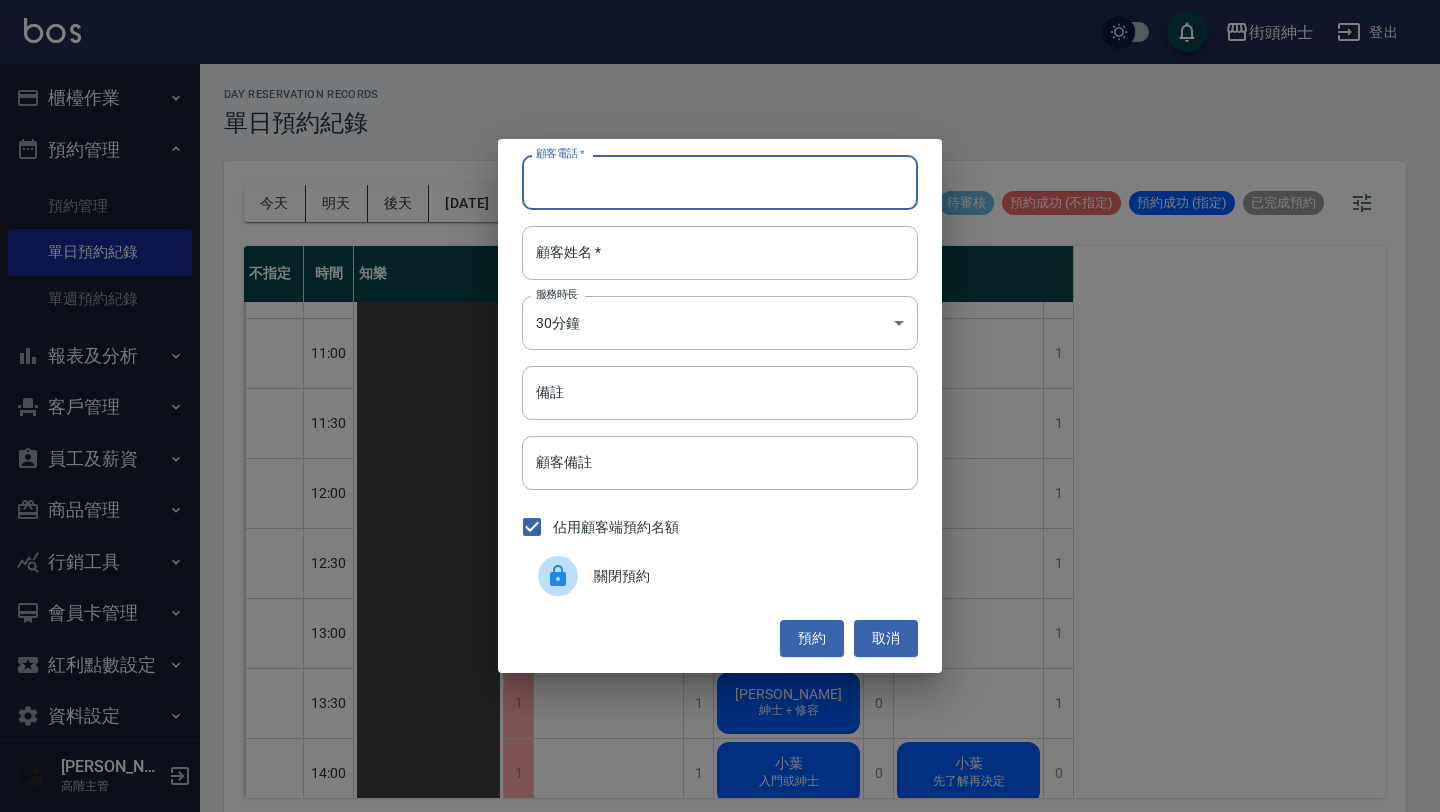 paste on "陳進謙 0989015443" 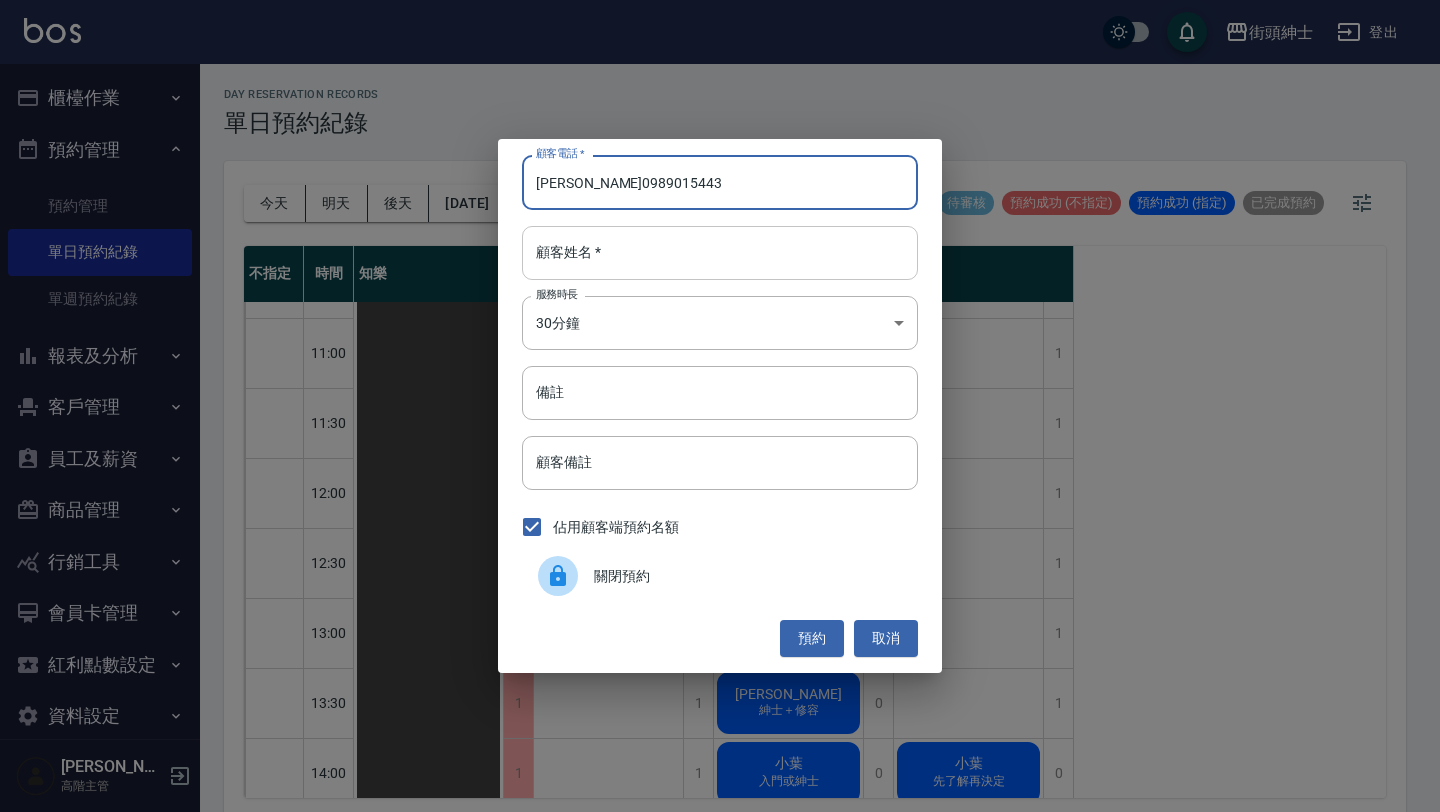 type on "陳進謙 0989015443" 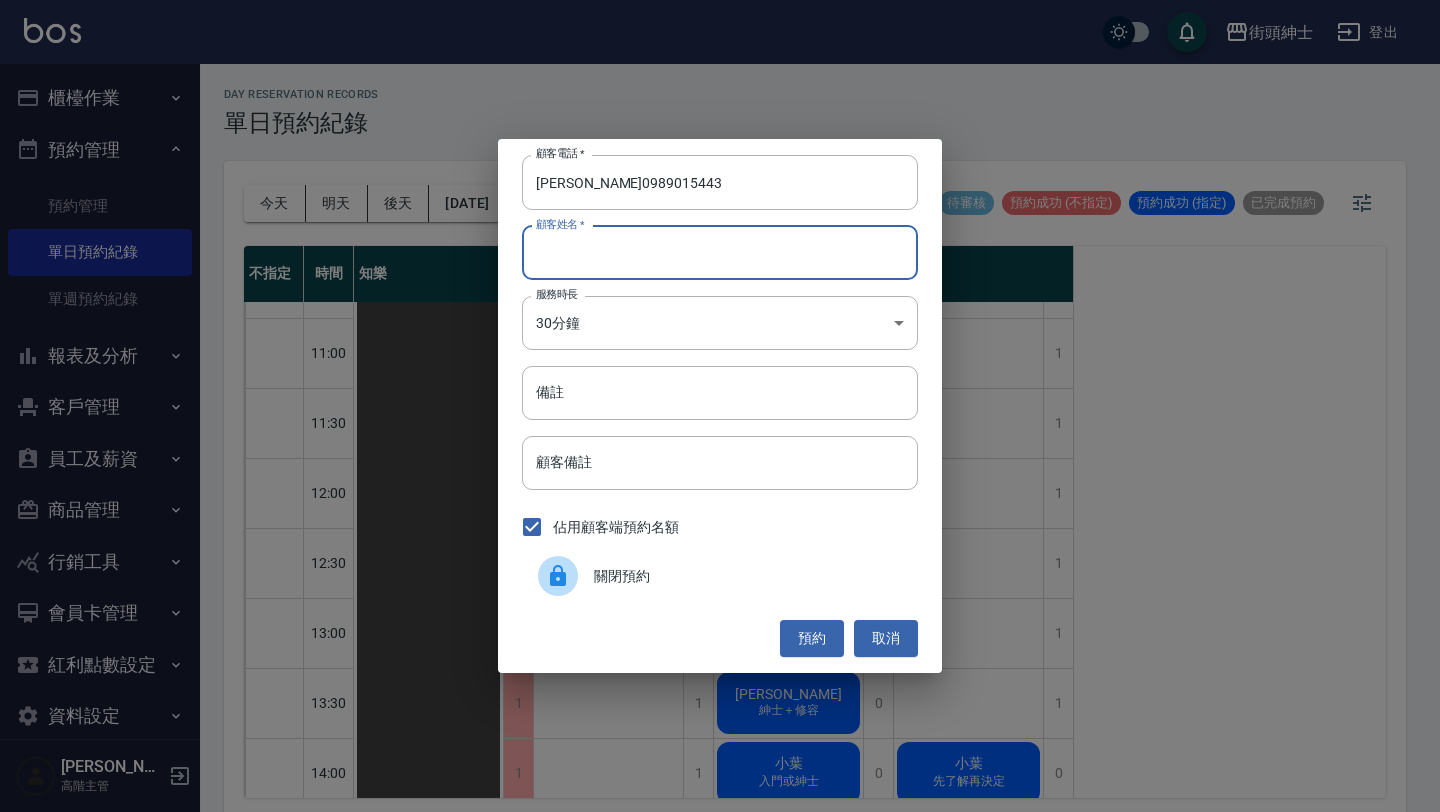 click on "顧客姓名   *" at bounding box center [720, 253] 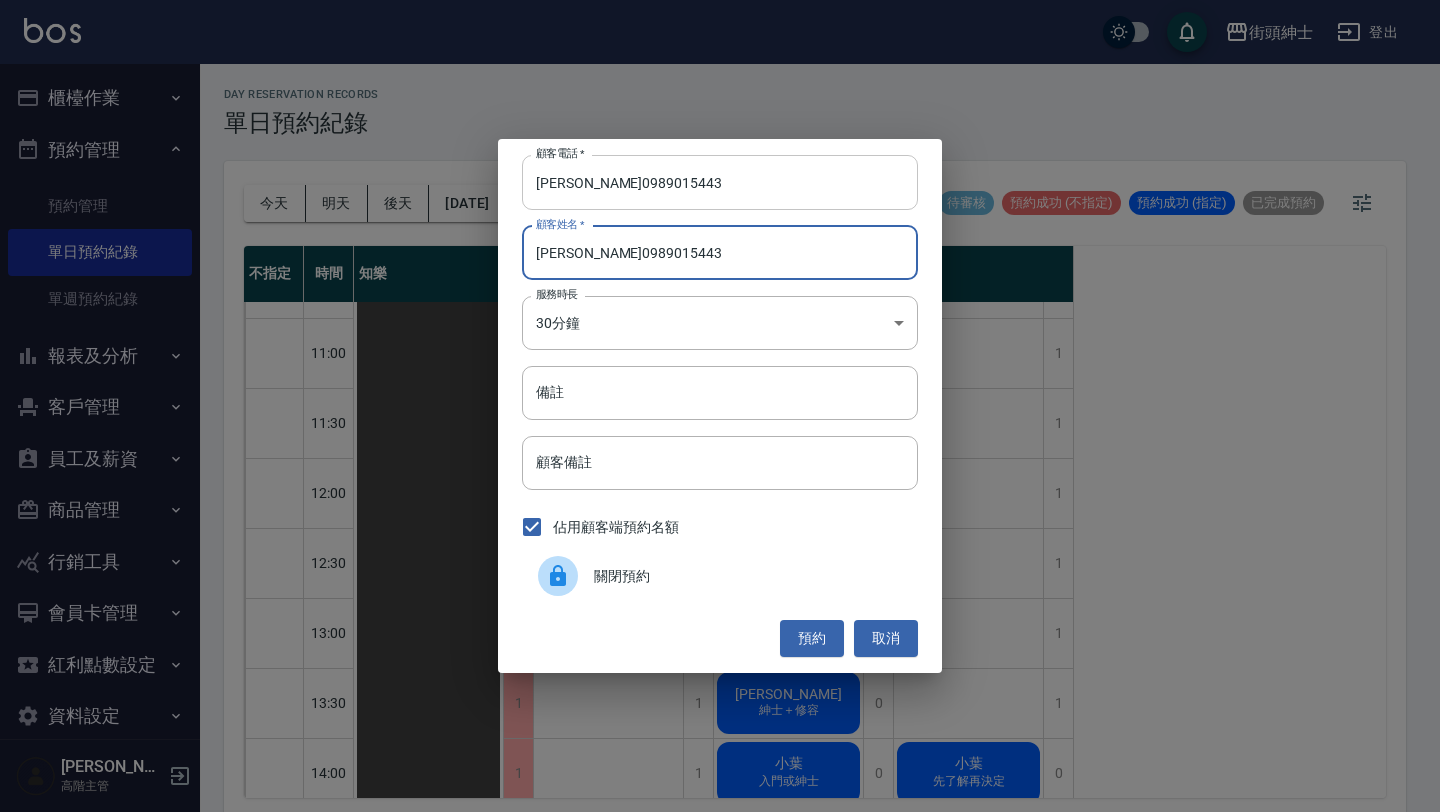 type on "陳進謙 0989015443" 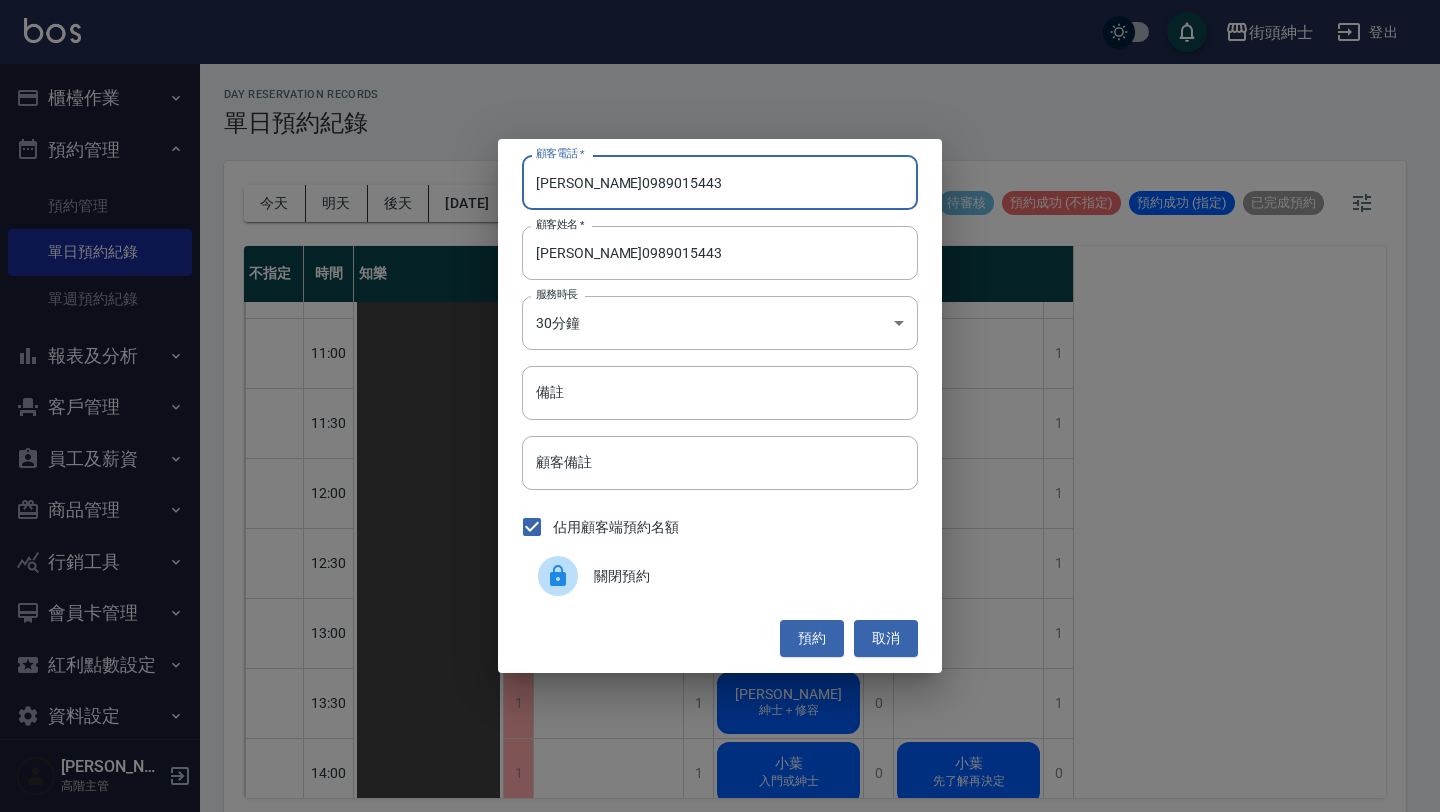 drag, startPoint x: 583, startPoint y: 185, endPoint x: 482, endPoint y: 185, distance: 101 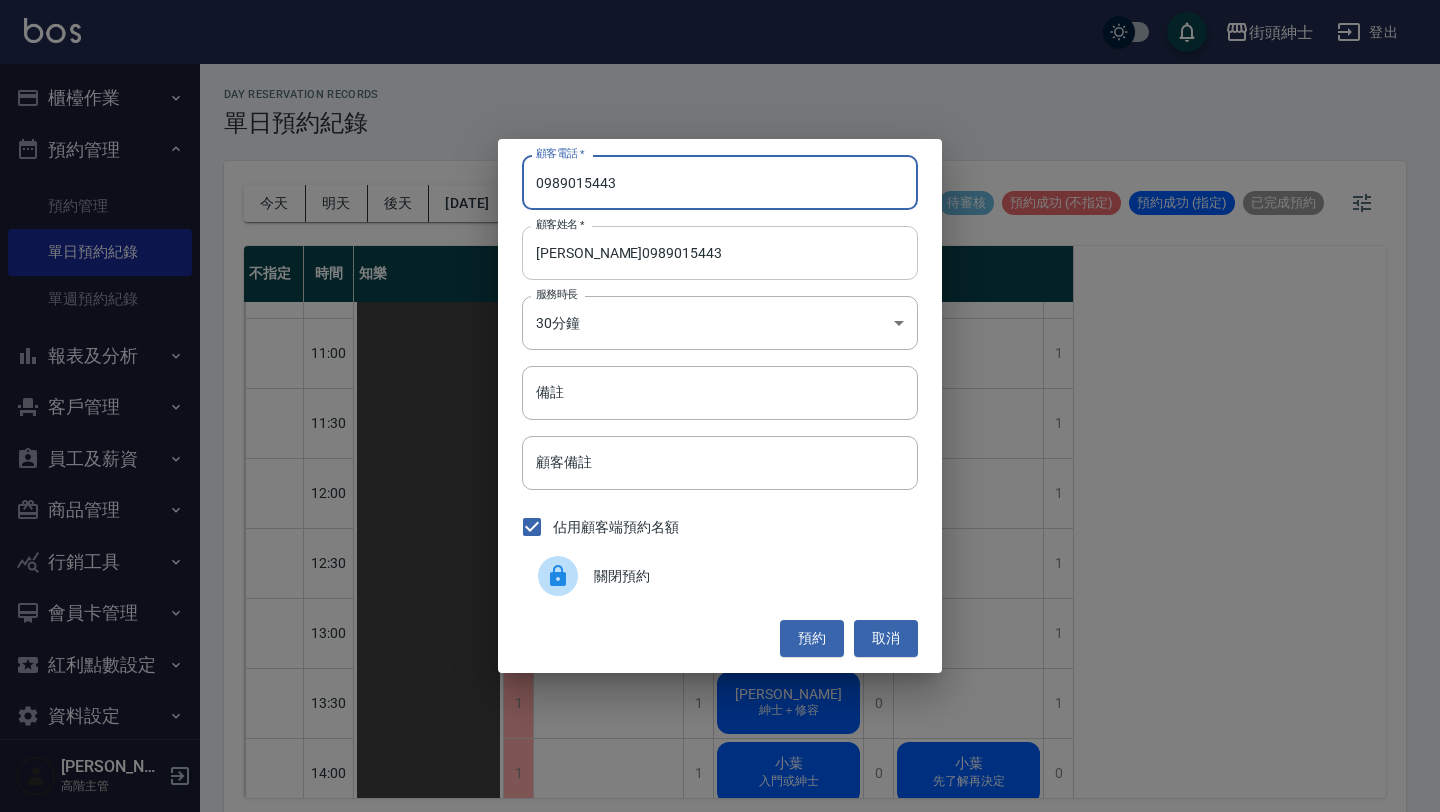 type on "0989015443" 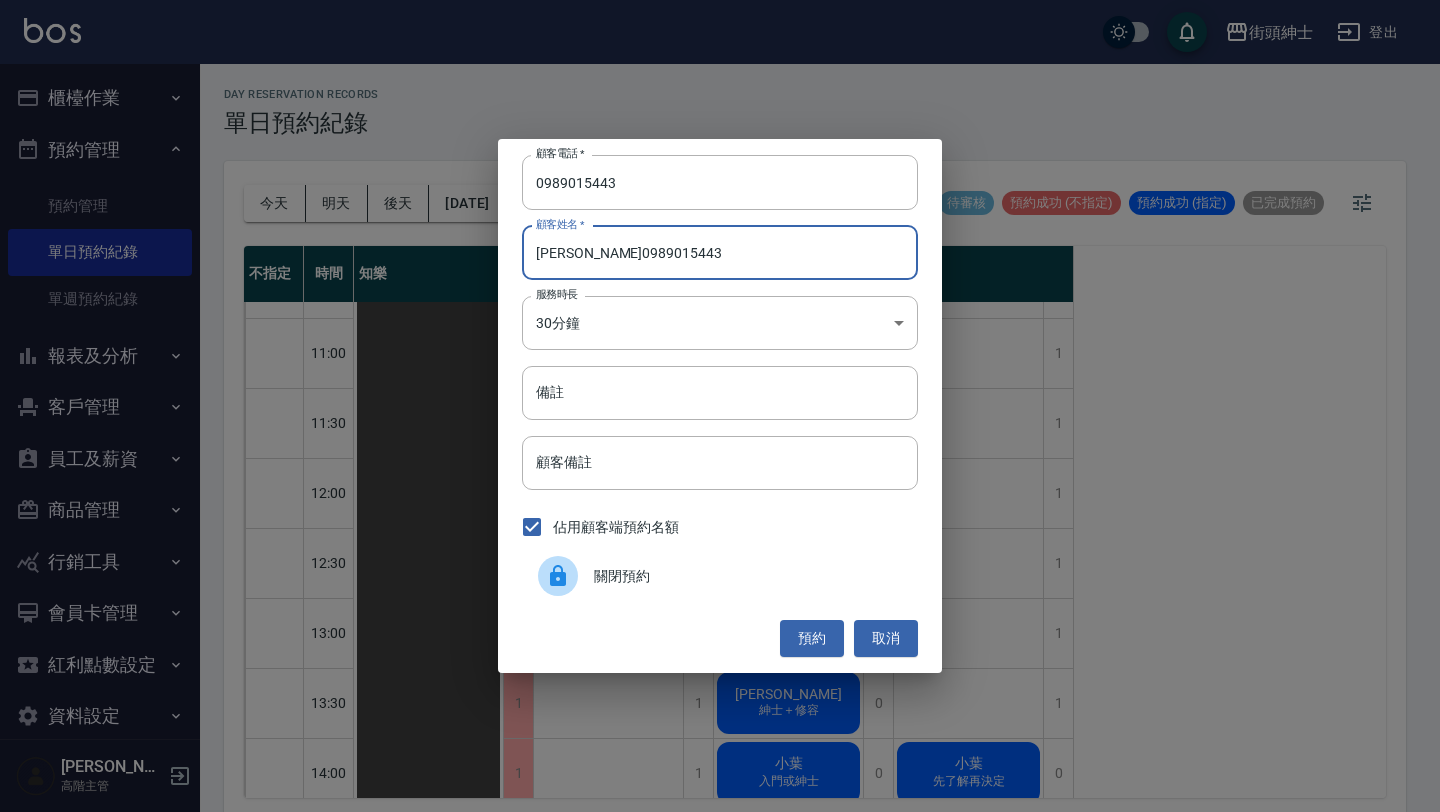 drag, startPoint x: 575, startPoint y: 252, endPoint x: 883, endPoint y: 252, distance: 308 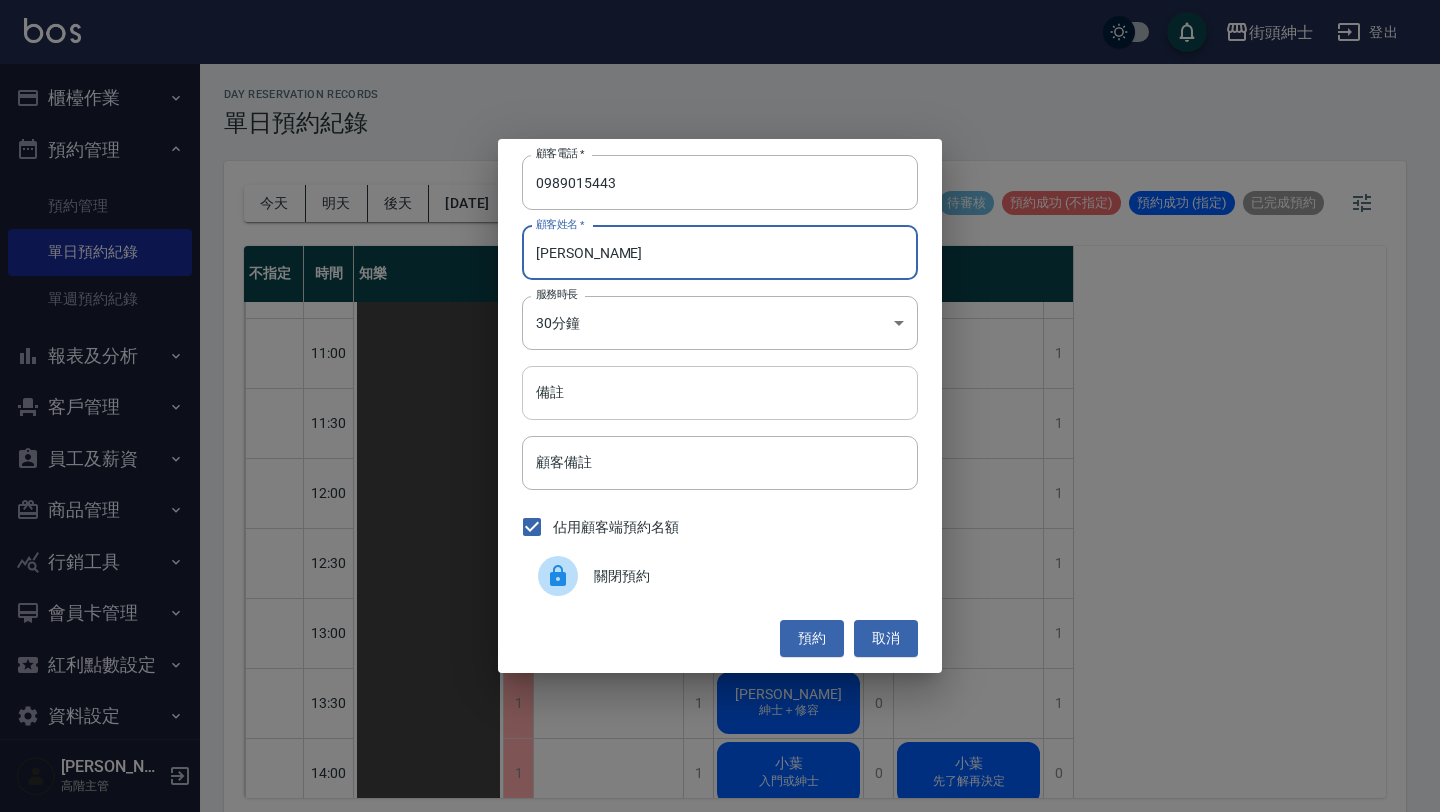 type on "陳進謙" 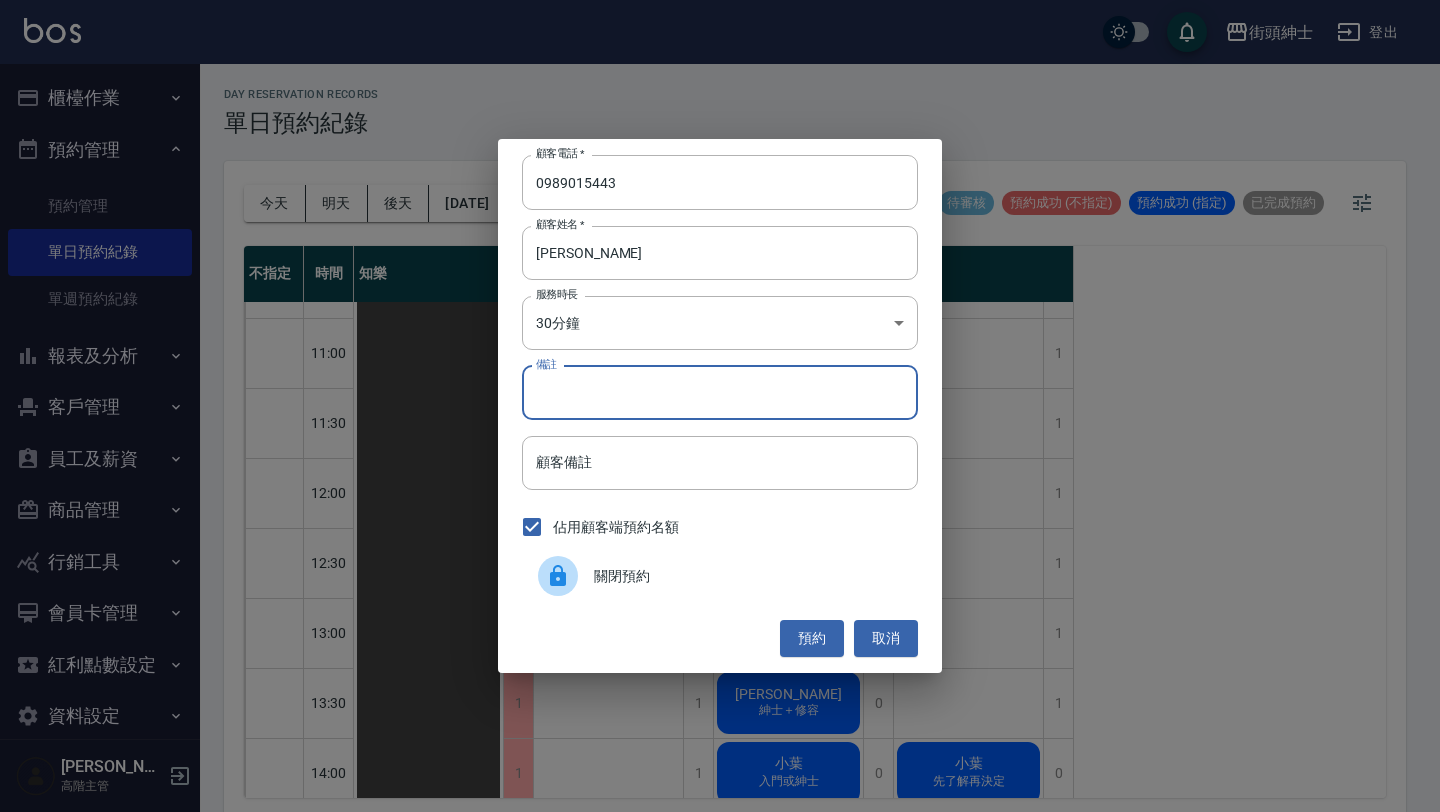 click on "備註" at bounding box center [720, 393] 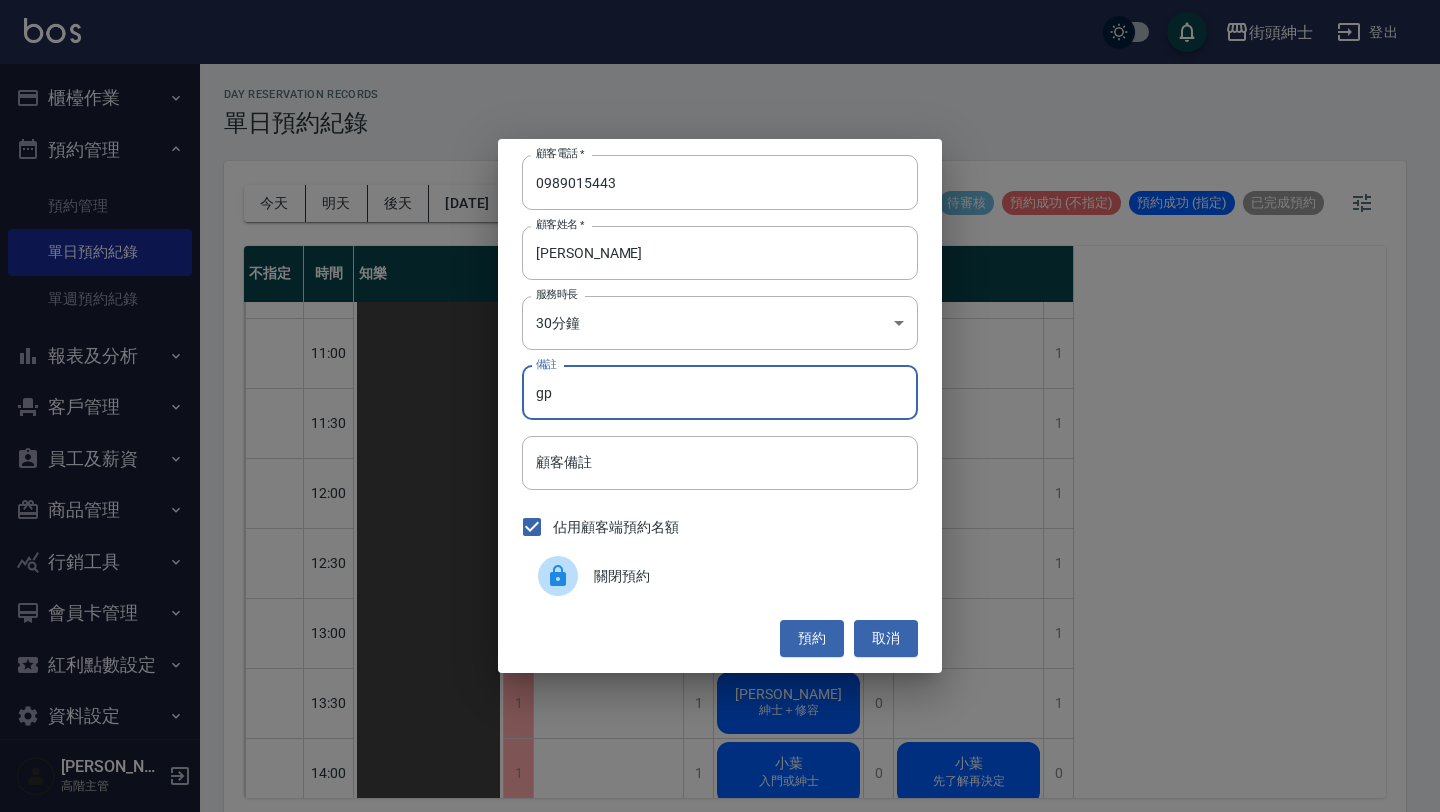 type on "g" 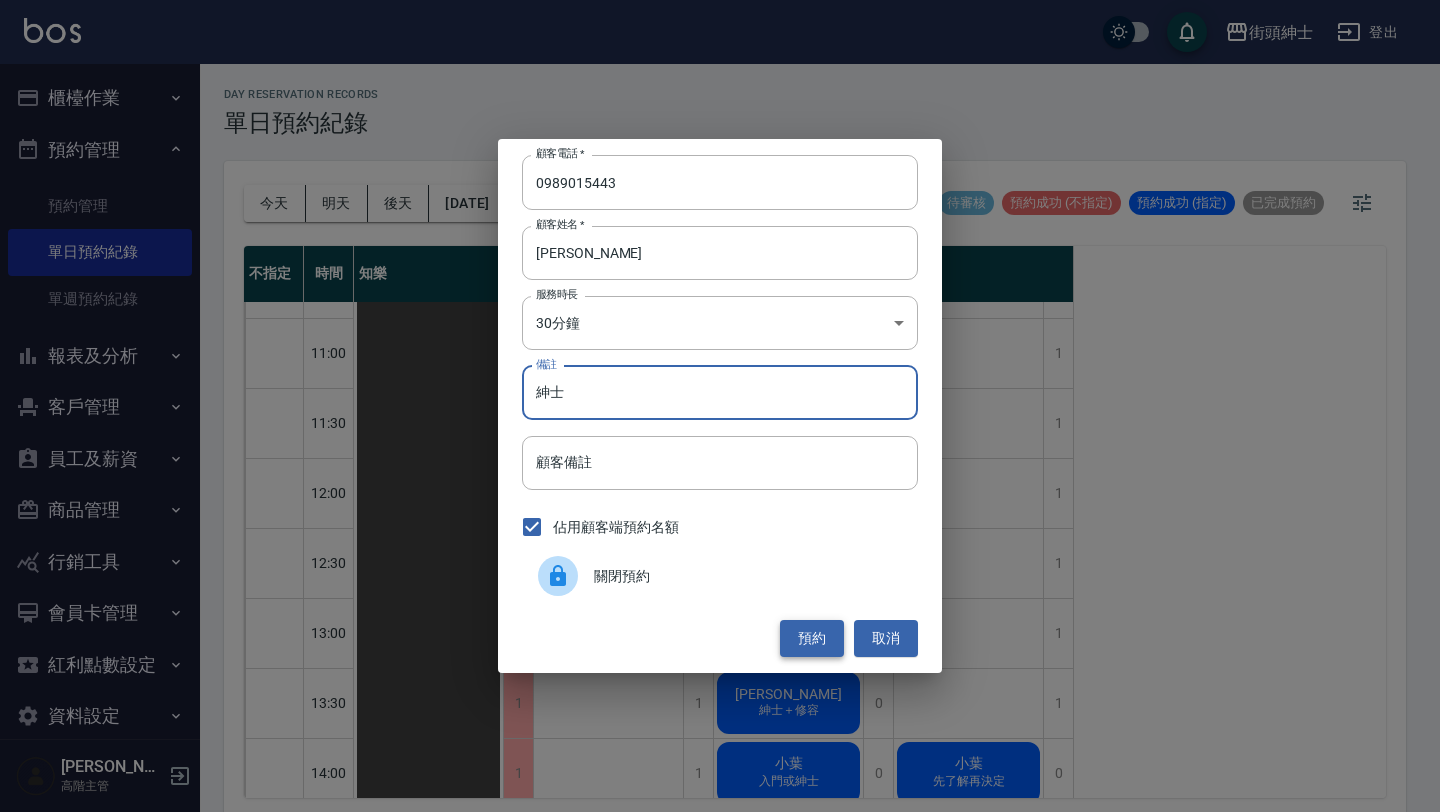 type on "紳士" 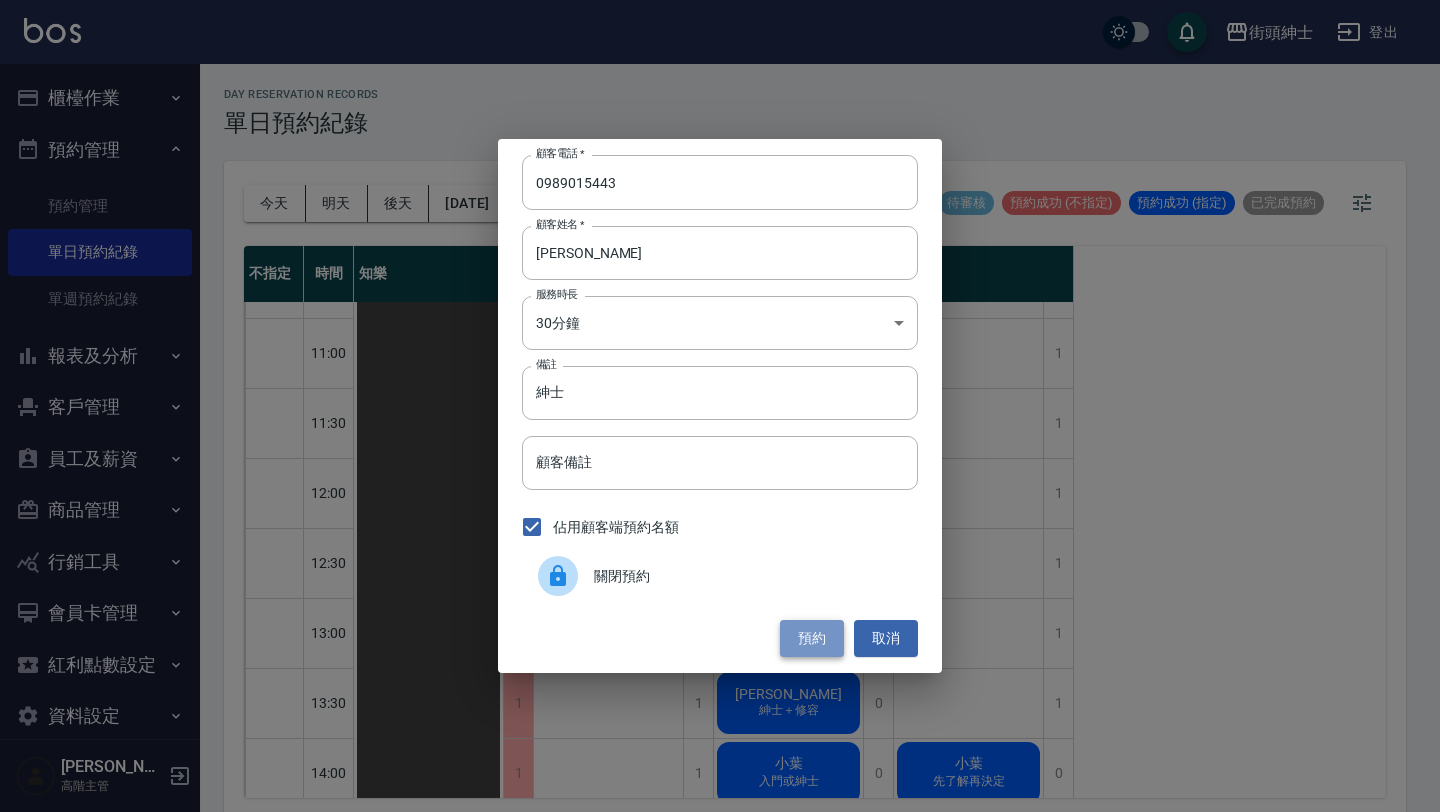click on "預約" at bounding box center [812, 638] 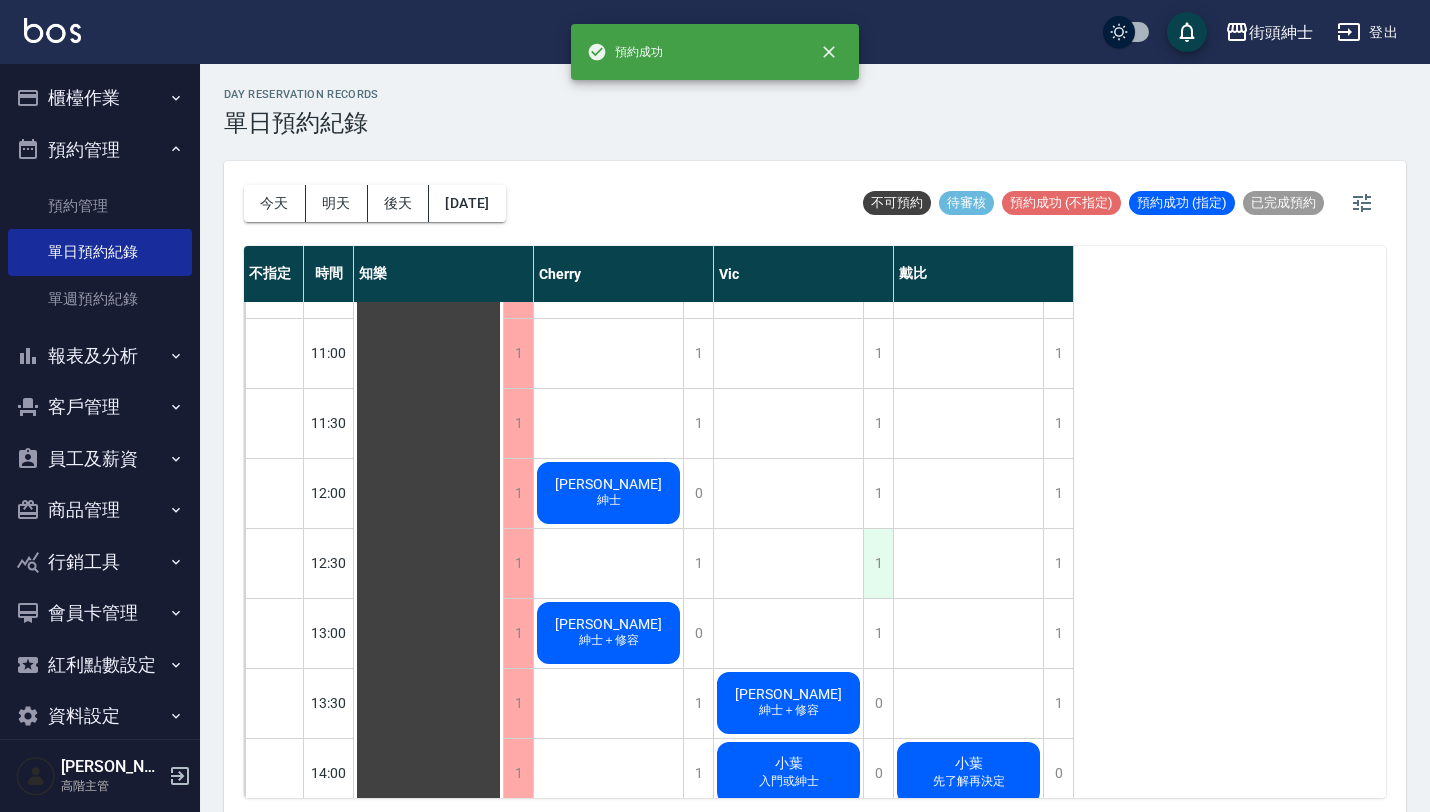 click on "1" at bounding box center (878, 563) 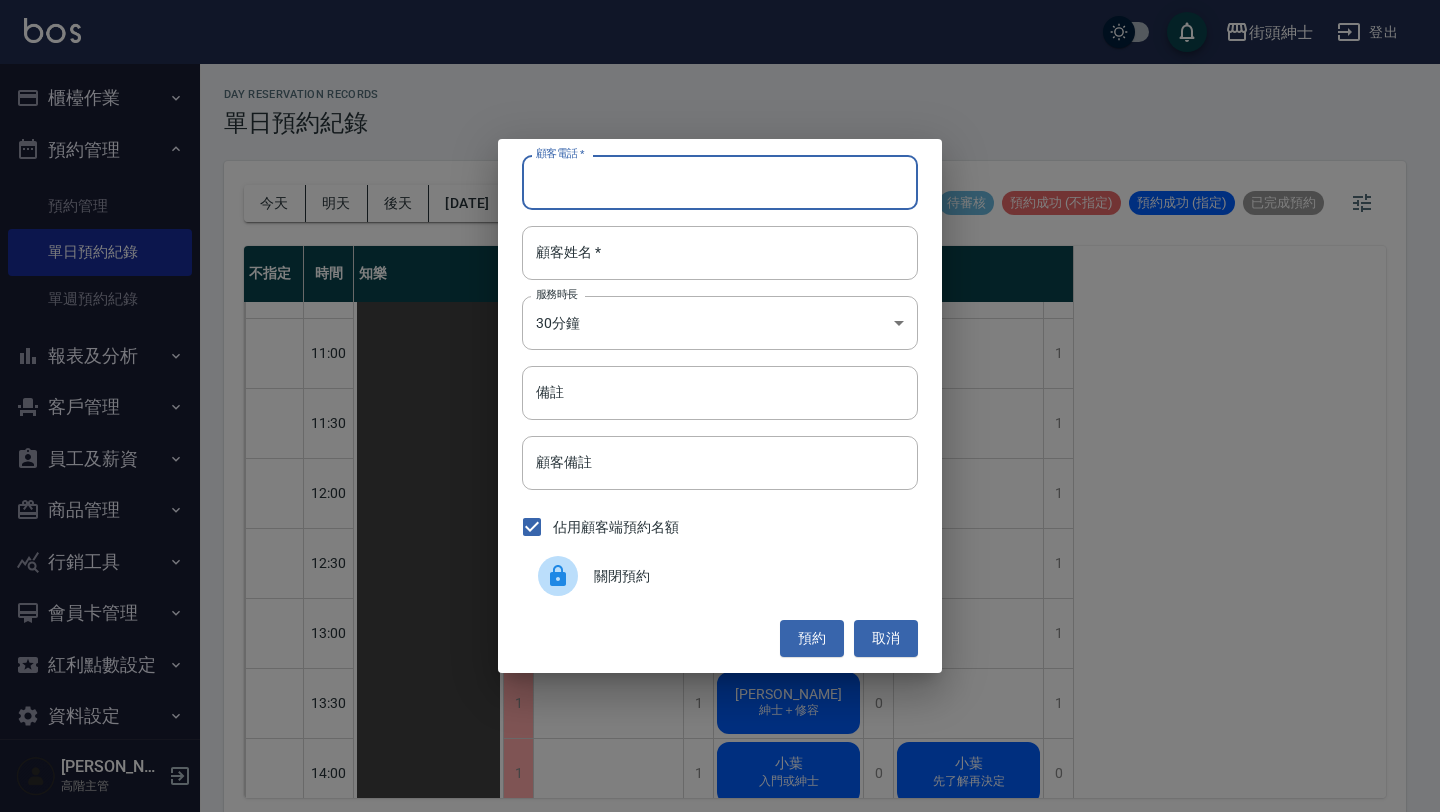 click on "顧客電話   *" at bounding box center (720, 182) 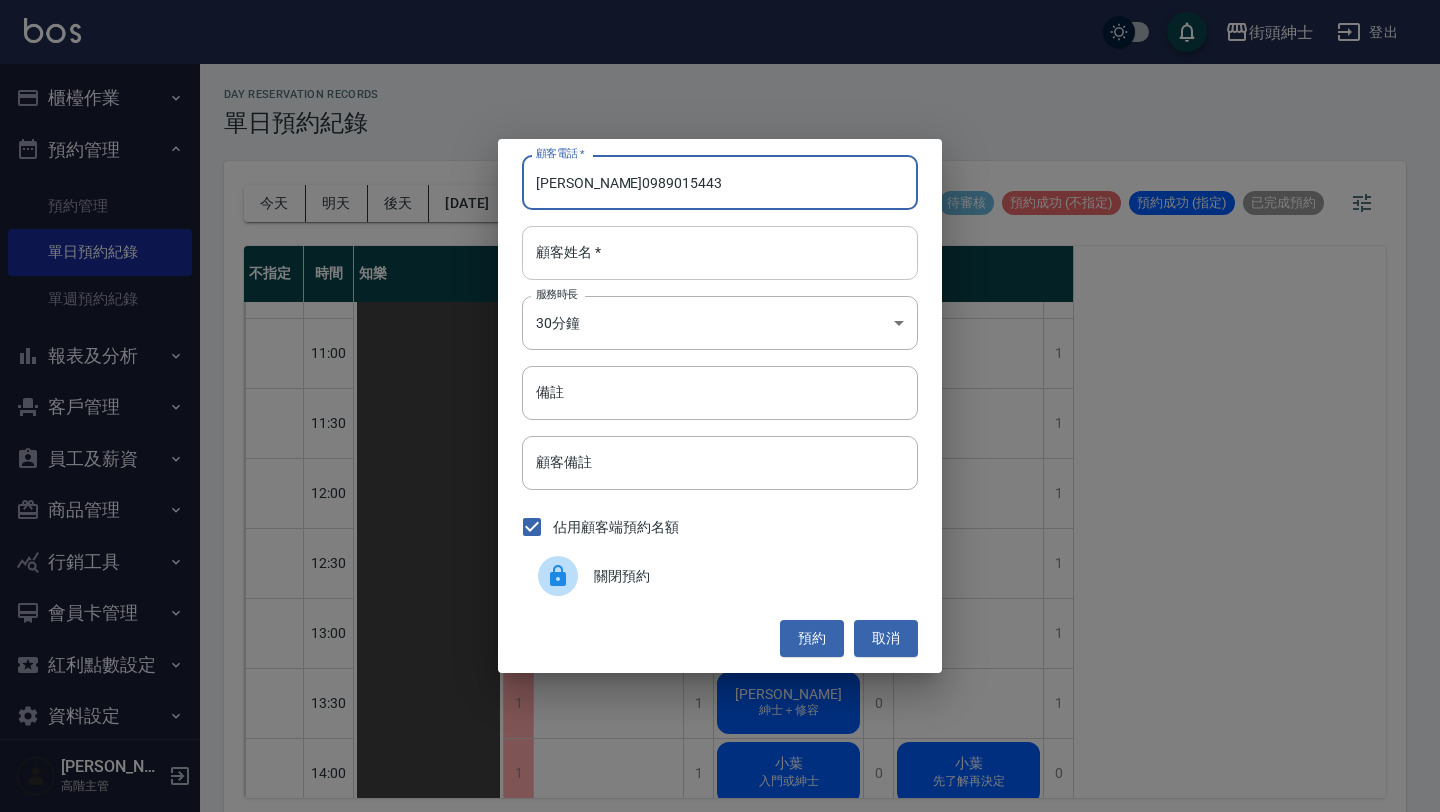 type on "陳進謙 0989015443" 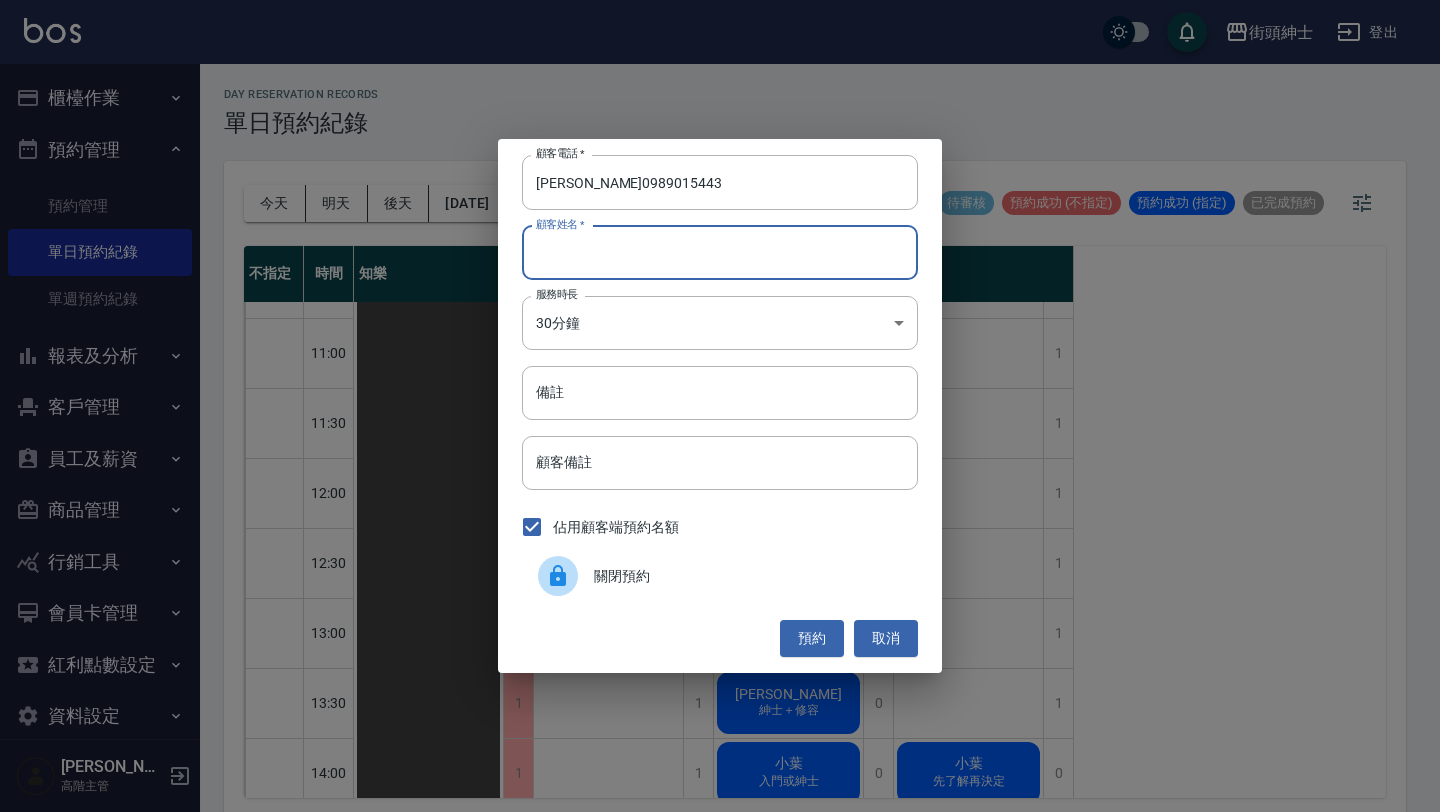 click on "顧客姓名   *" at bounding box center [720, 253] 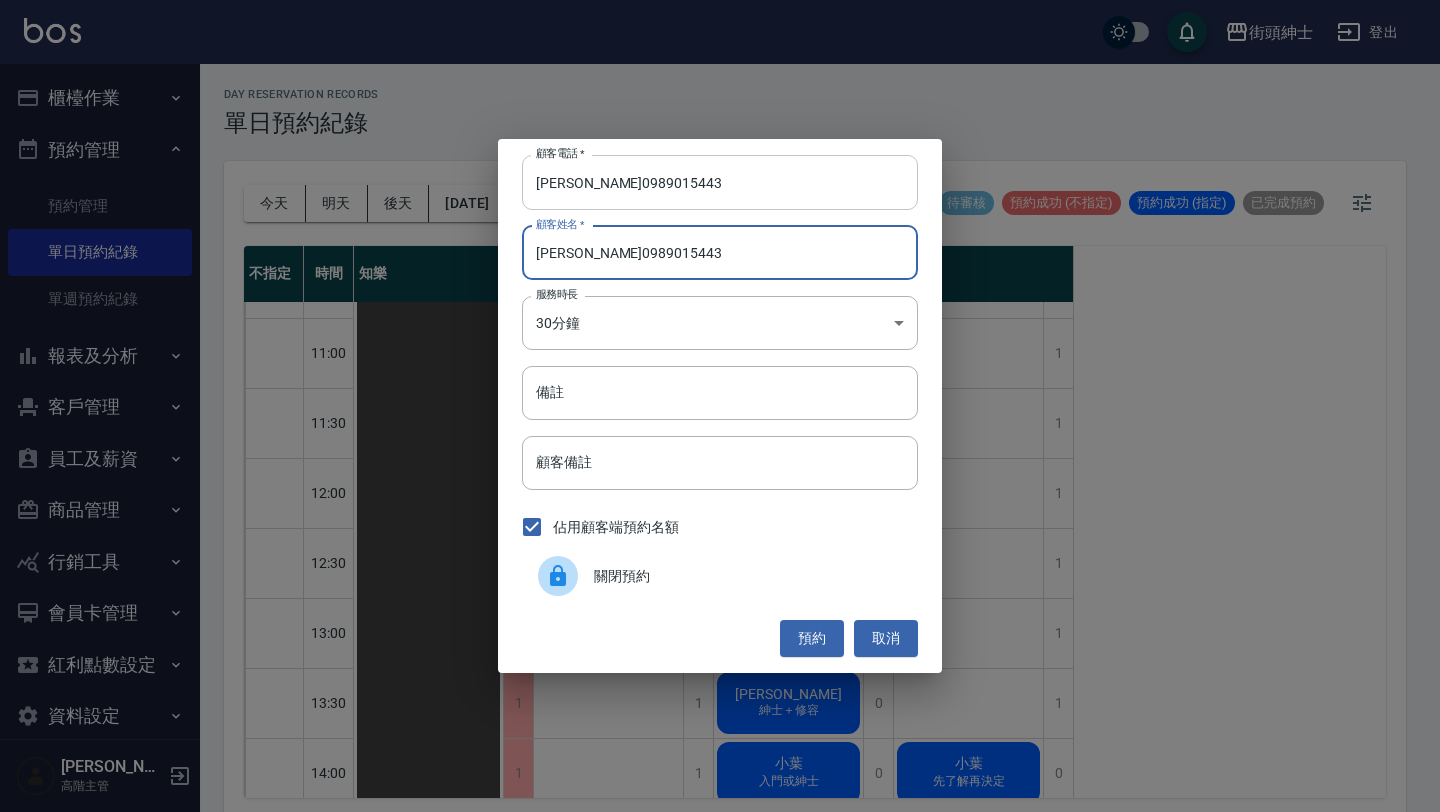 type on "陳進謙 0989015443" 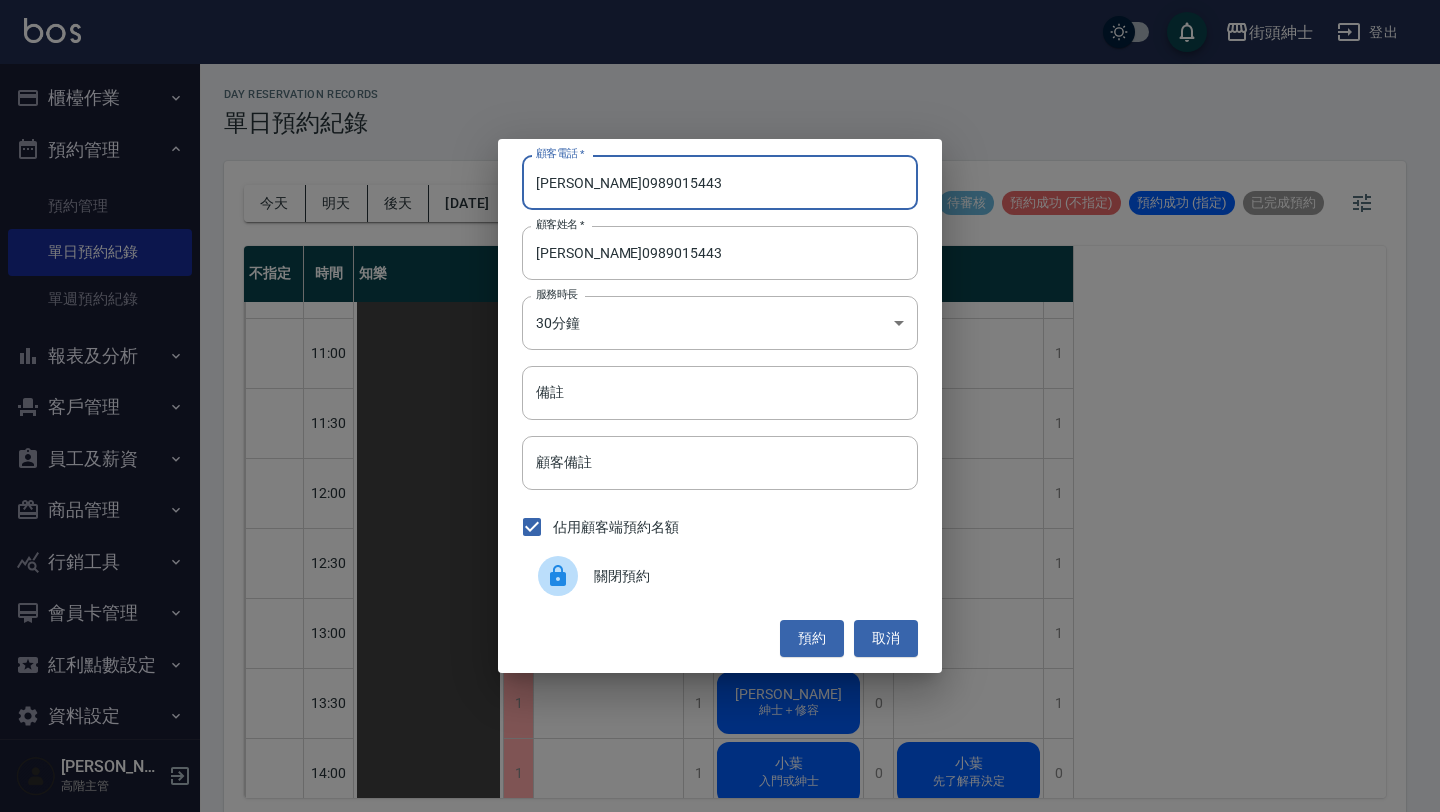 drag, startPoint x: 580, startPoint y: 189, endPoint x: 476, endPoint y: 189, distance: 104 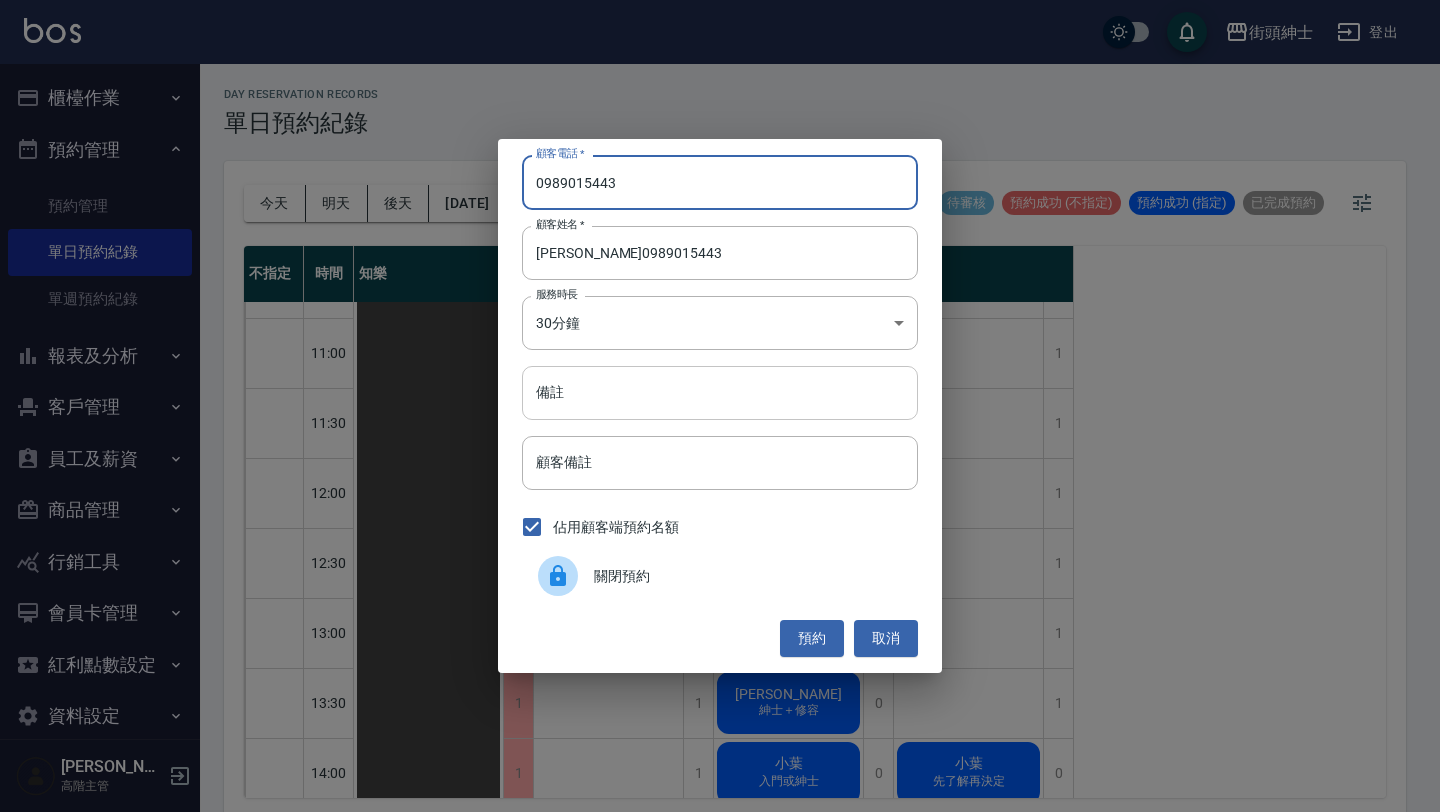 type on "0989015443" 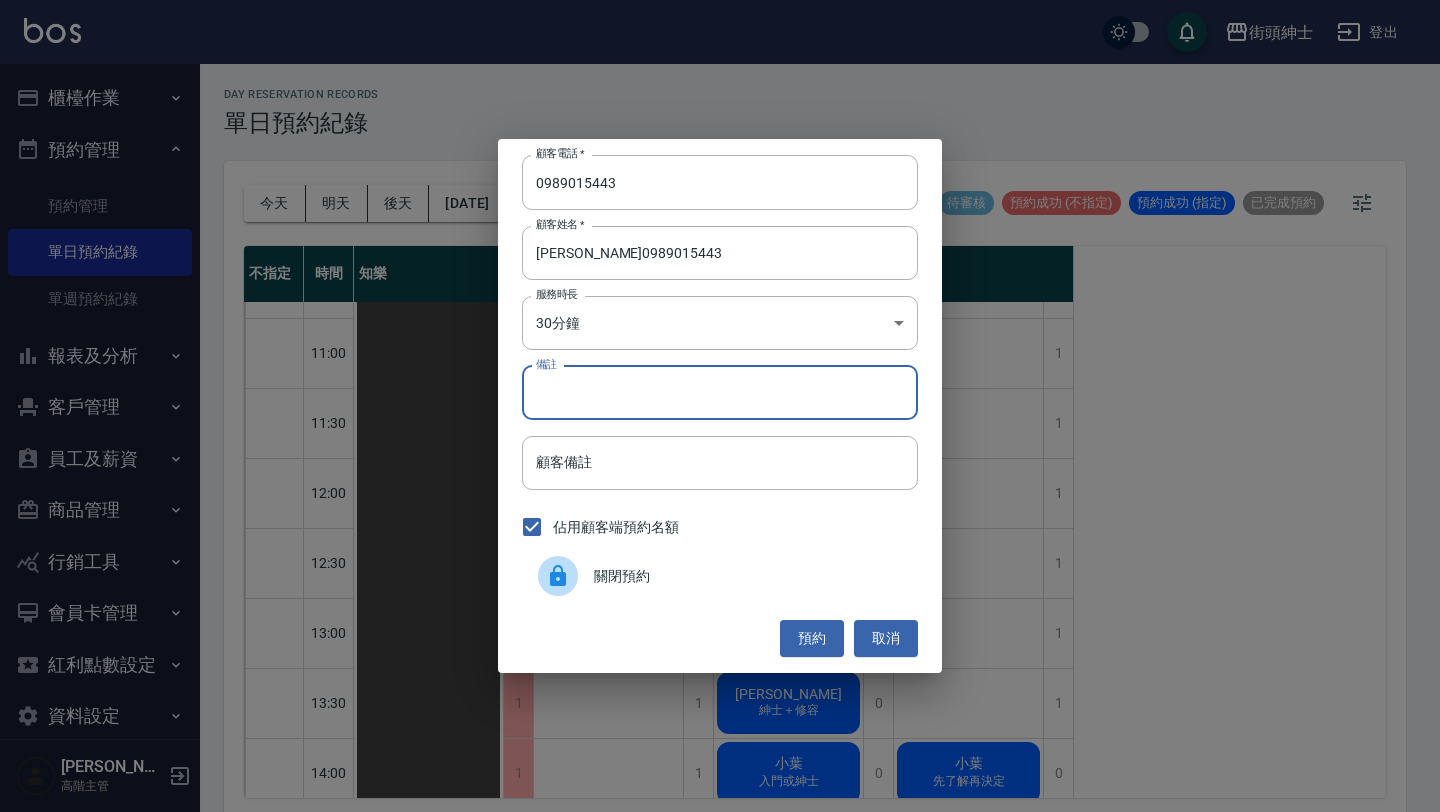 click on "備註" at bounding box center (720, 393) 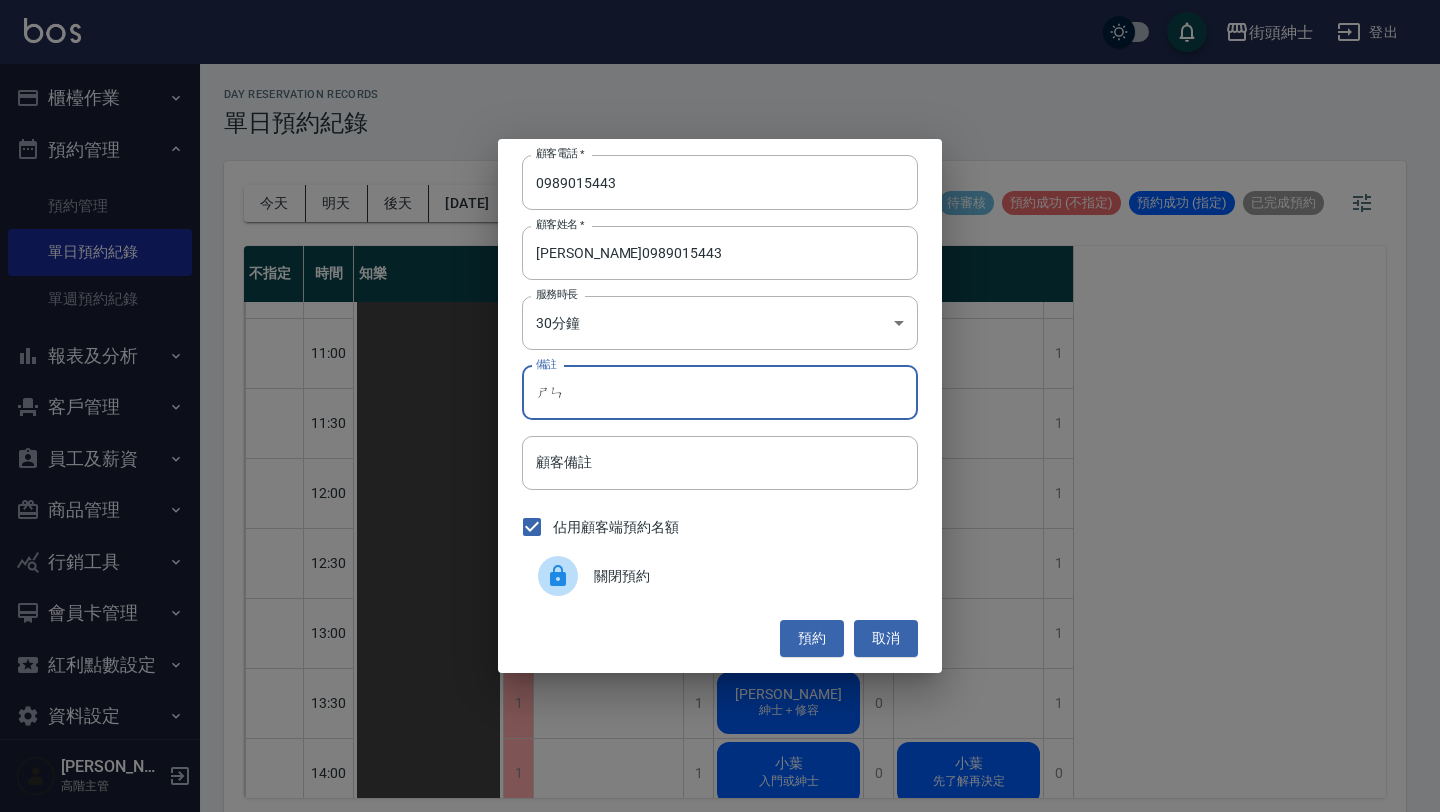 type on "腎" 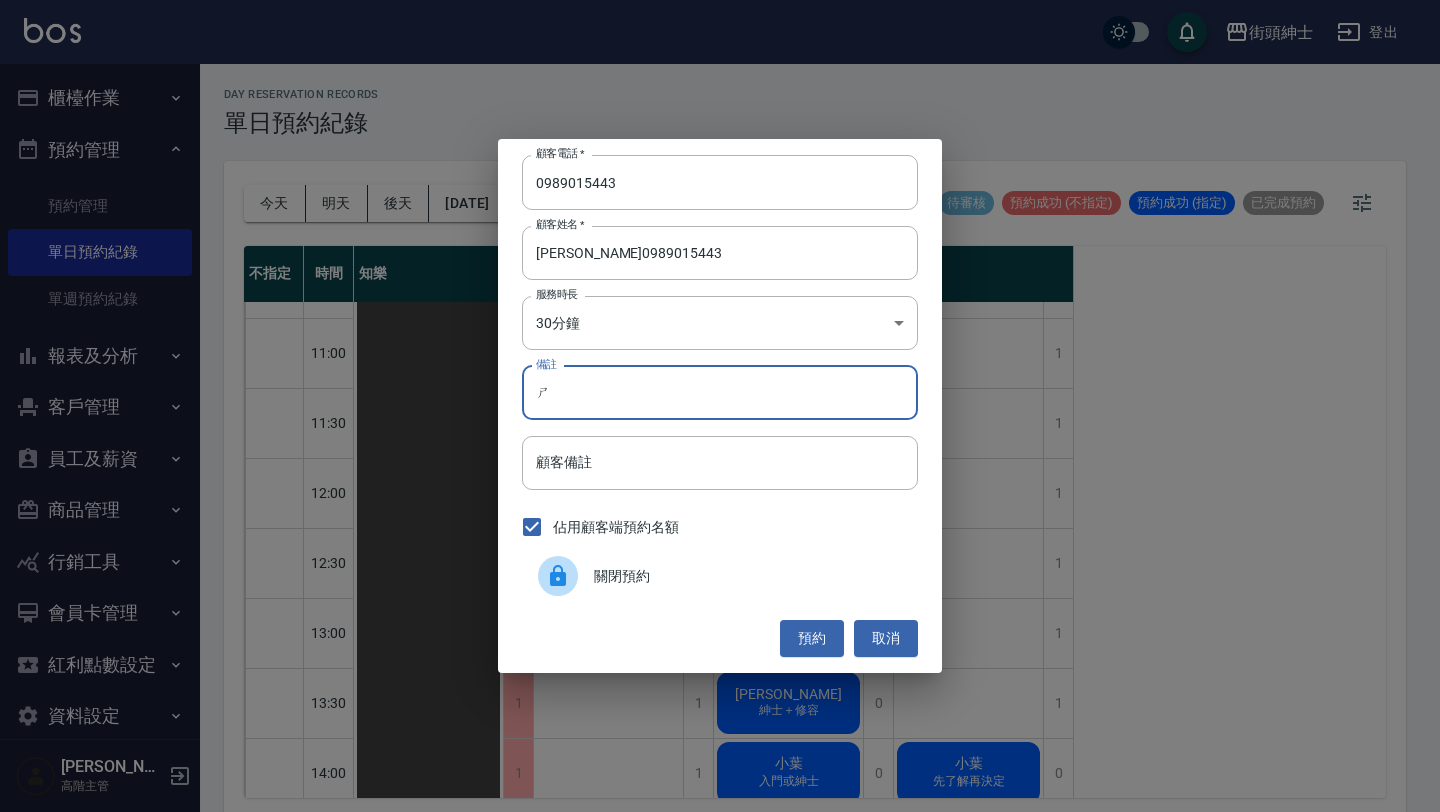 type on "施" 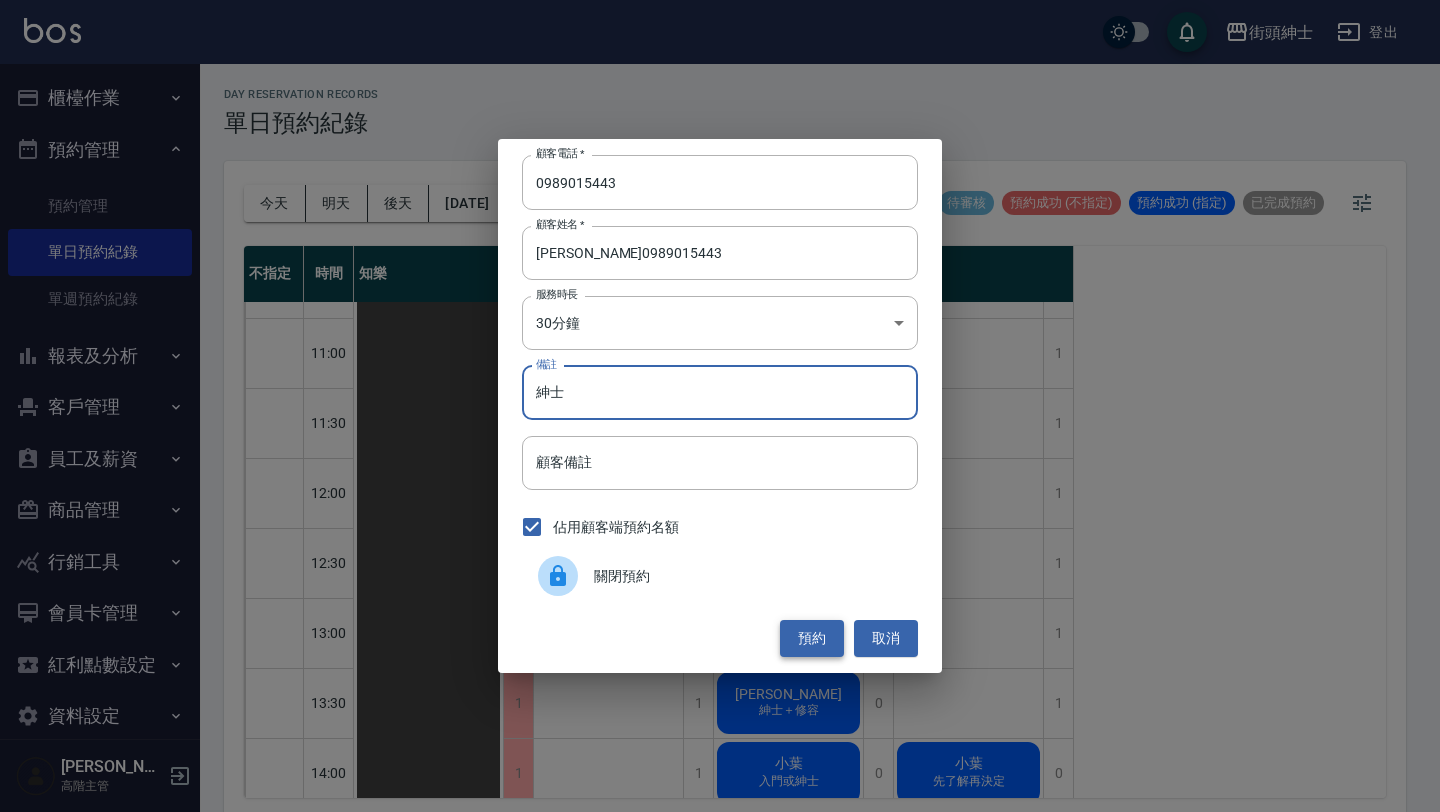 type on "紳士" 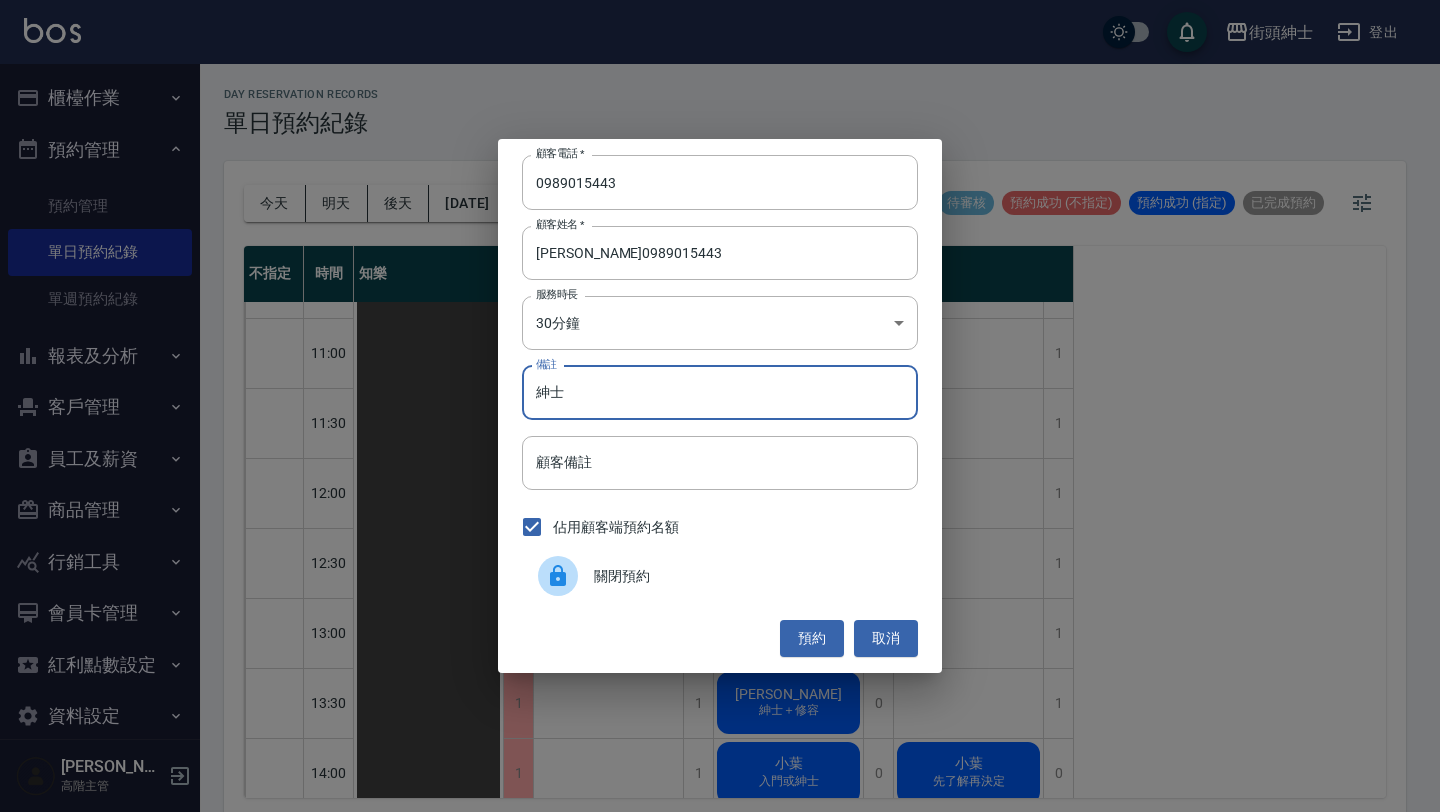 click on "預約" at bounding box center [812, 638] 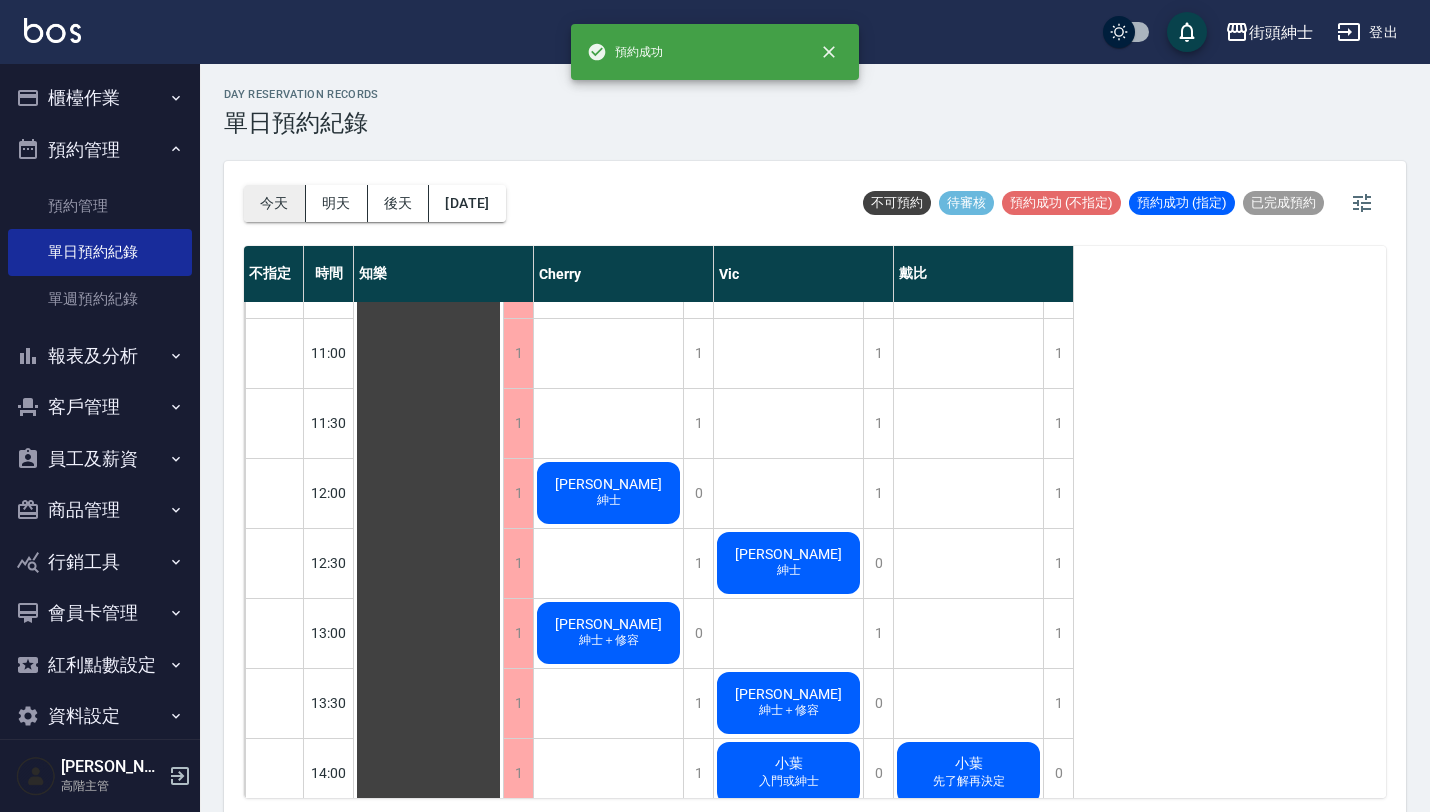 click on "今天" at bounding box center (275, 203) 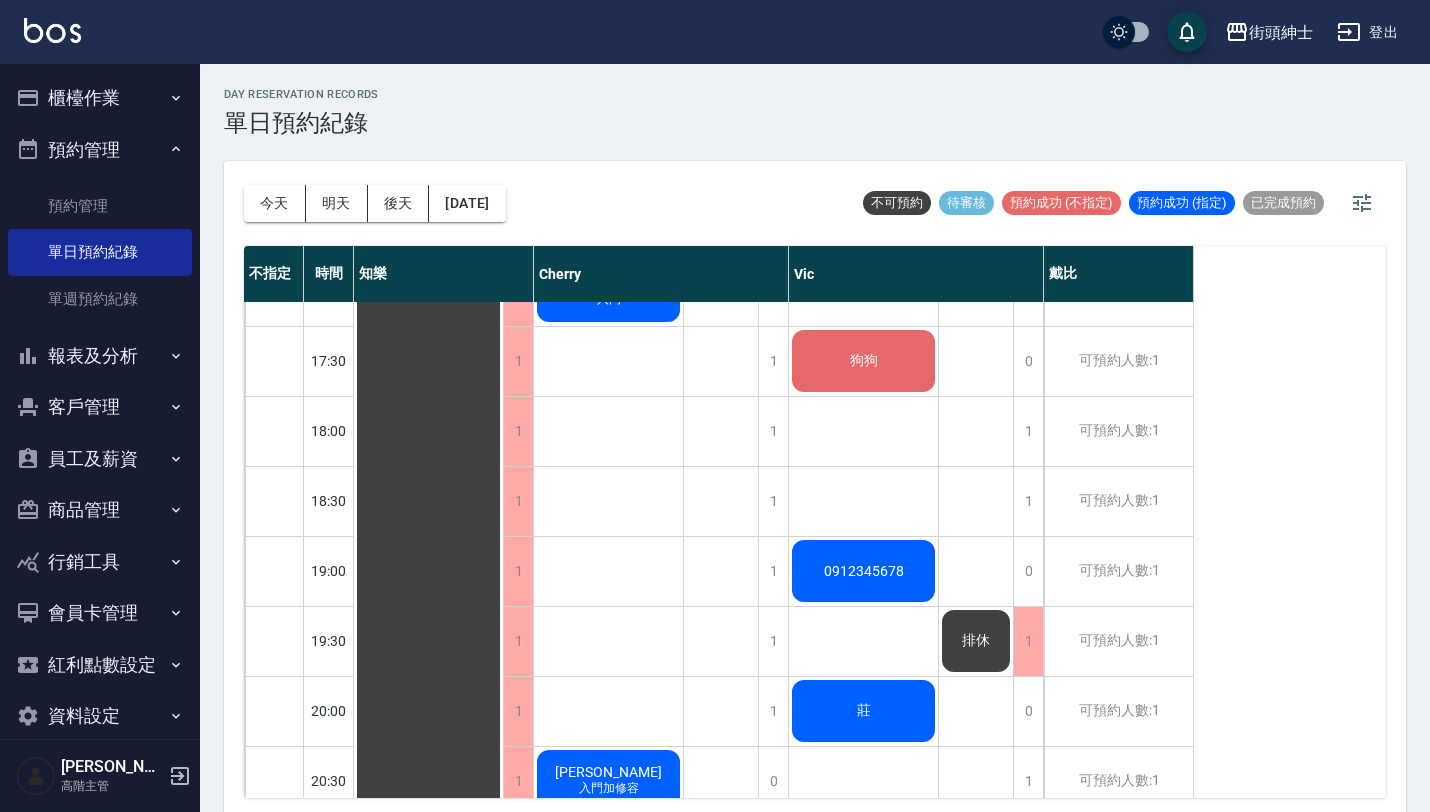 scroll, scrollTop: 1164, scrollLeft: 0, axis: vertical 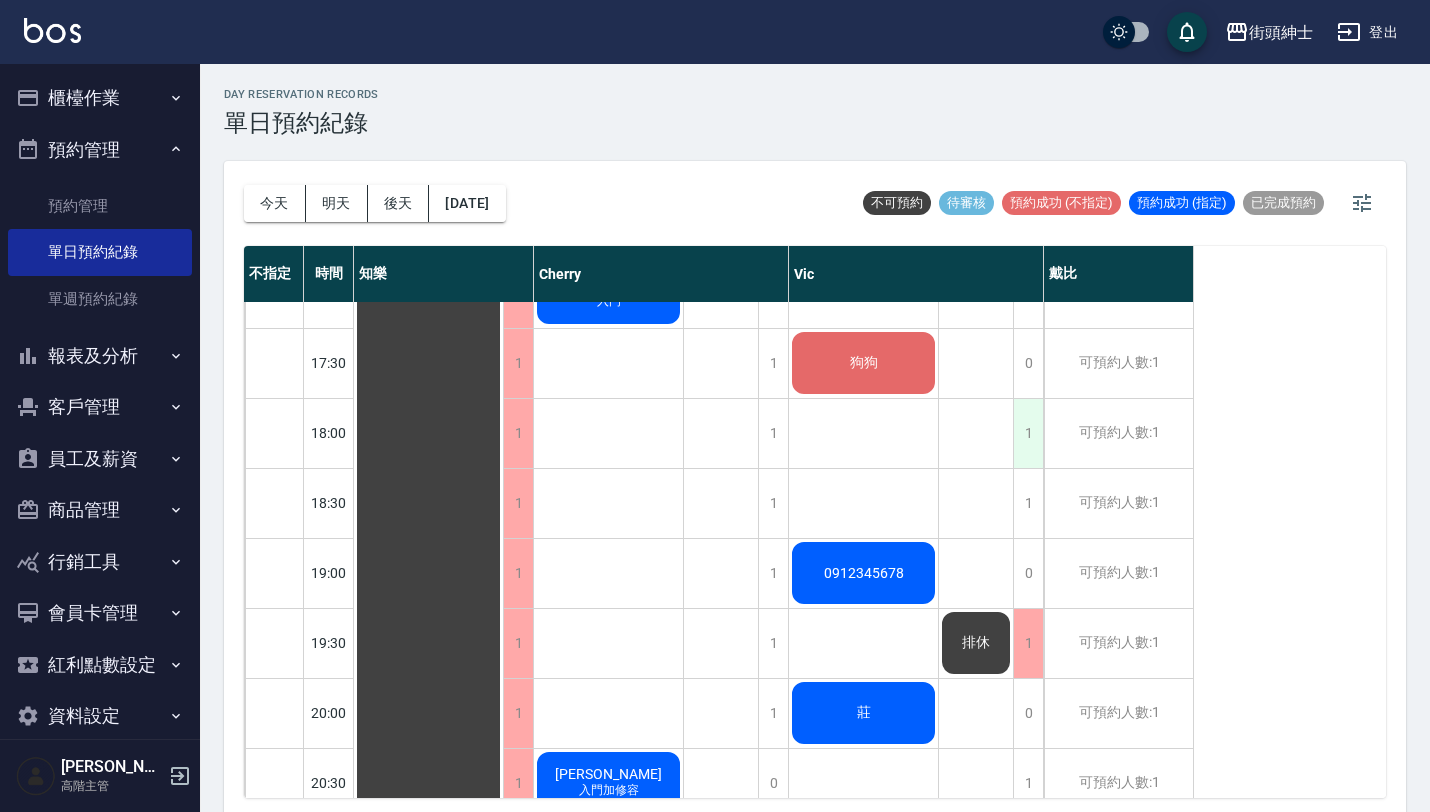 click on "1" at bounding box center (1028, 433) 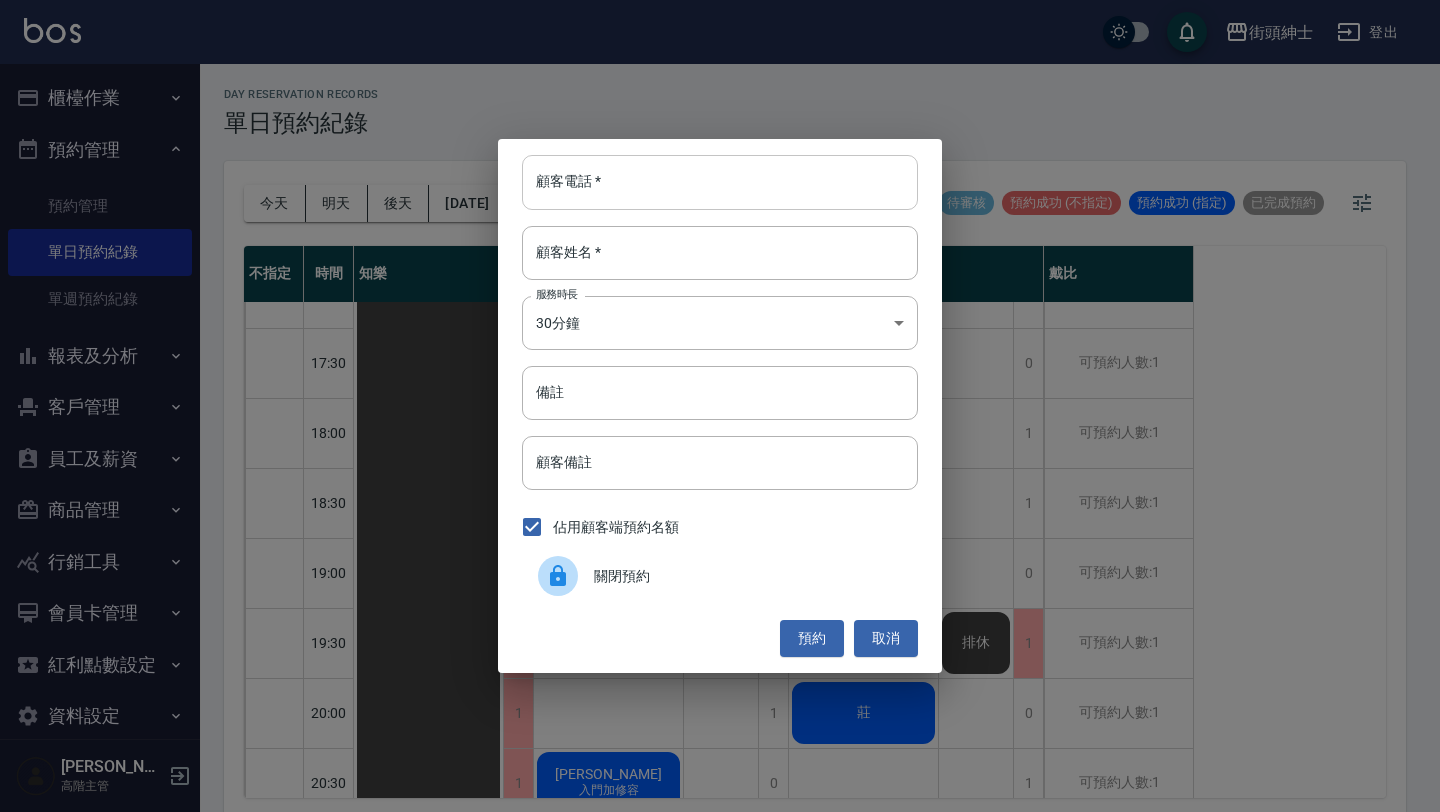 click on "顧客電話   *" at bounding box center [720, 182] 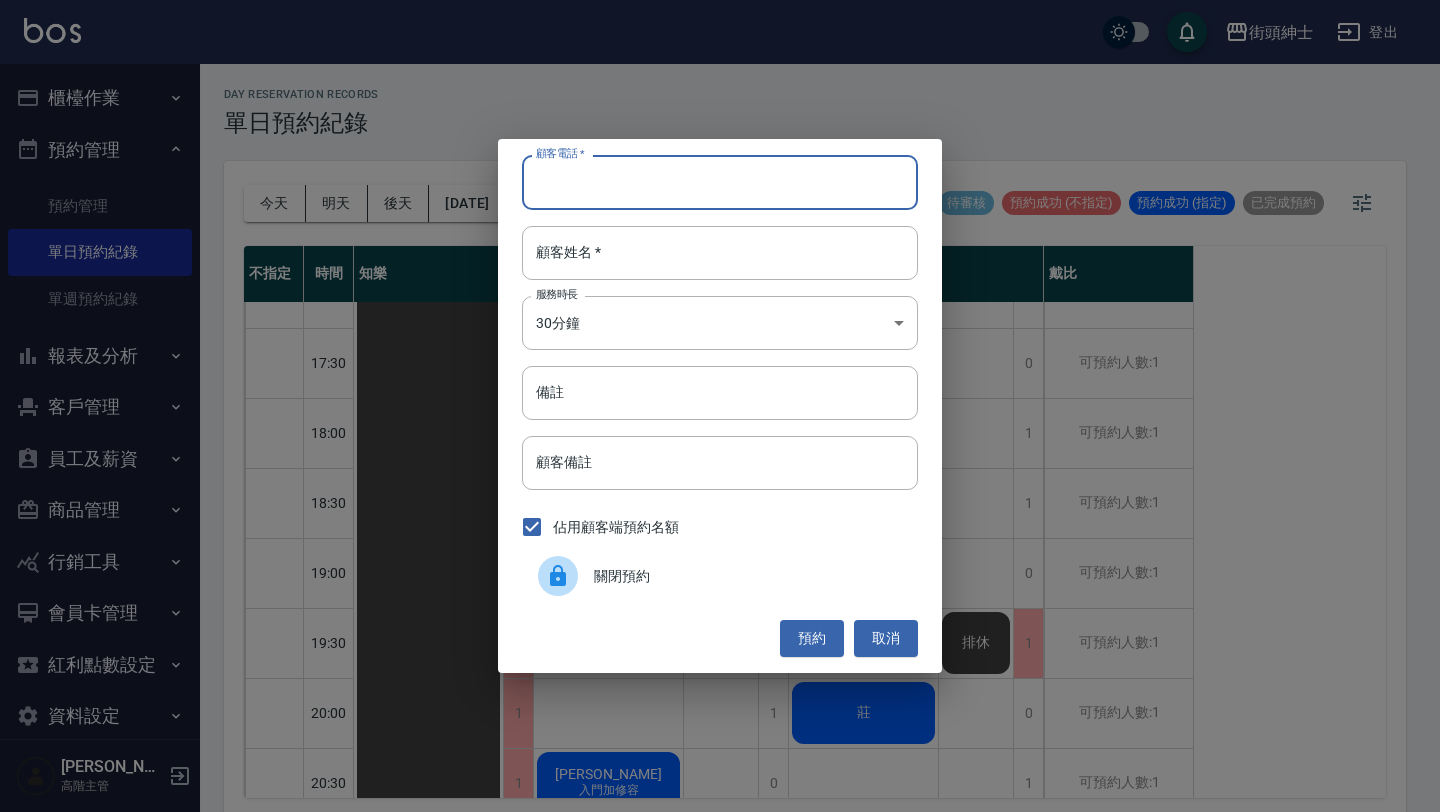 paste on "Bill 0966320900" 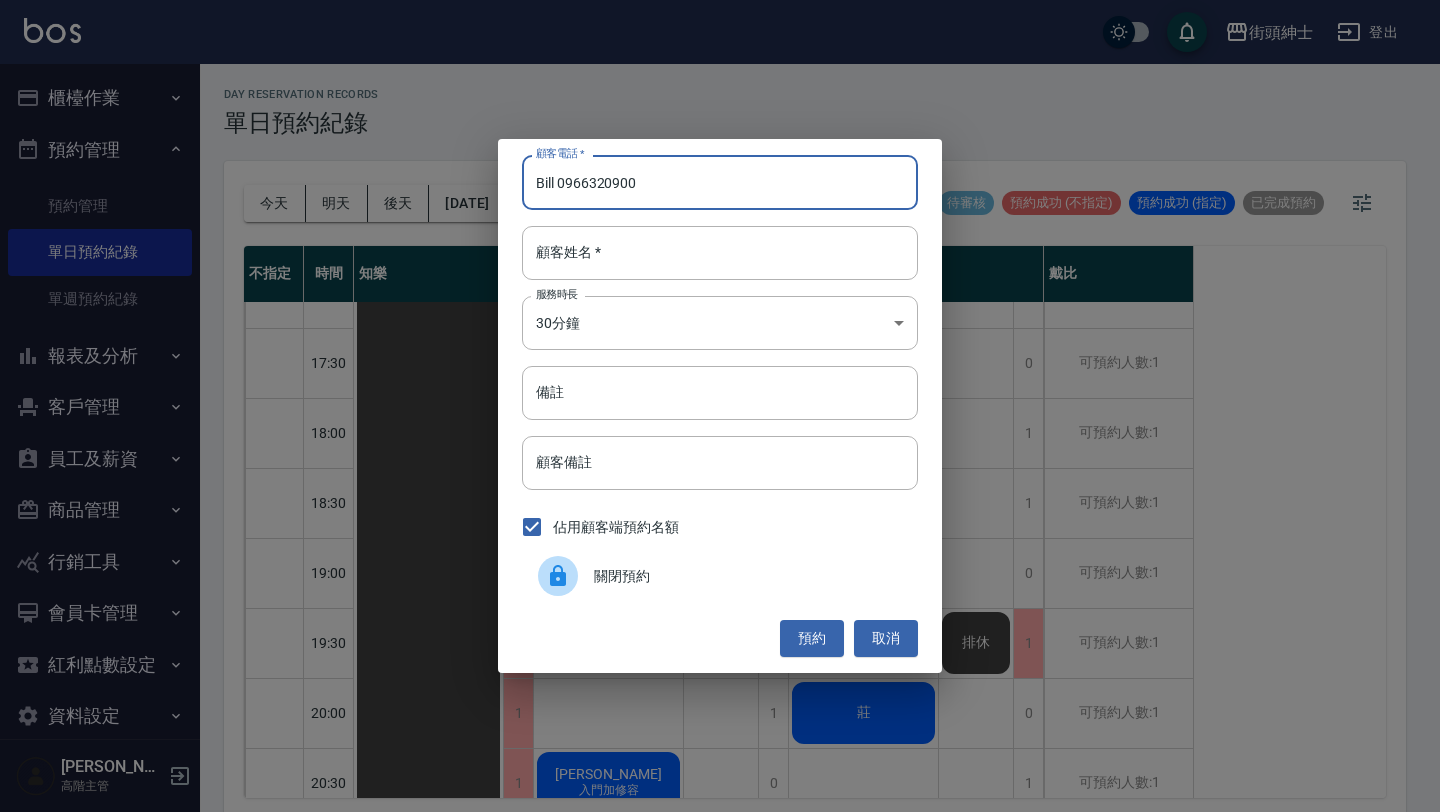 type on "Bill 0966320900" 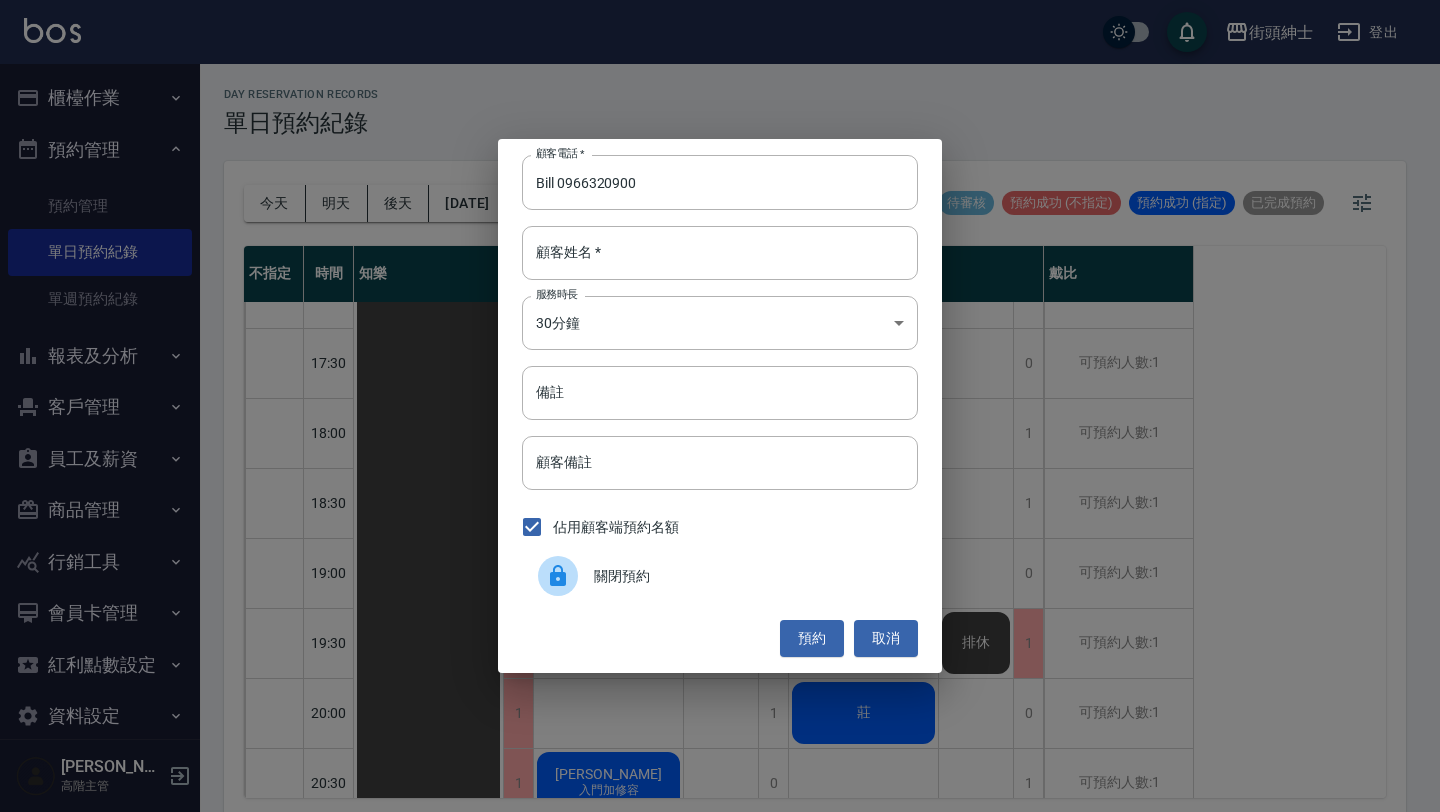 click on "顧客電話   * Bill 0966320900 顧客電話   * 顧客姓名   * 顧客姓名   * 服務時長 30分鐘 1 服務時長 備註 備註 顧客備註 顧客備註 佔用顧客端預約名額 關閉預約 預約 取消" at bounding box center (720, 405) 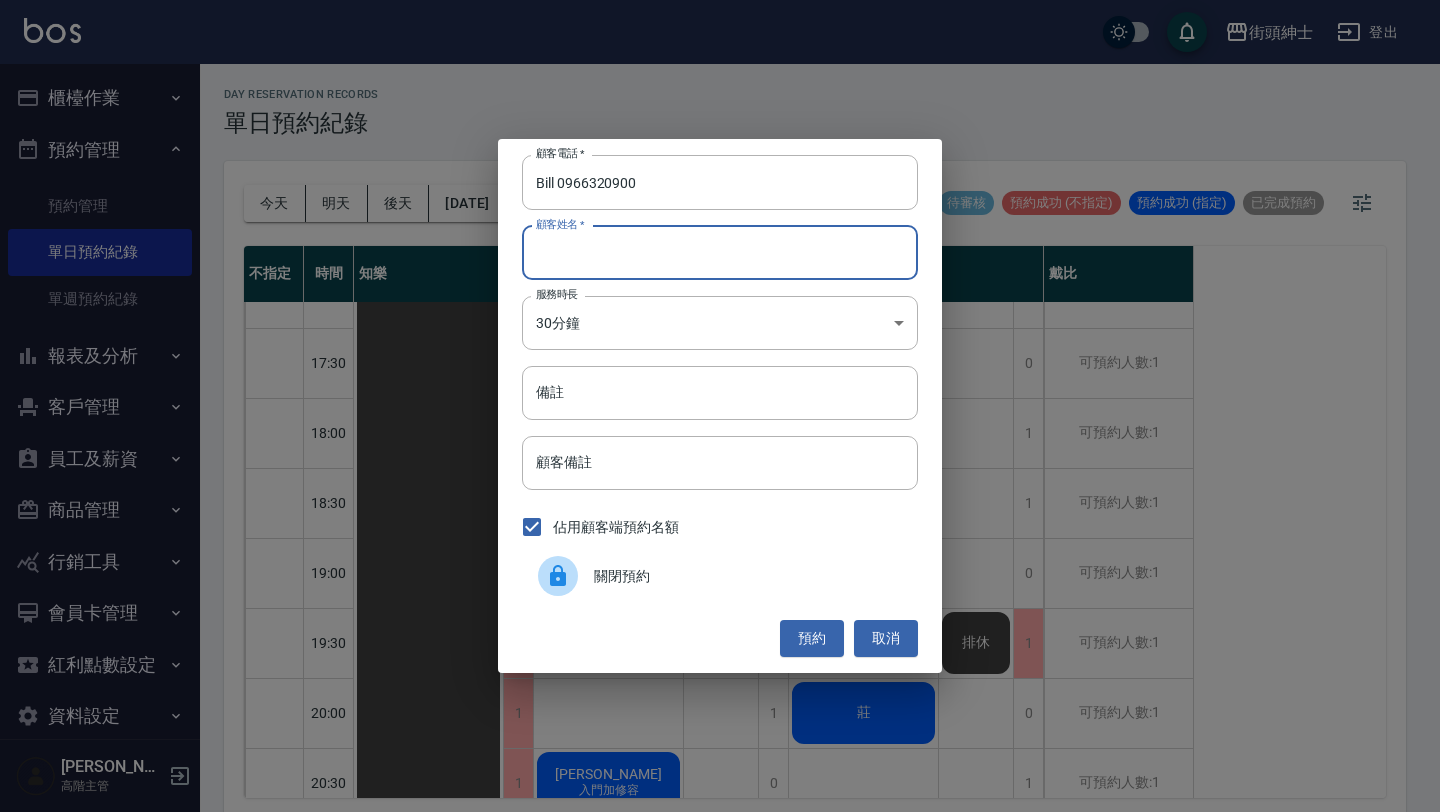 click on "顧客姓名   *" at bounding box center (720, 253) 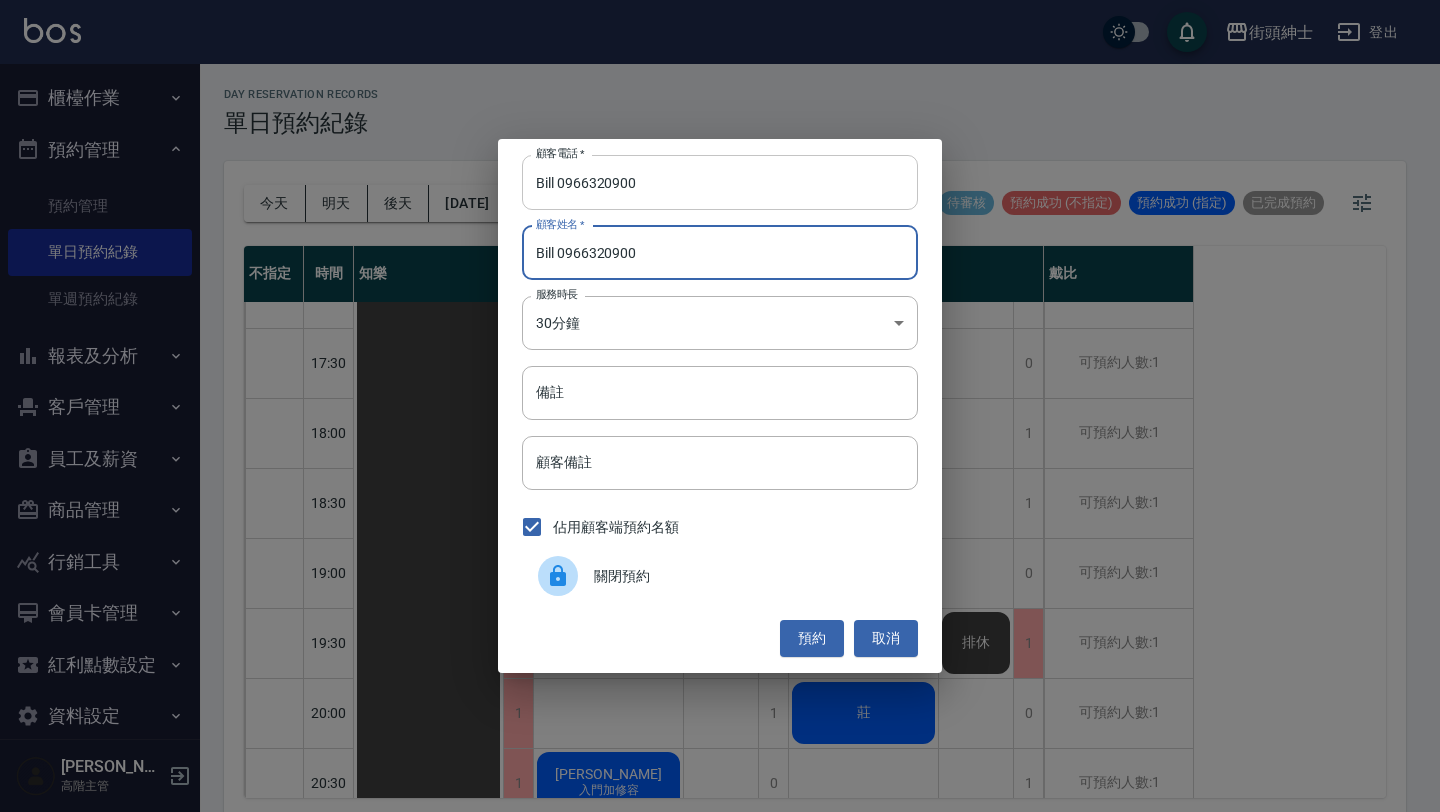 type on "Bill 0966320900" 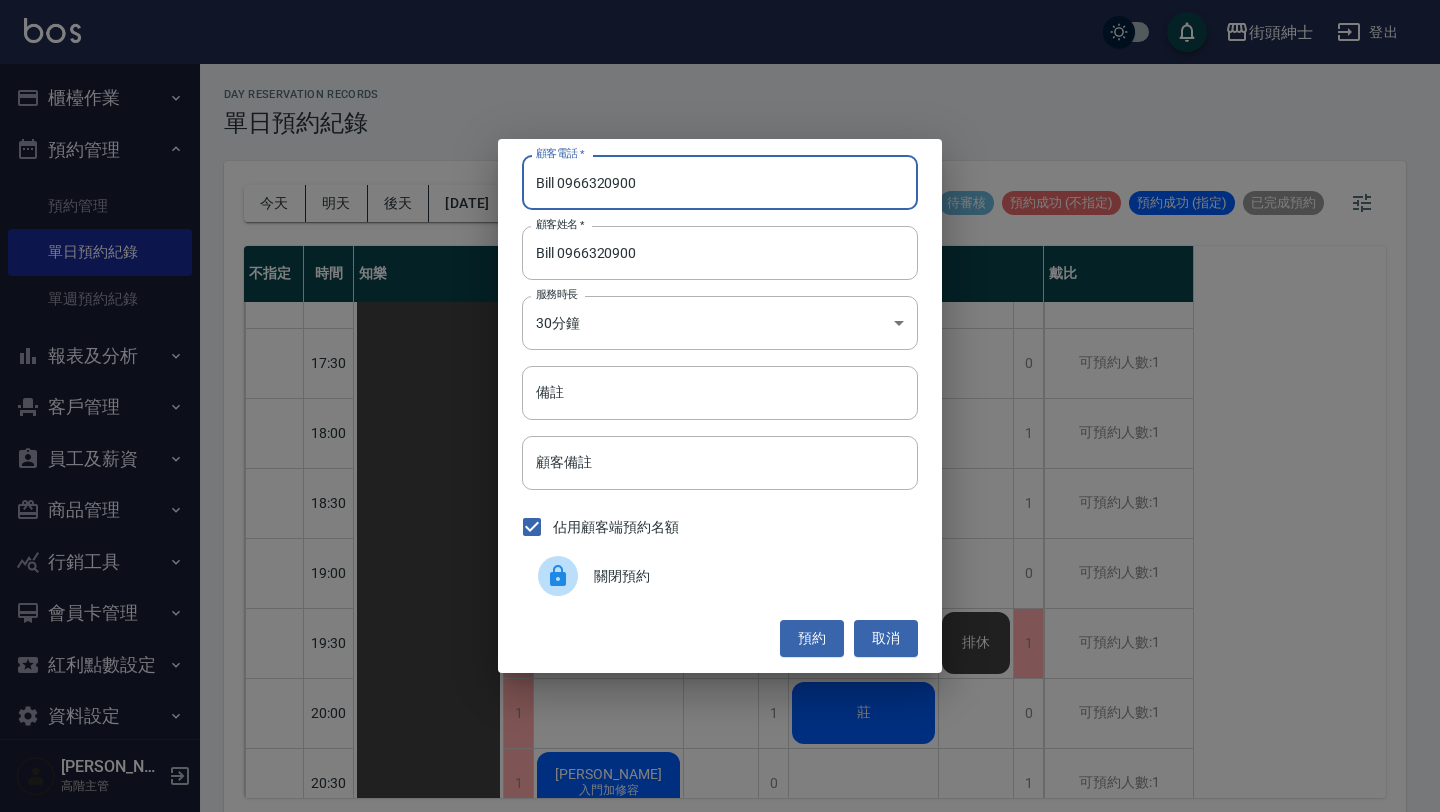 drag, startPoint x: 558, startPoint y: 183, endPoint x: 516, endPoint y: 183, distance: 42 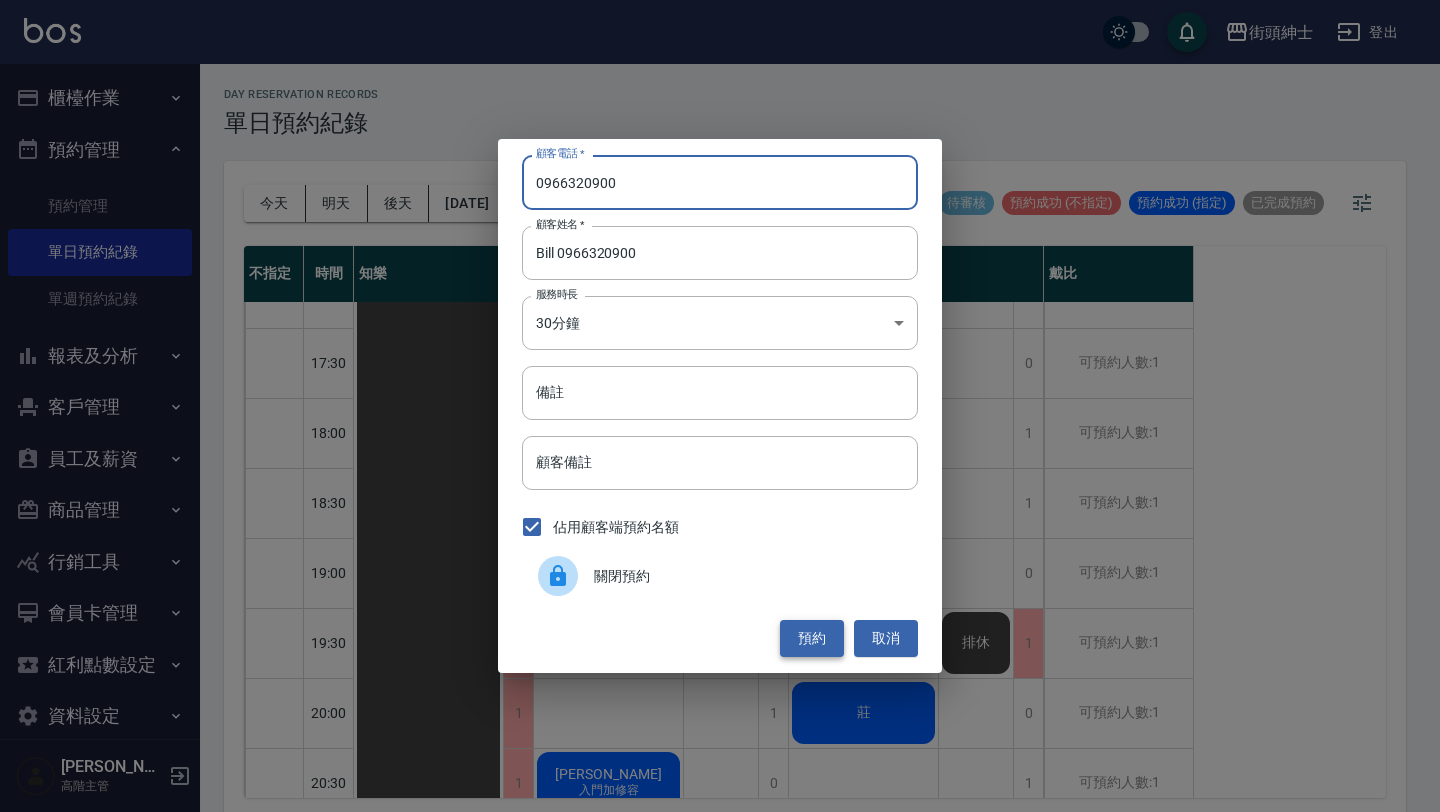 type on "0966320900" 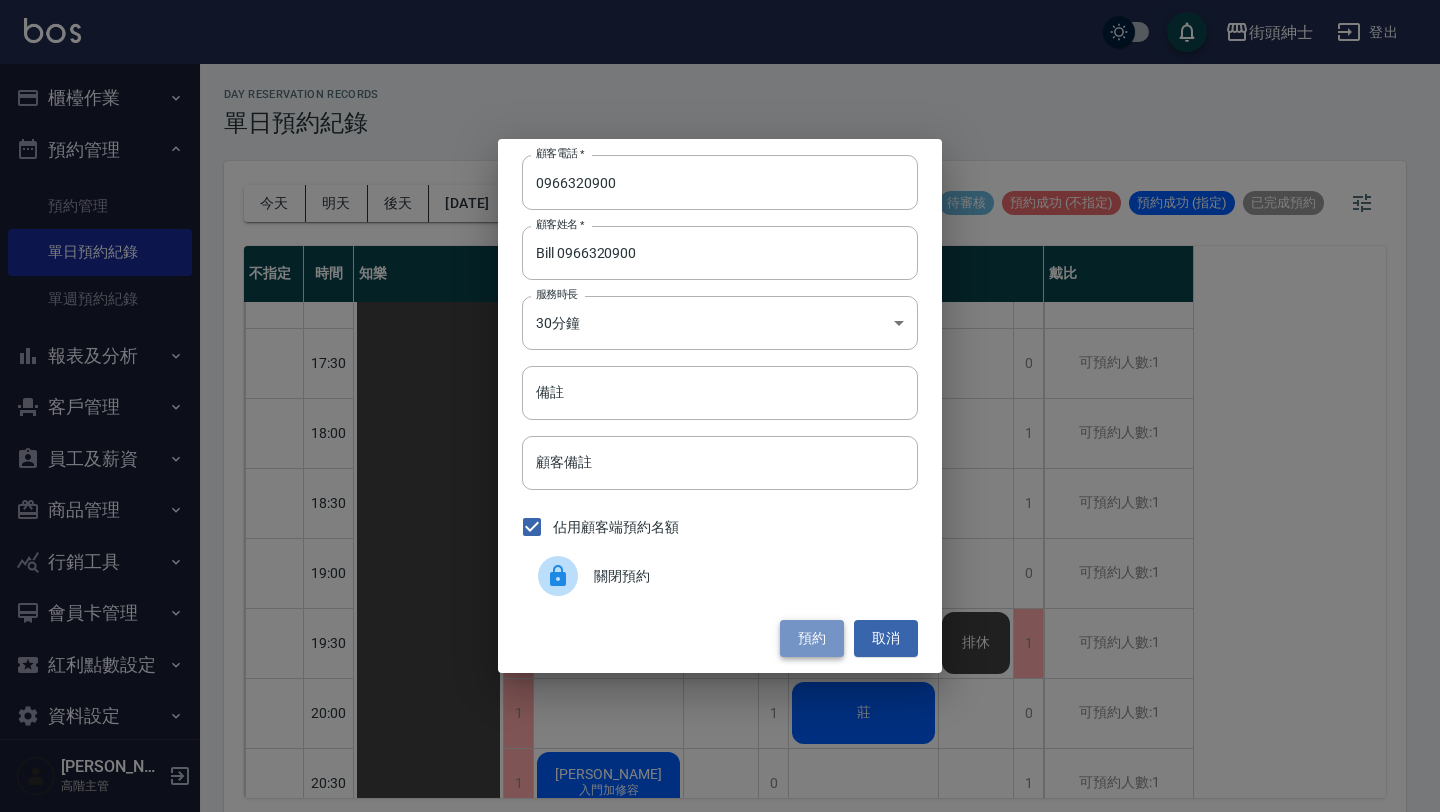 click on "預約" at bounding box center [812, 638] 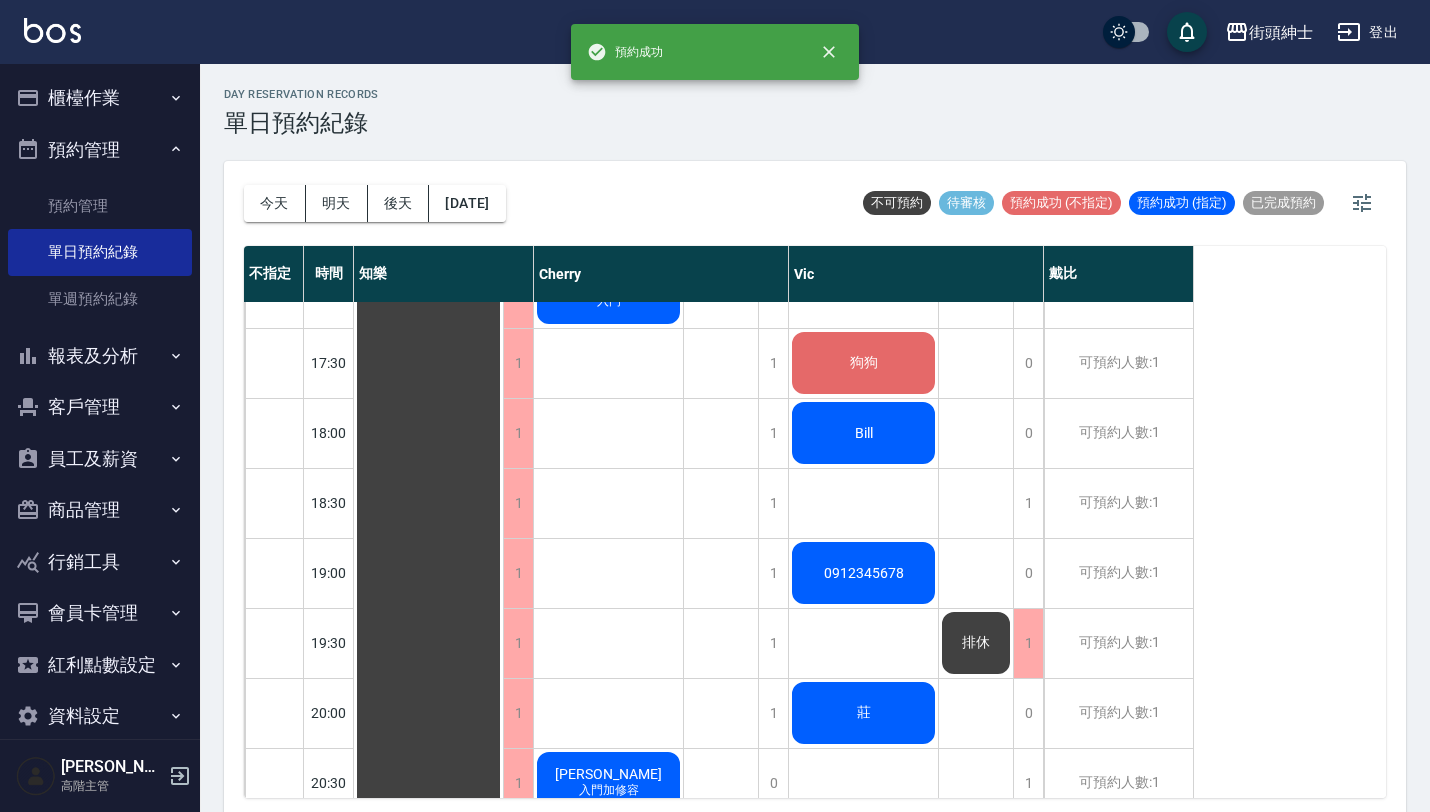 click on "櫃檯作業" at bounding box center [100, 98] 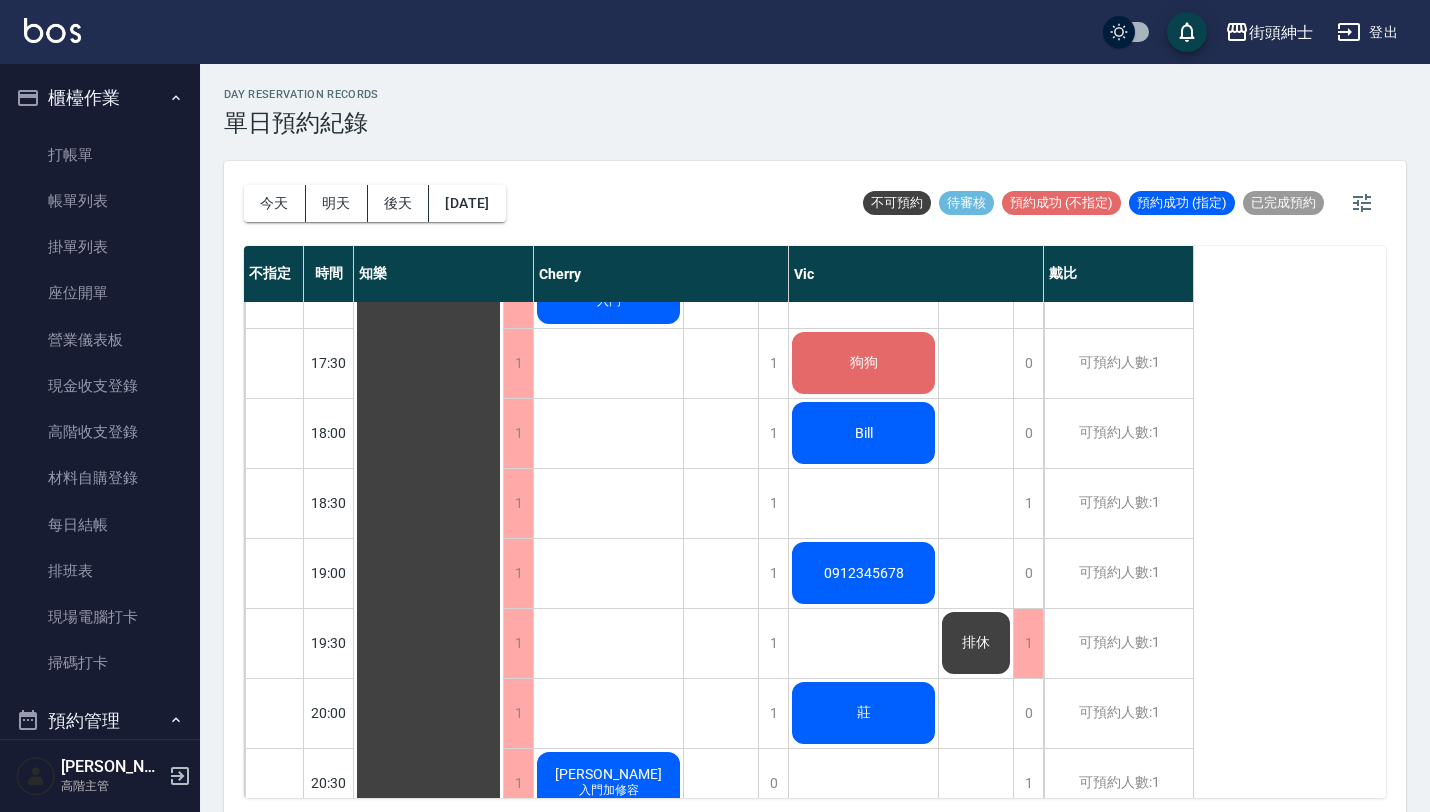 click on "櫃檯作業" at bounding box center (100, 98) 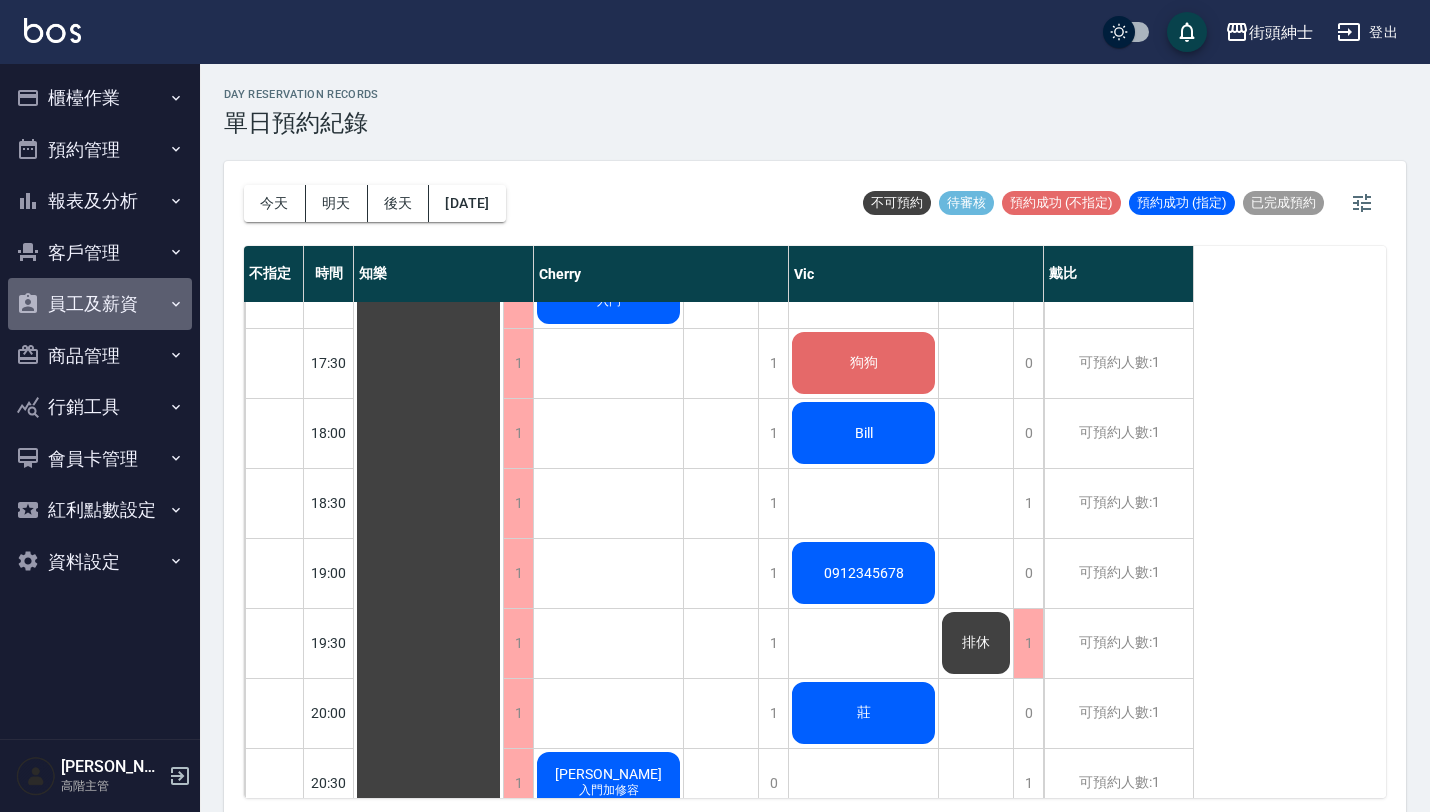 click on "員工及薪資" at bounding box center [100, 304] 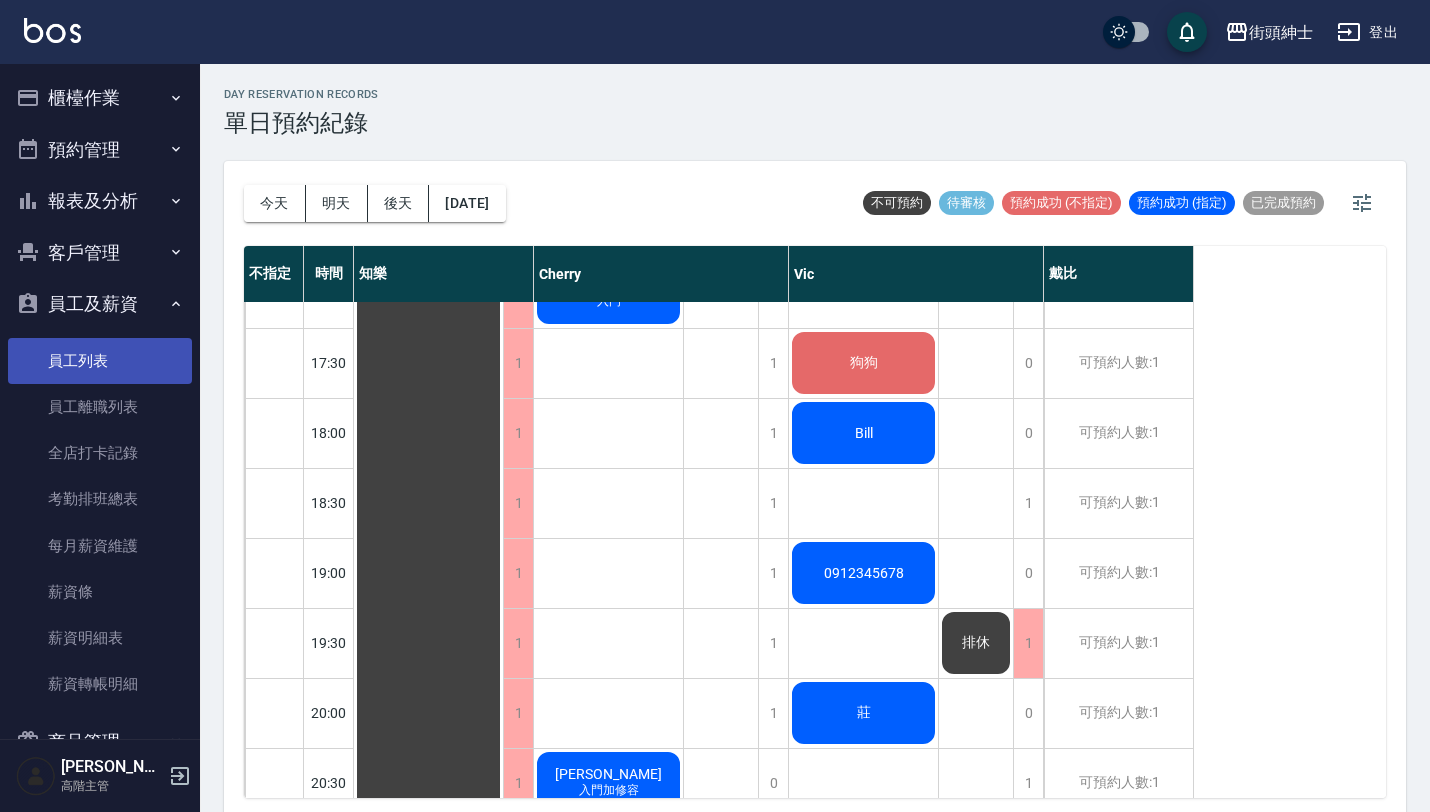 click on "員工列表" at bounding box center (100, 361) 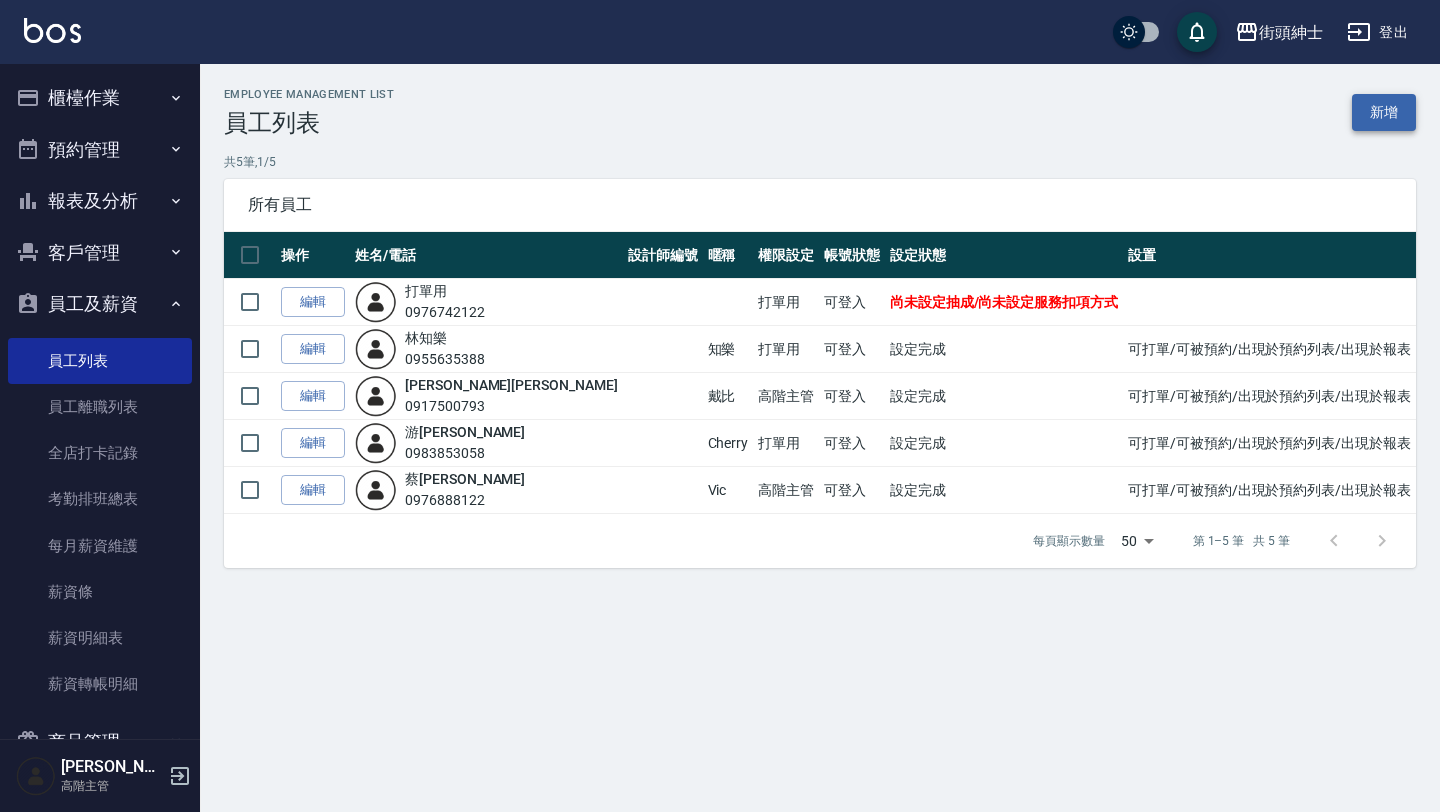 click on "新增" at bounding box center [1384, 112] 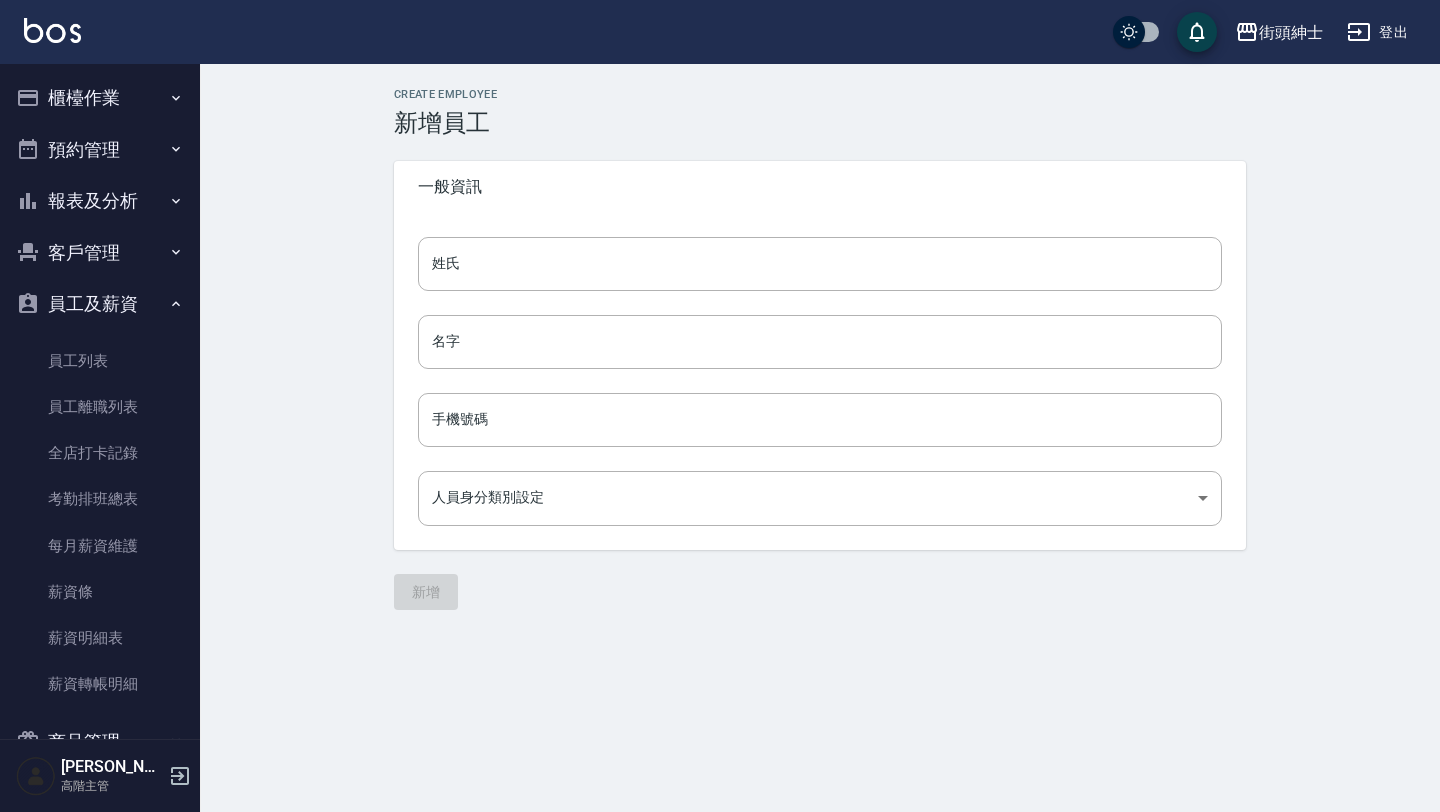 type on "4d1f28ed-f087-4279-bbf2-6ba345b2322a" 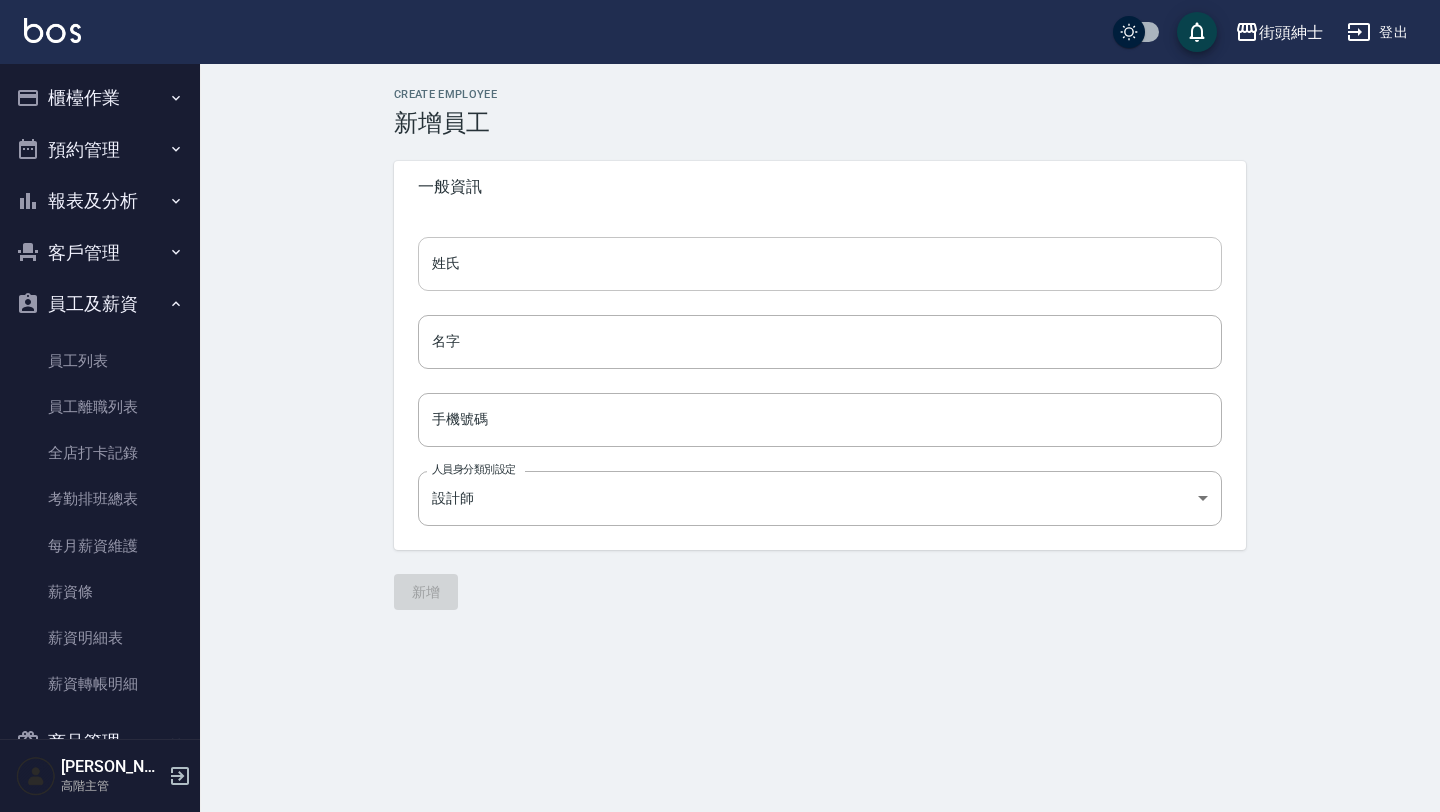 click on "姓氏" at bounding box center (820, 264) 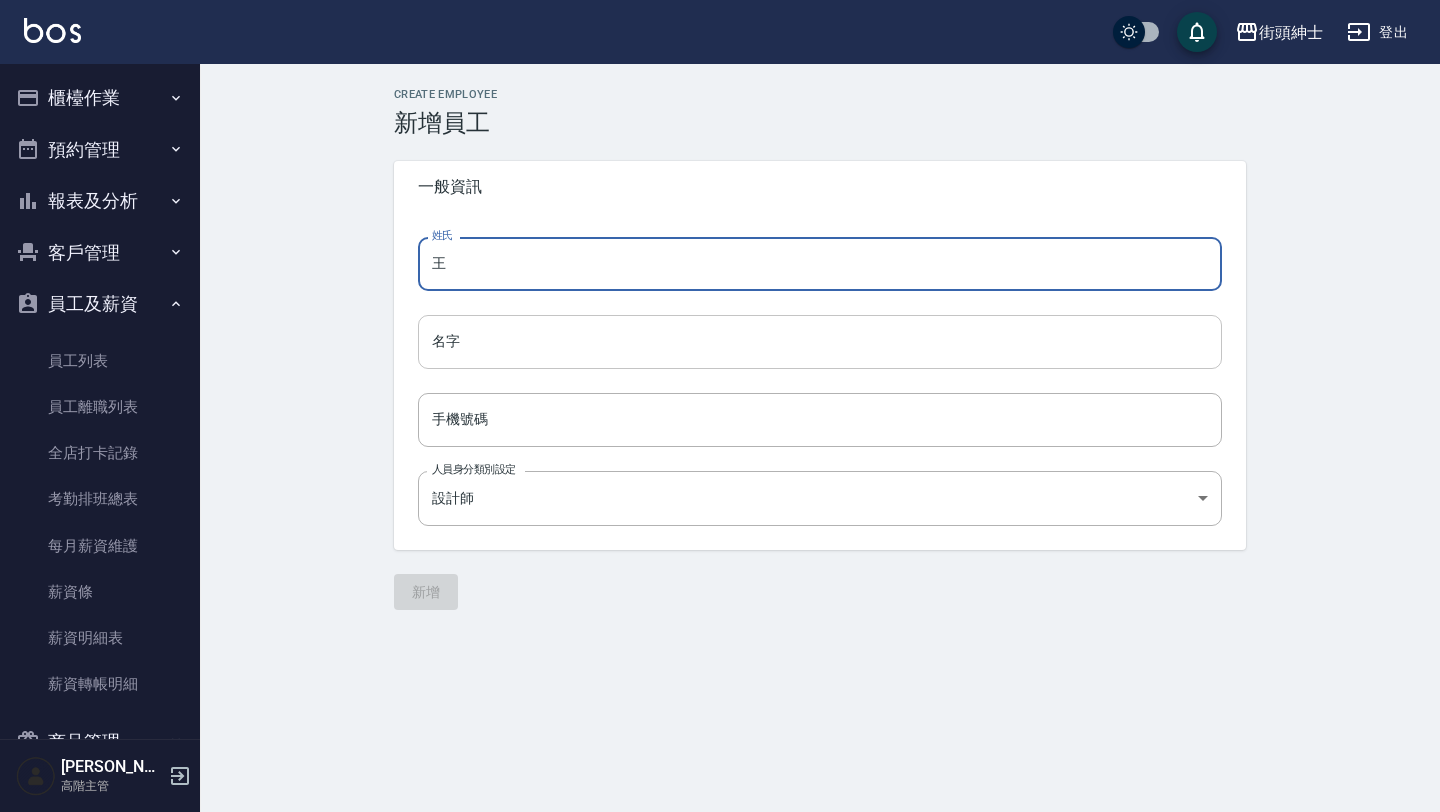 type on "王" 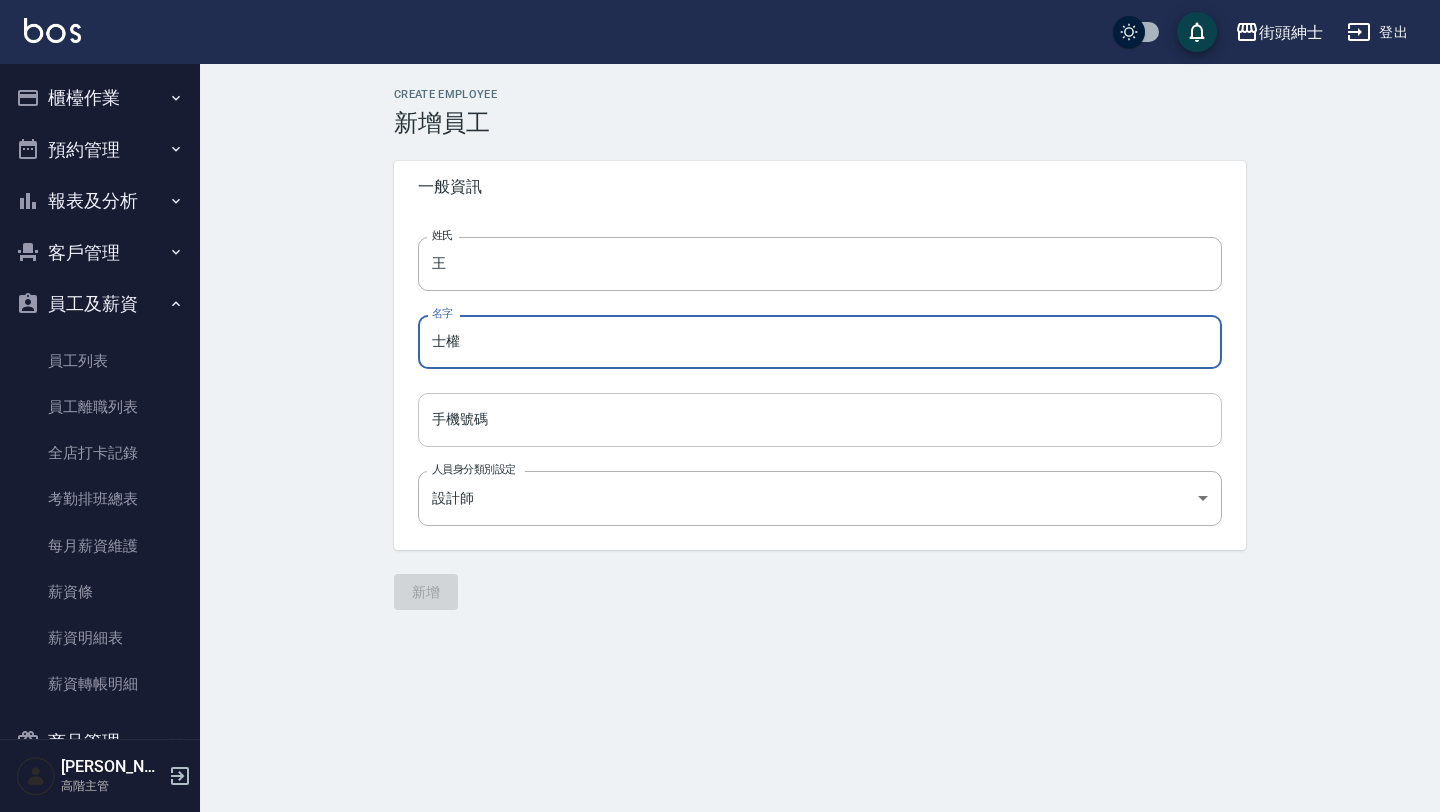 type on "士權" 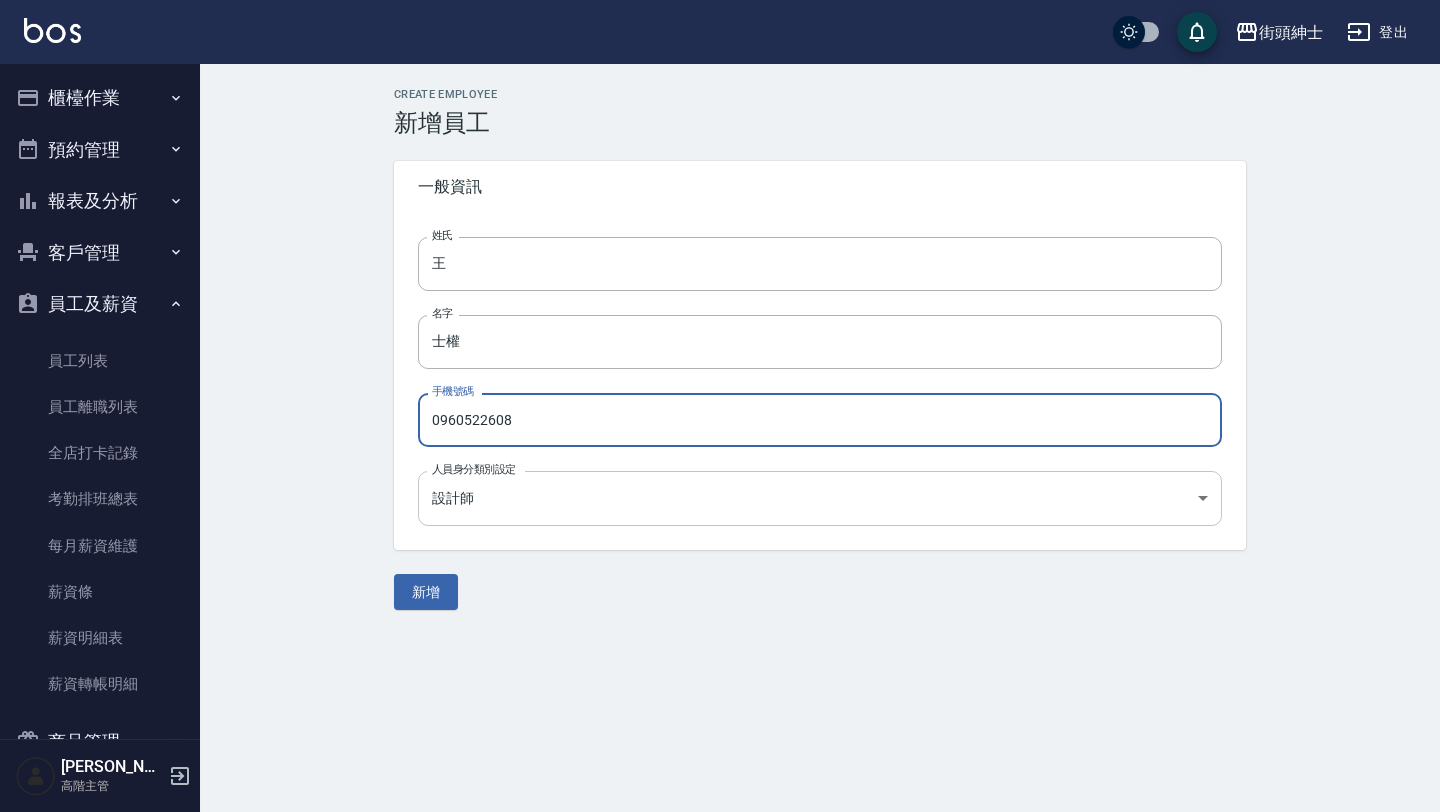 type on "0960522608" 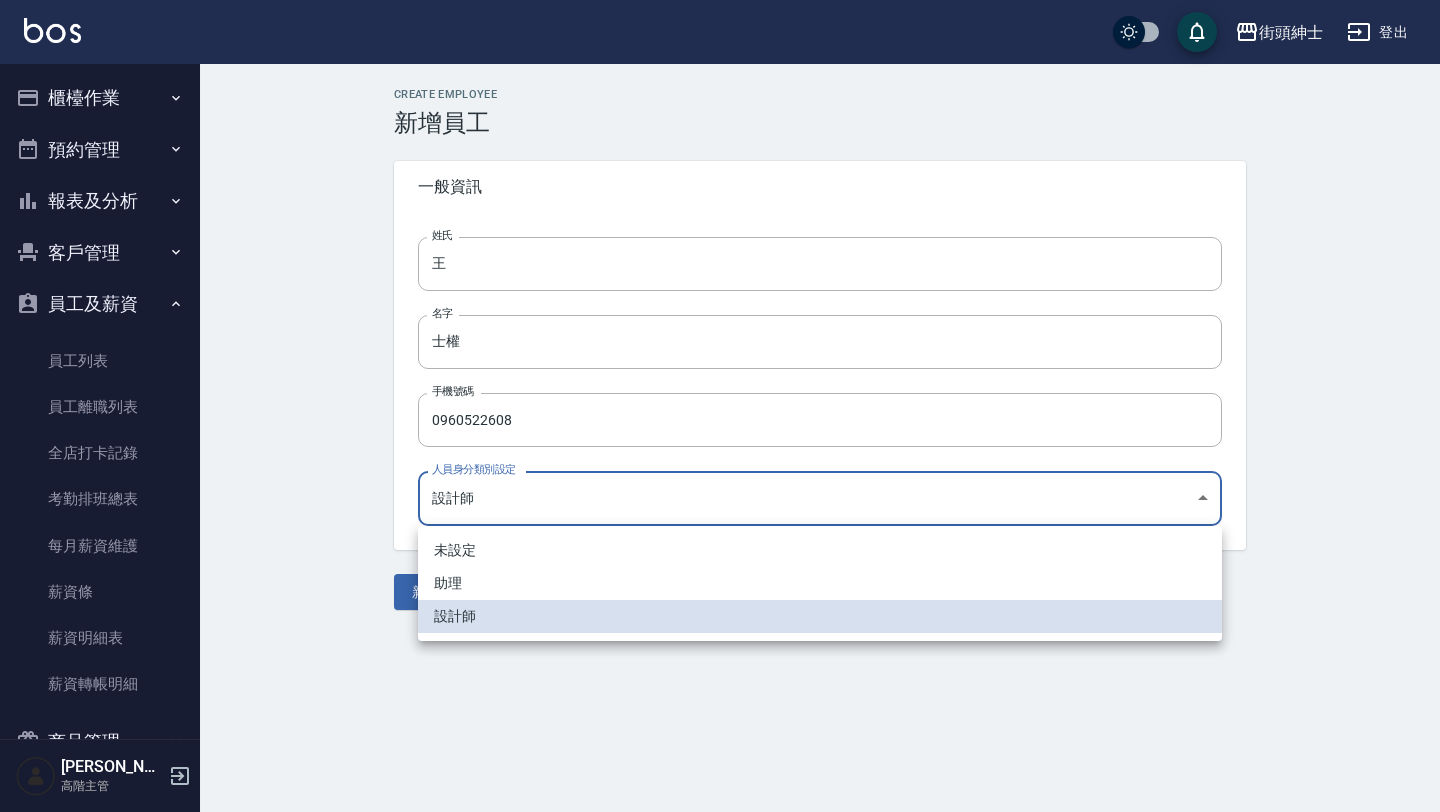 click on "街頭紳士 登出 櫃檯作業 打帳單 帳單列表 掛單列表 座位開單 營業儀表板 現金收支登錄 高階收支登錄 材料自購登錄 每日結帳 排班表 現場電腦打卡 掃碼打卡 預約管理 預約管理 單日預約紀錄 單週預約紀錄 報表及分析 報表目錄 消費分析儀表板 店家區間累計表 店家日報表 店家排行榜 互助日報表 互助月報表 互助排行榜 互助點數明細 互助業績報表 全店業績分析表 每日業績分析表 營業統計分析表 營業項目月分析表 設計師業績表 設計師日報表 設計師業績分析表 設計師業績月報表 設計師抽成報表 設計師排行榜 商品銷售排行榜 商品消耗明細 商品進銷貨報表 商品庫存表 商品庫存盤點表 會員卡銷售報表 服務扣項明細表 單一服務項目查詢 店販抽成明細 店販分類抽成明細 顧客入金餘額表 顧客卡券餘額表 每日非現金明細 每日收支明細 收支分類明細表 收支匯款表" at bounding box center [720, 406] 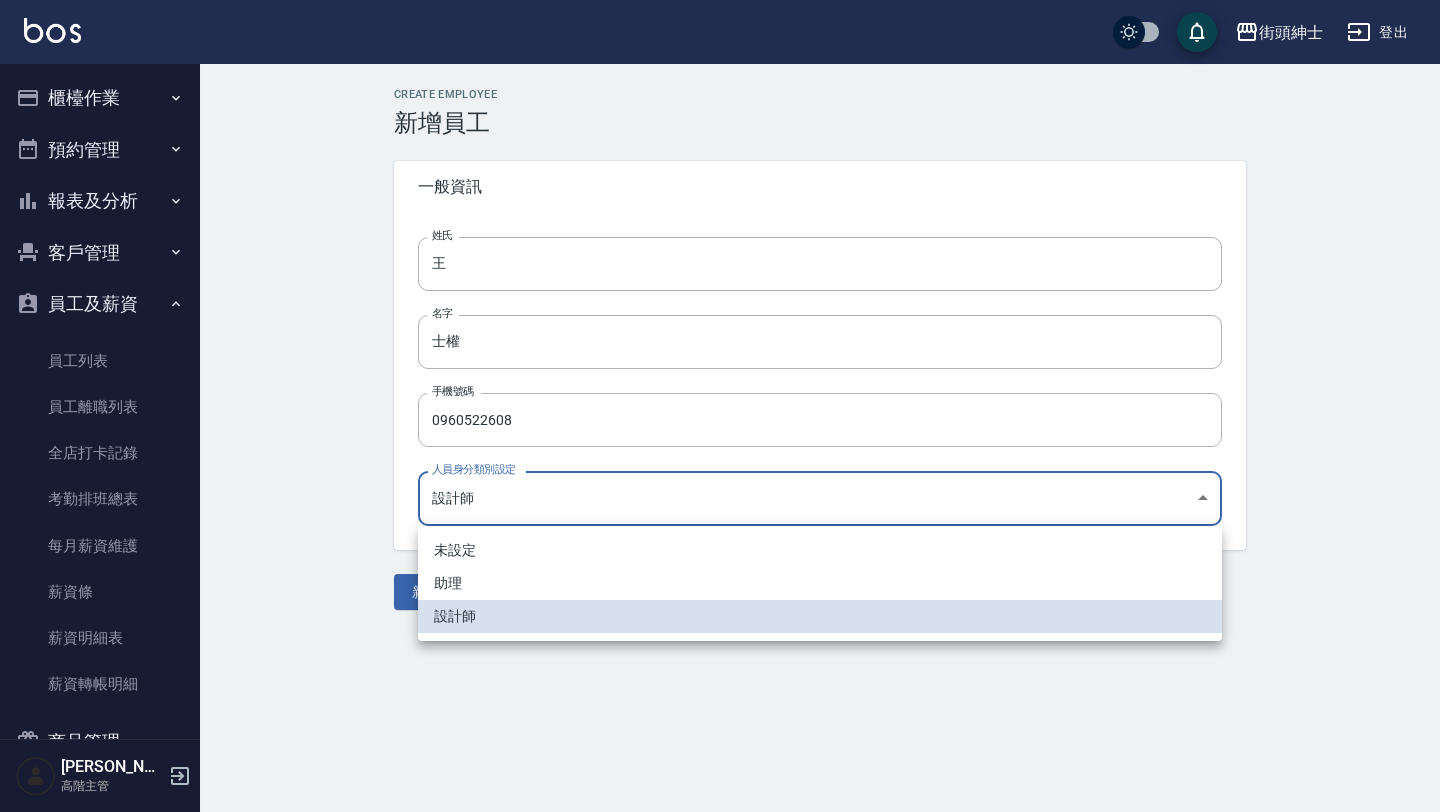 click at bounding box center [720, 406] 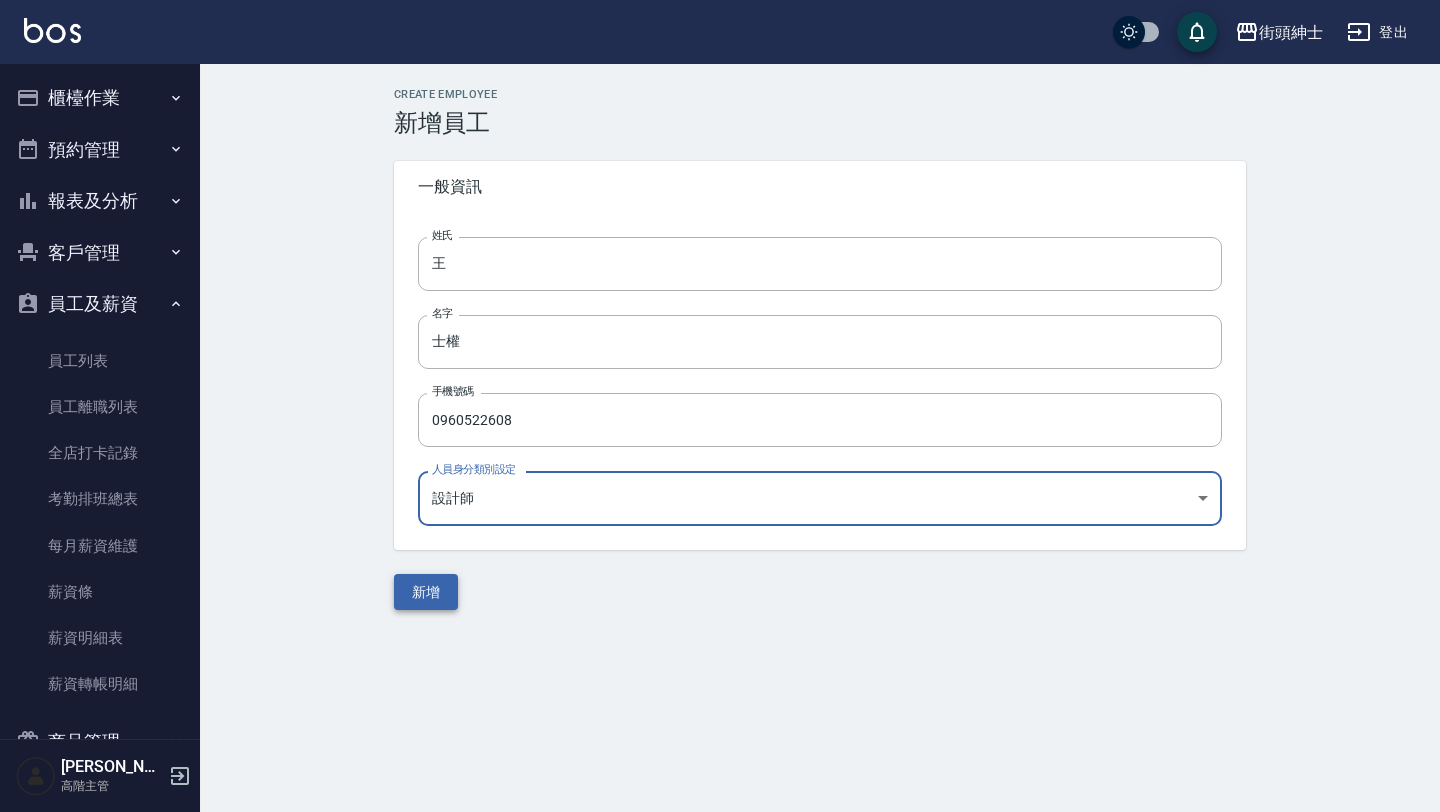 click on "新增" at bounding box center (426, 592) 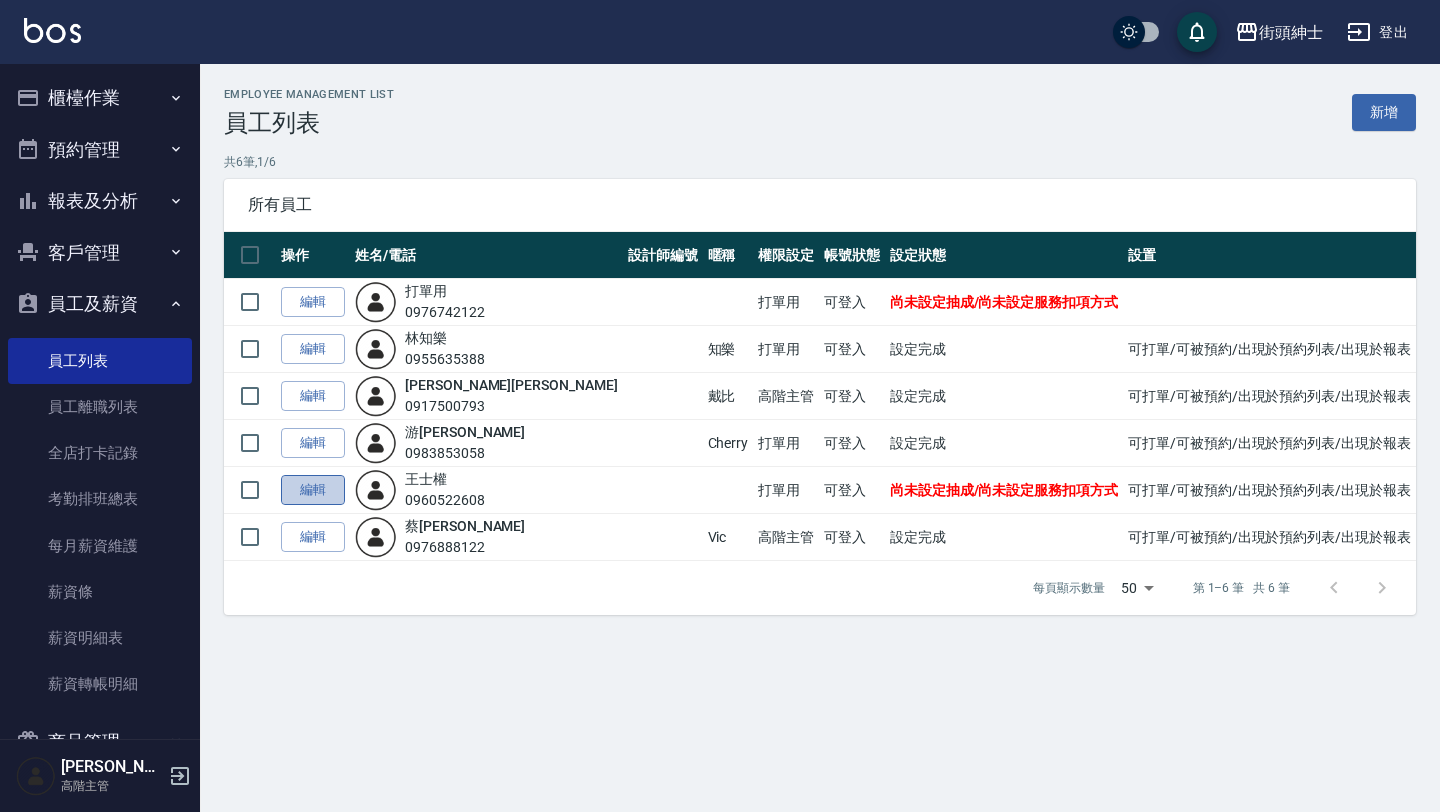 click on "編輯" at bounding box center [313, 490] 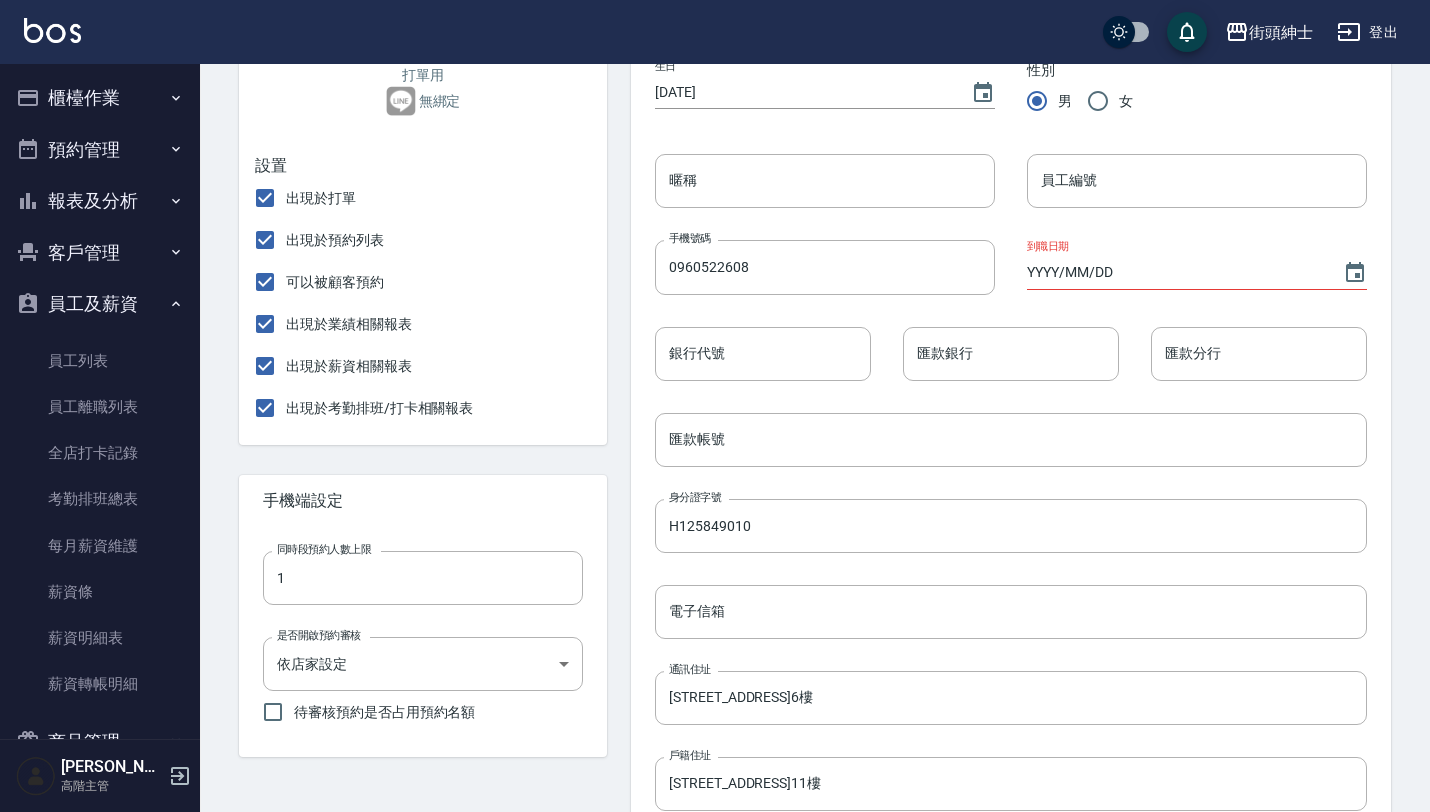 scroll, scrollTop: 0, scrollLeft: 0, axis: both 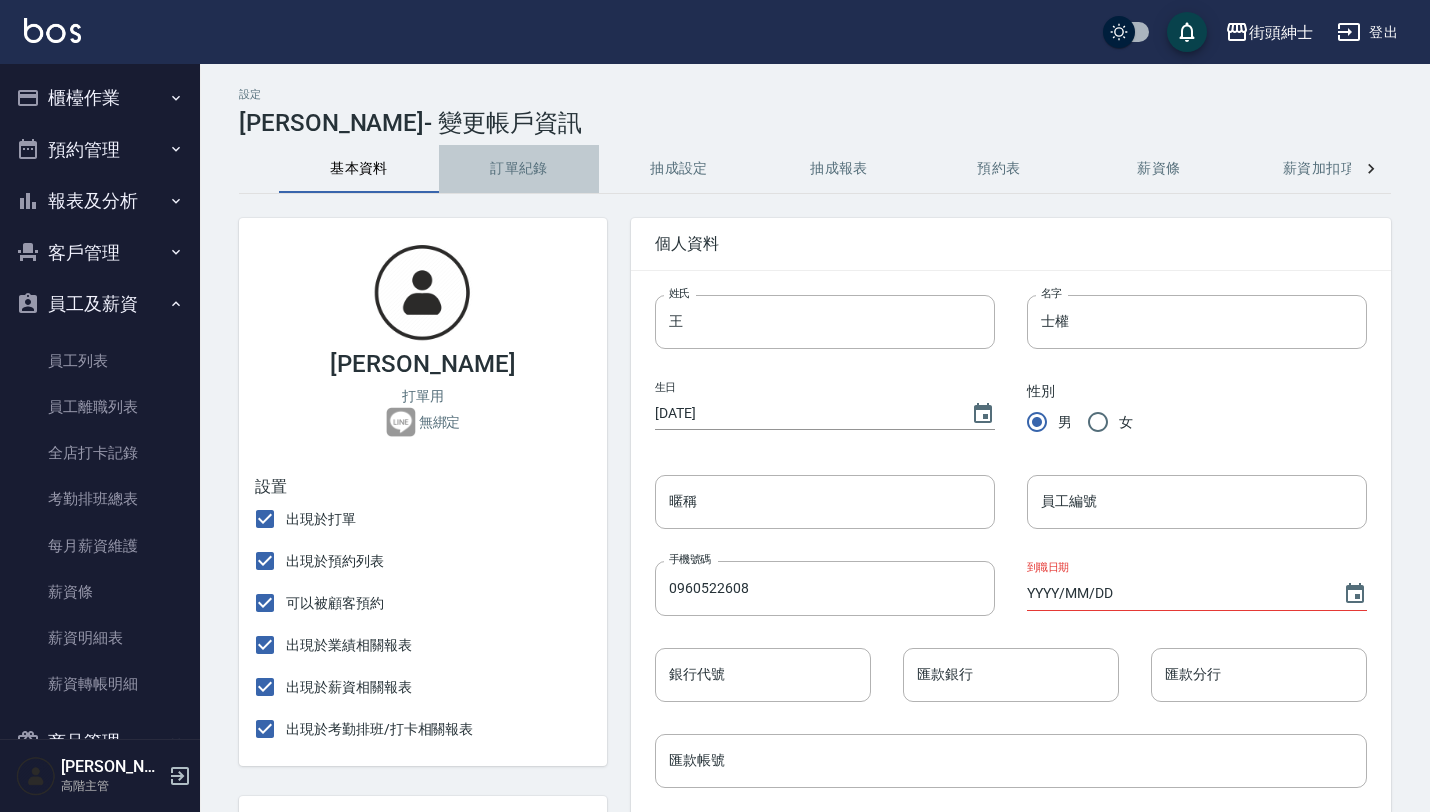 click on "訂單紀錄" at bounding box center [519, 169] 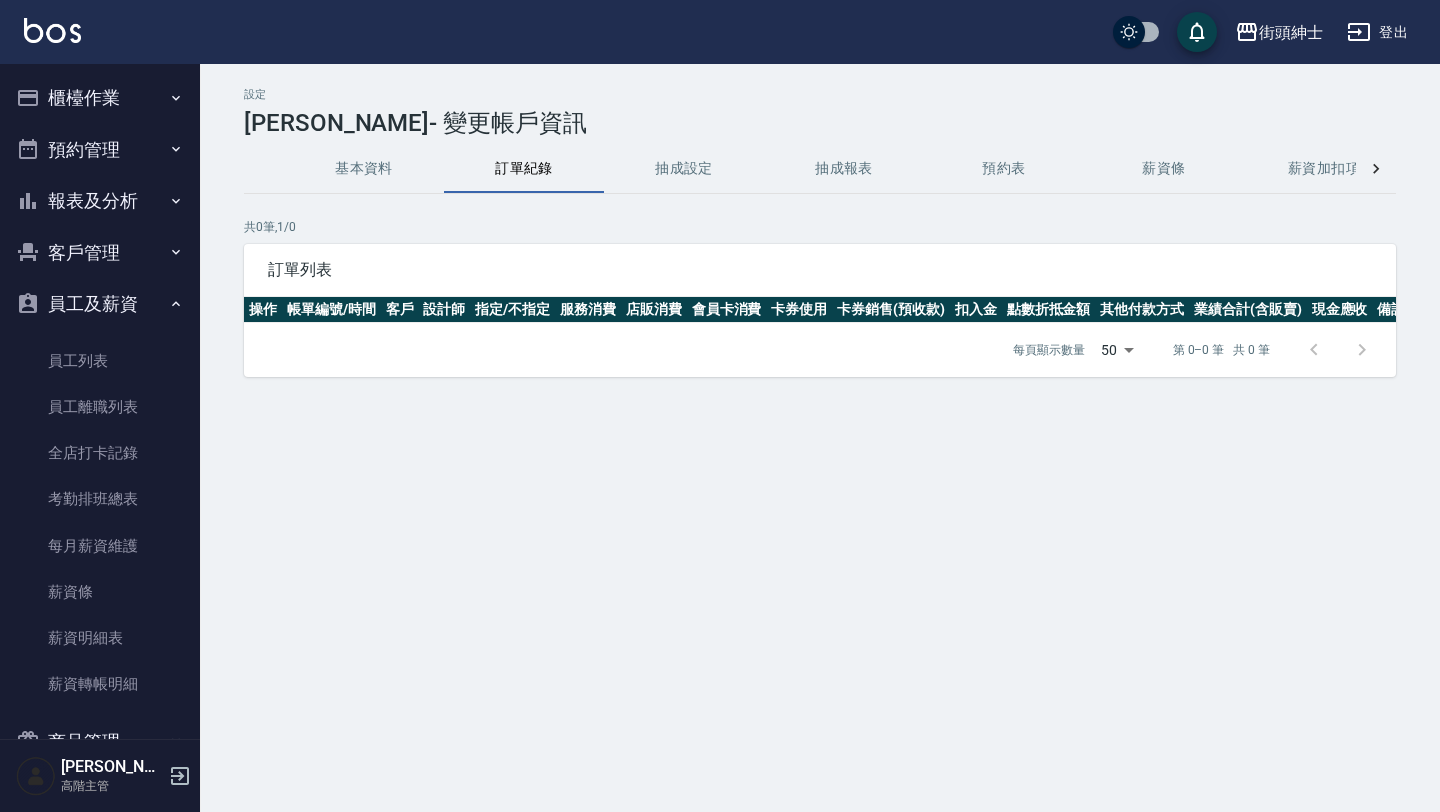 click on "抽成設定" at bounding box center [684, 169] 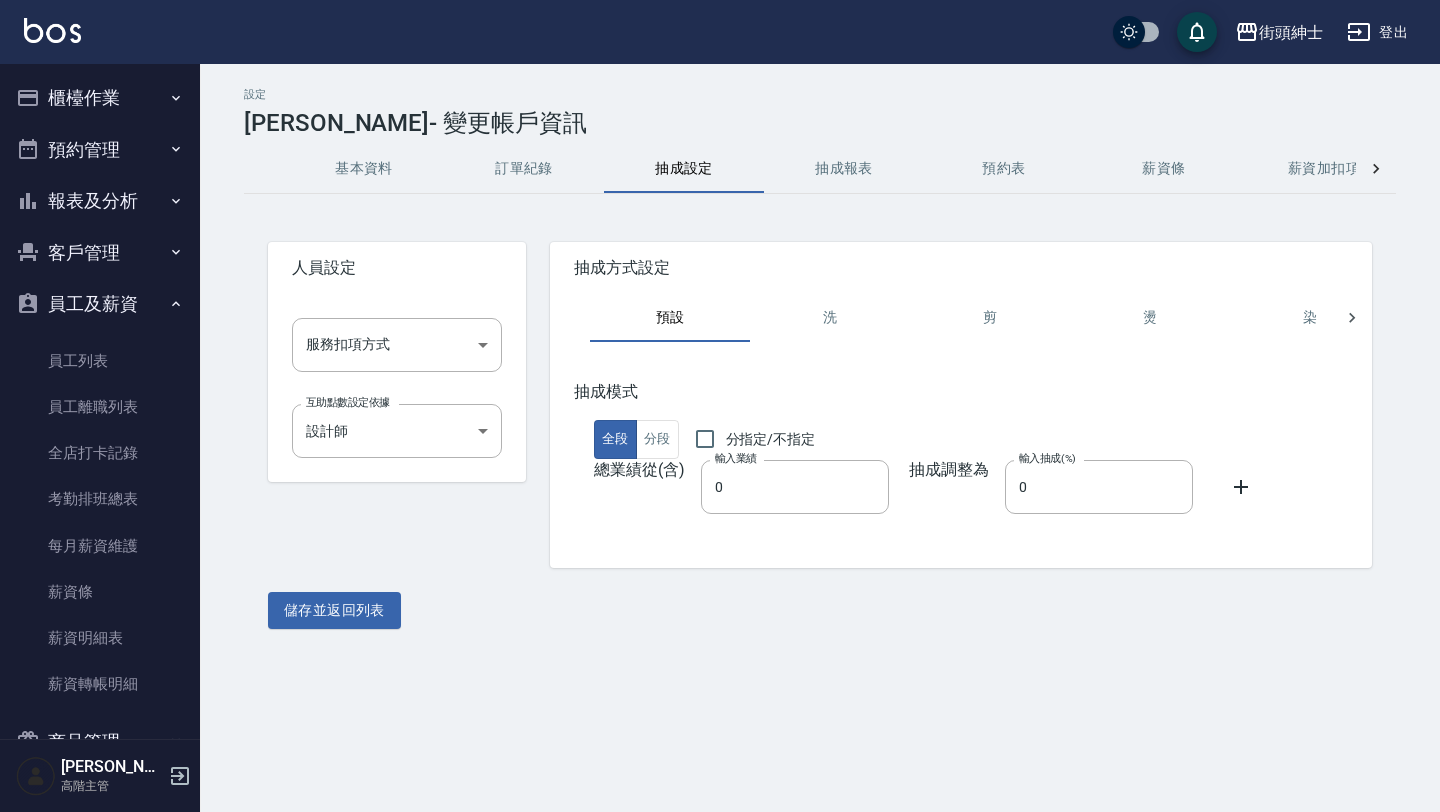 click on "基本資料" at bounding box center (364, 169) 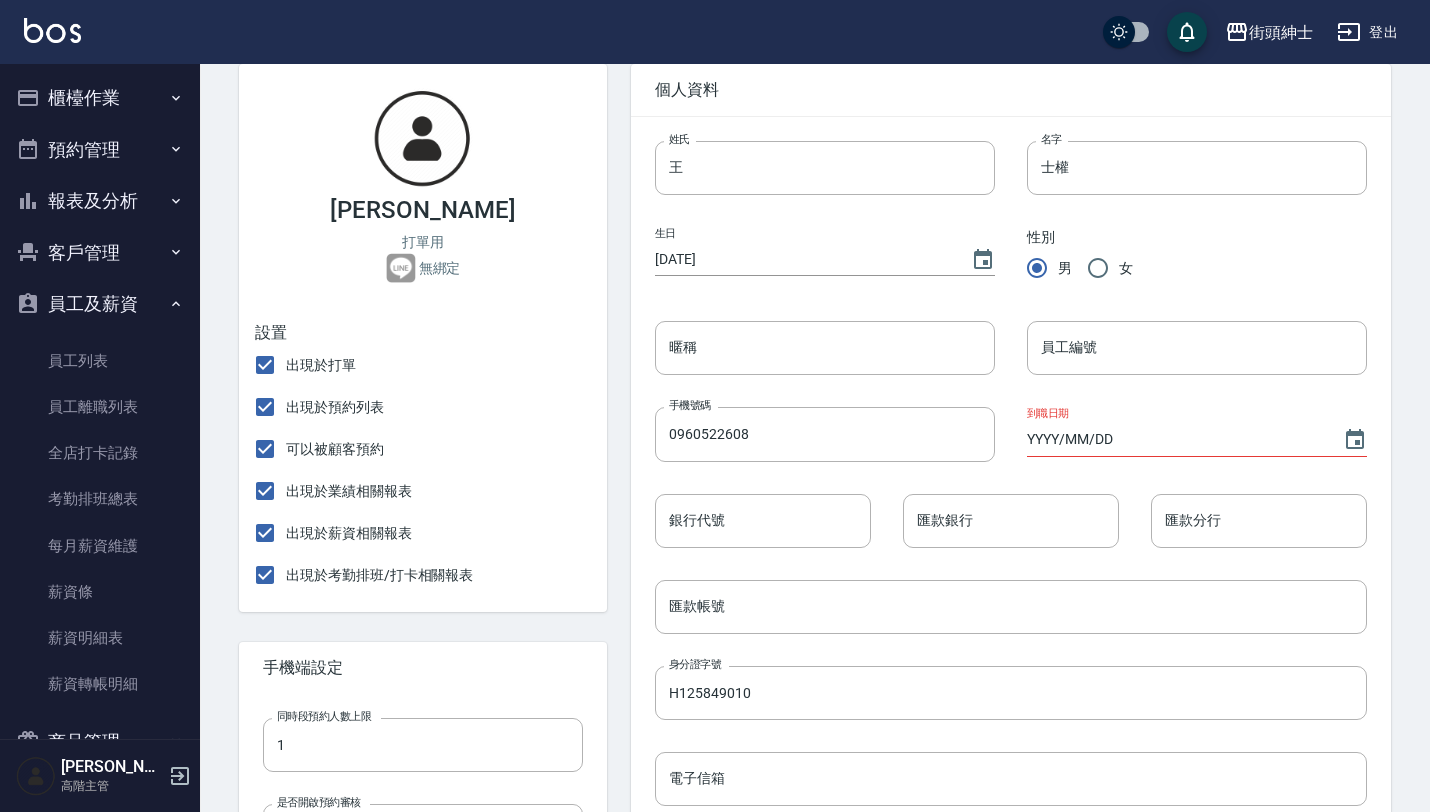 scroll, scrollTop: 161, scrollLeft: 0, axis: vertical 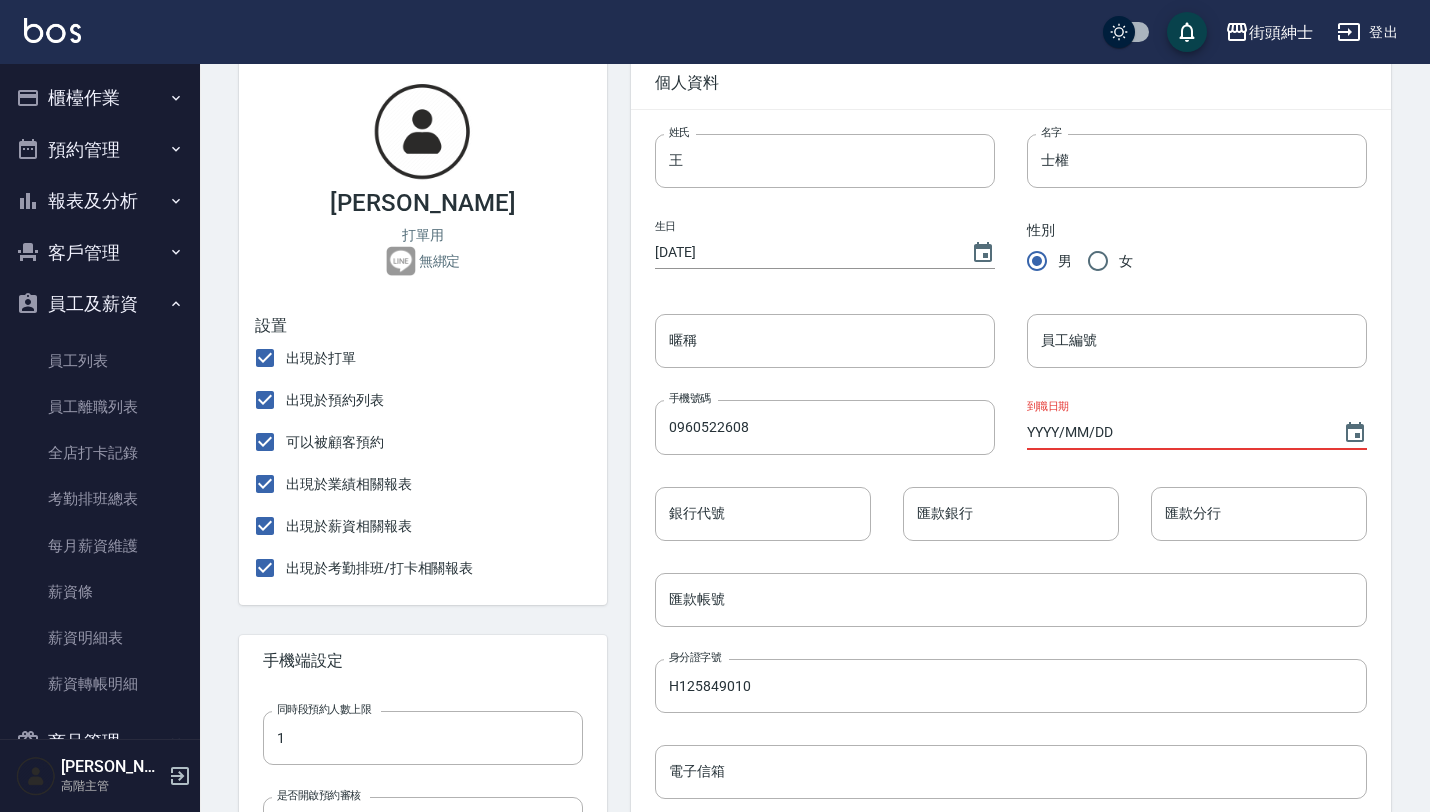click on "YYYY/MM/DD" at bounding box center (1175, 432) 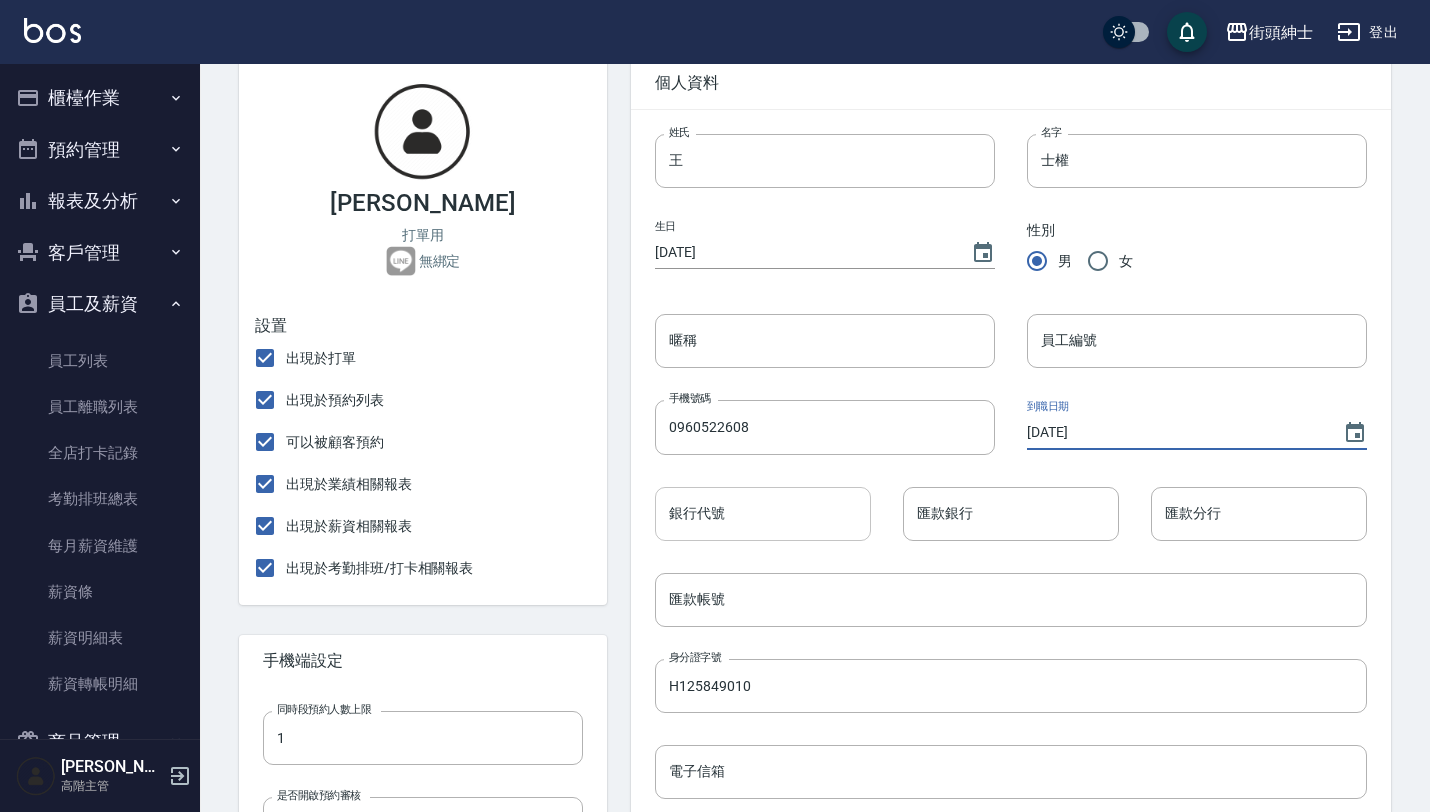 type on "2001/07/01" 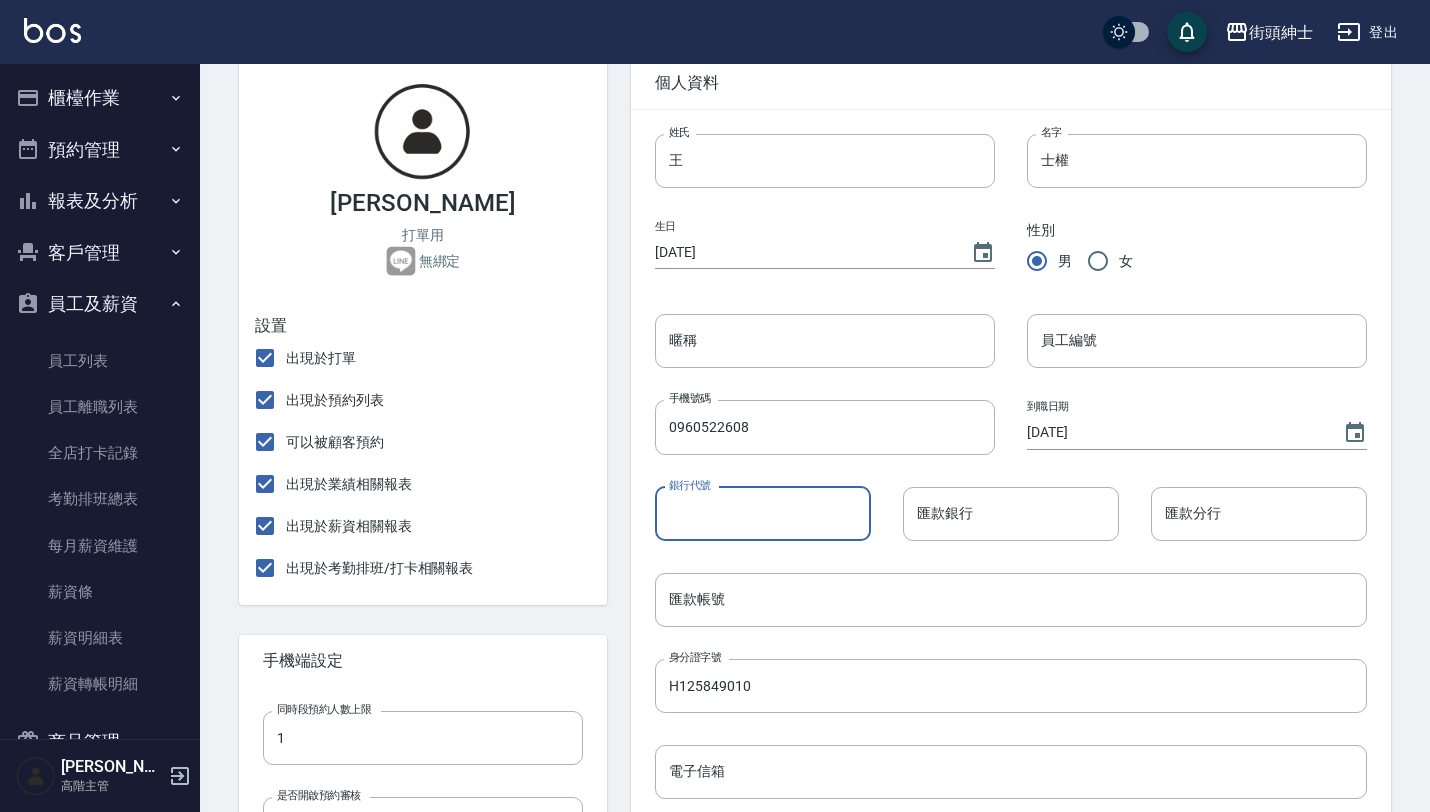 click on "銀行代號" at bounding box center (763, 514) 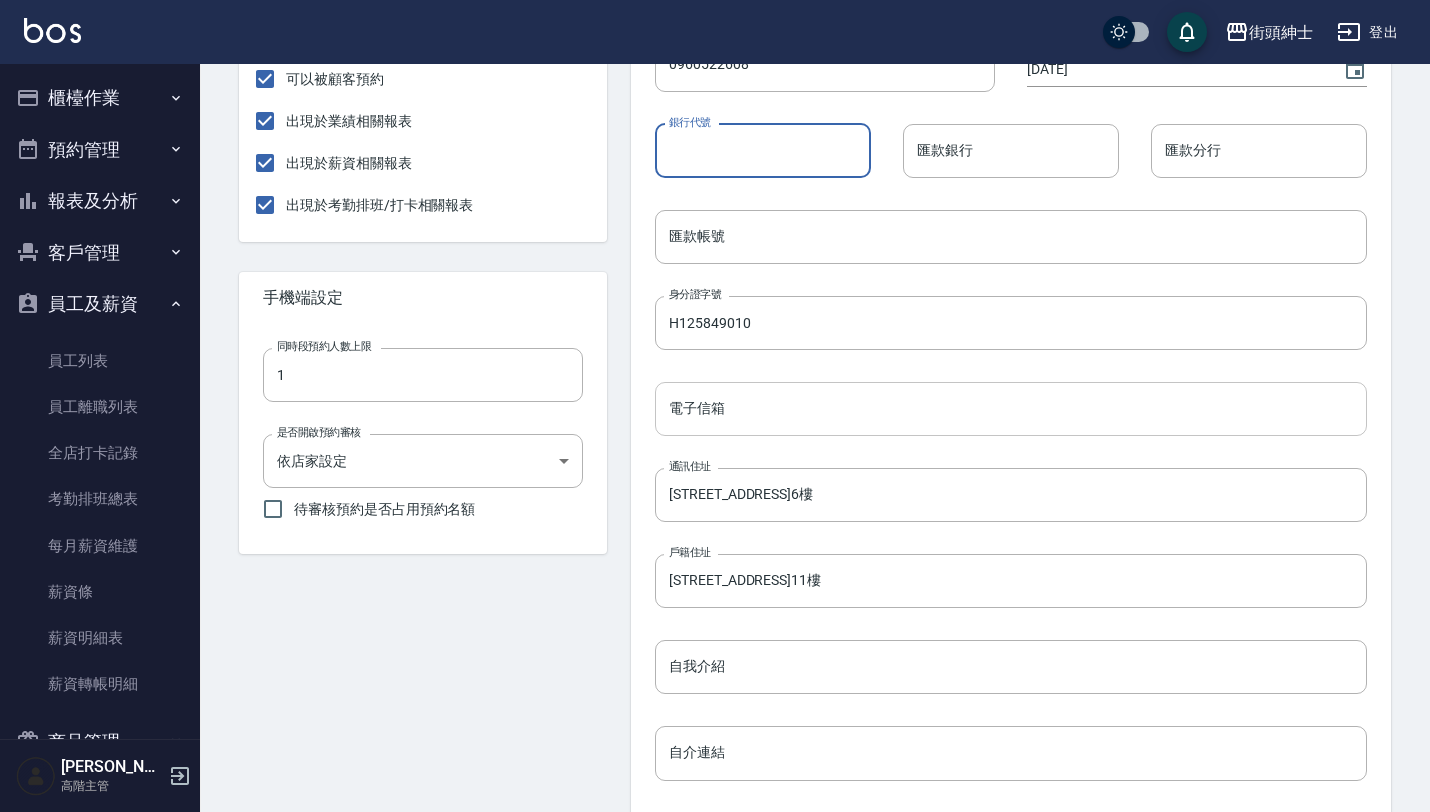 scroll, scrollTop: 0, scrollLeft: 0, axis: both 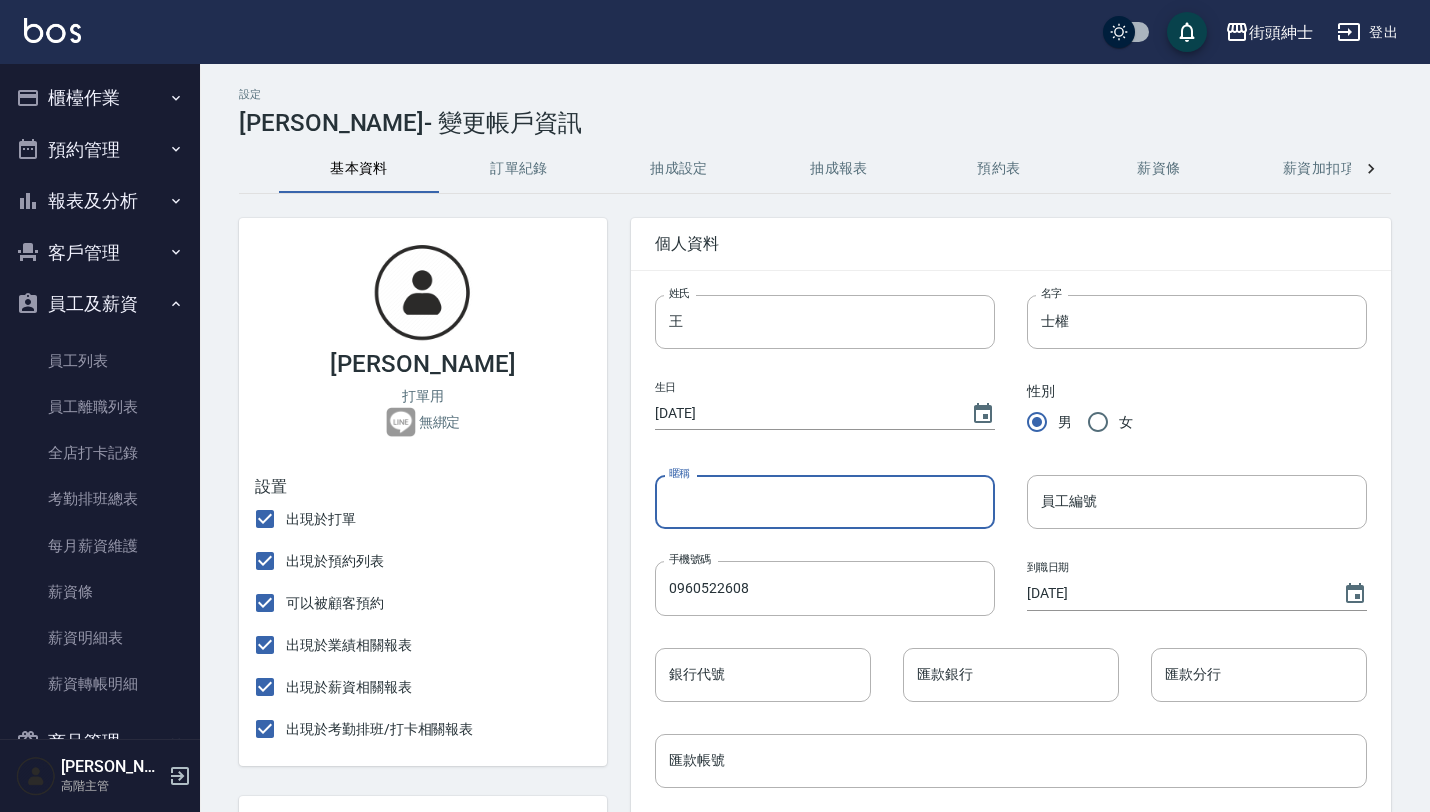 click on "暱稱" at bounding box center [825, 502] 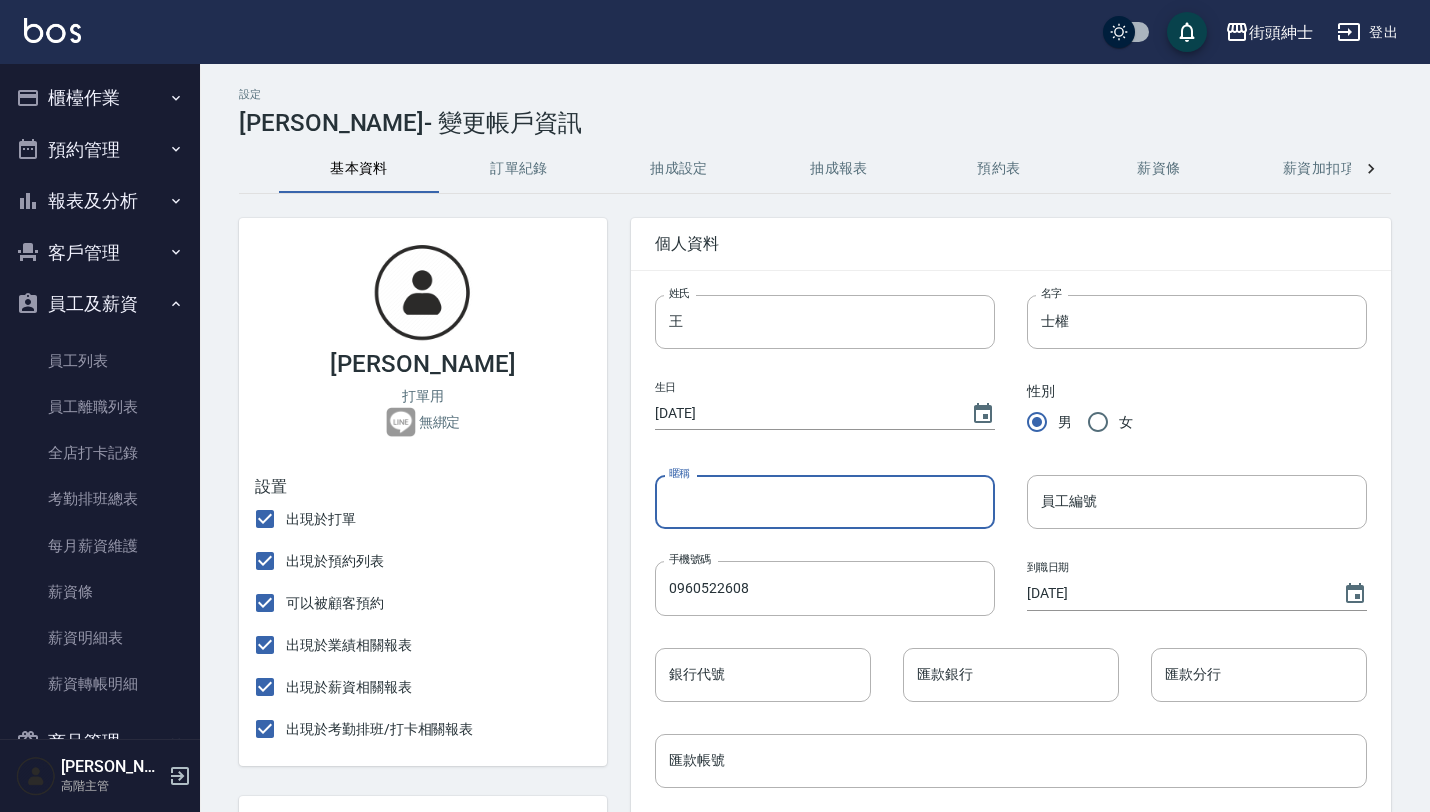 type on "ㄍ" 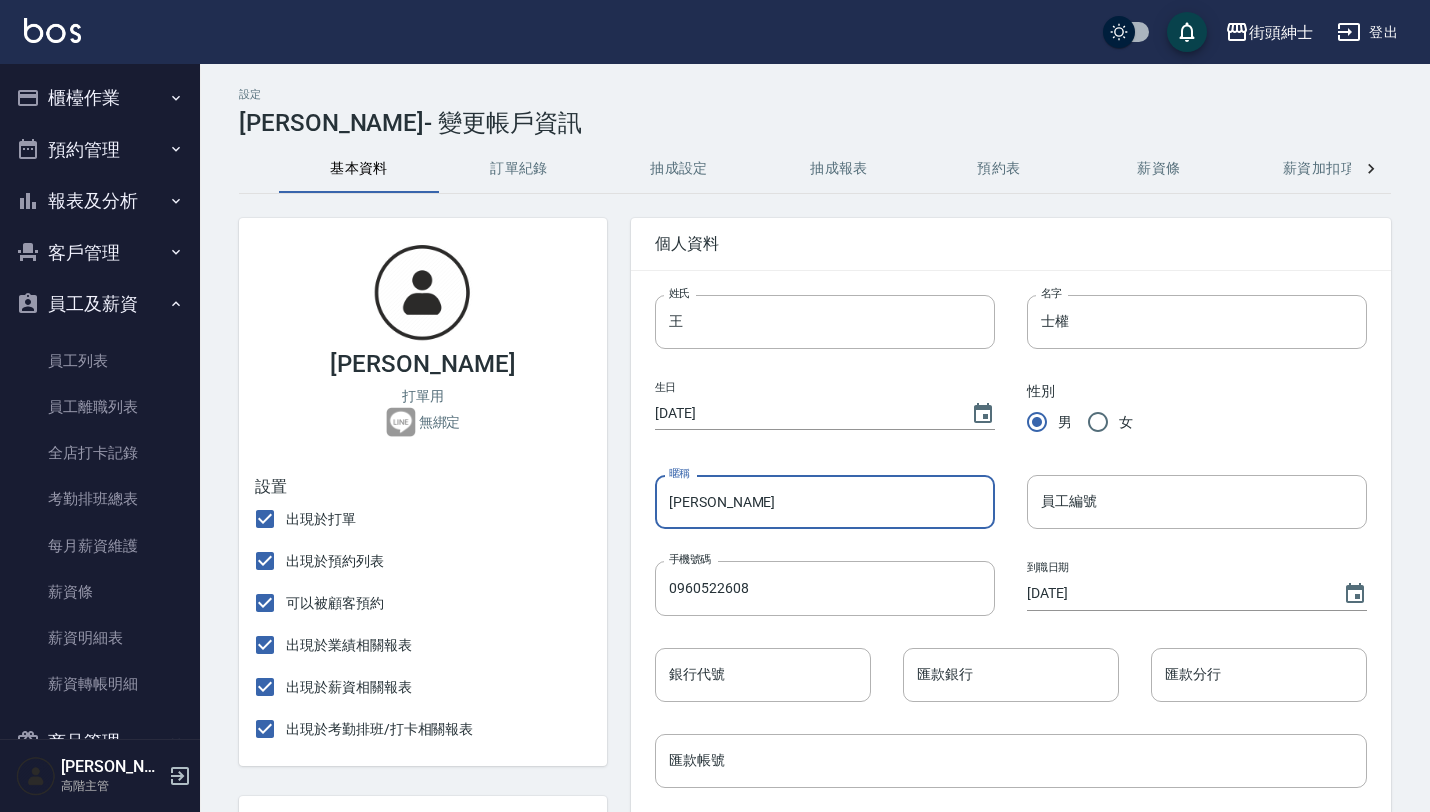scroll, scrollTop: 783, scrollLeft: 0, axis: vertical 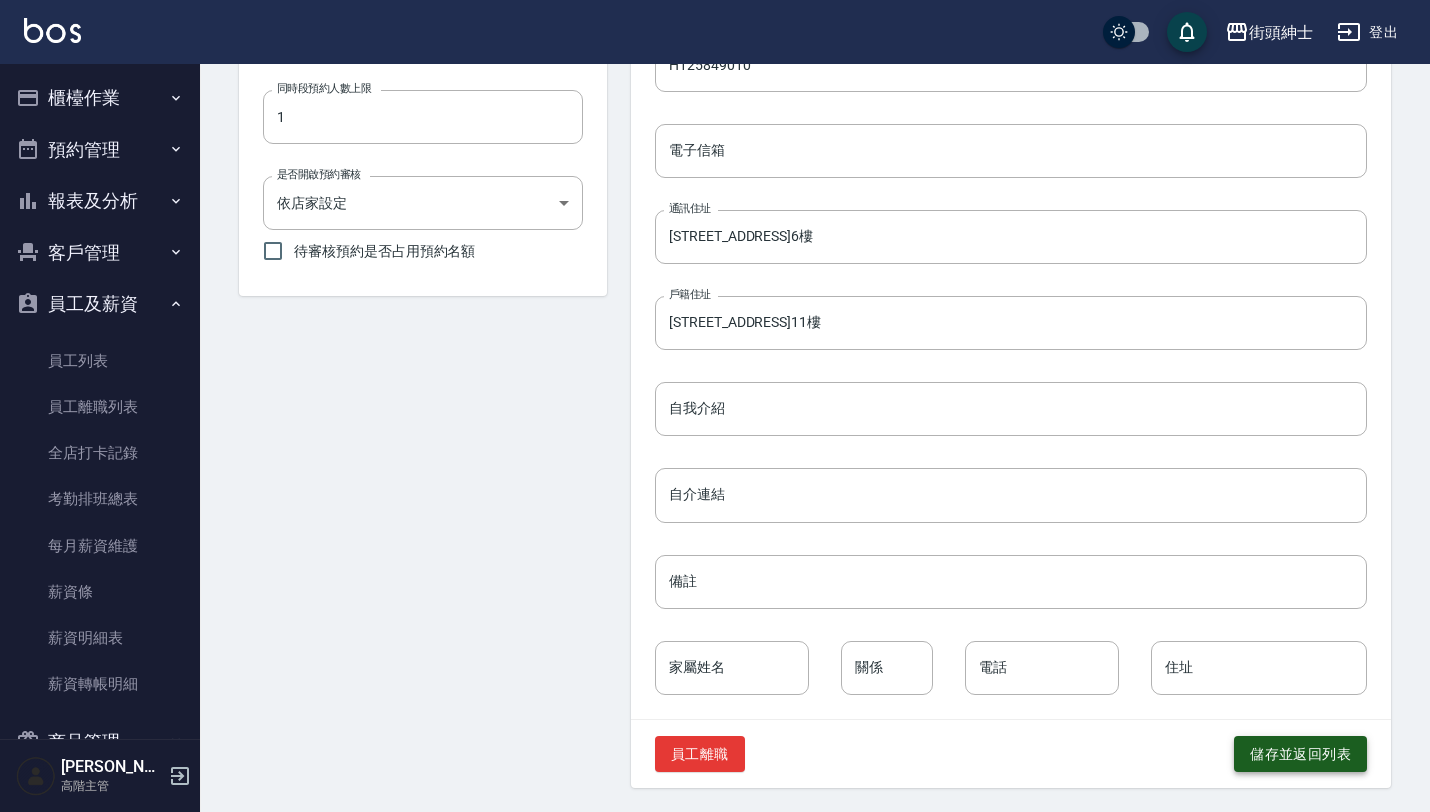type on "[PERSON_NAME]" 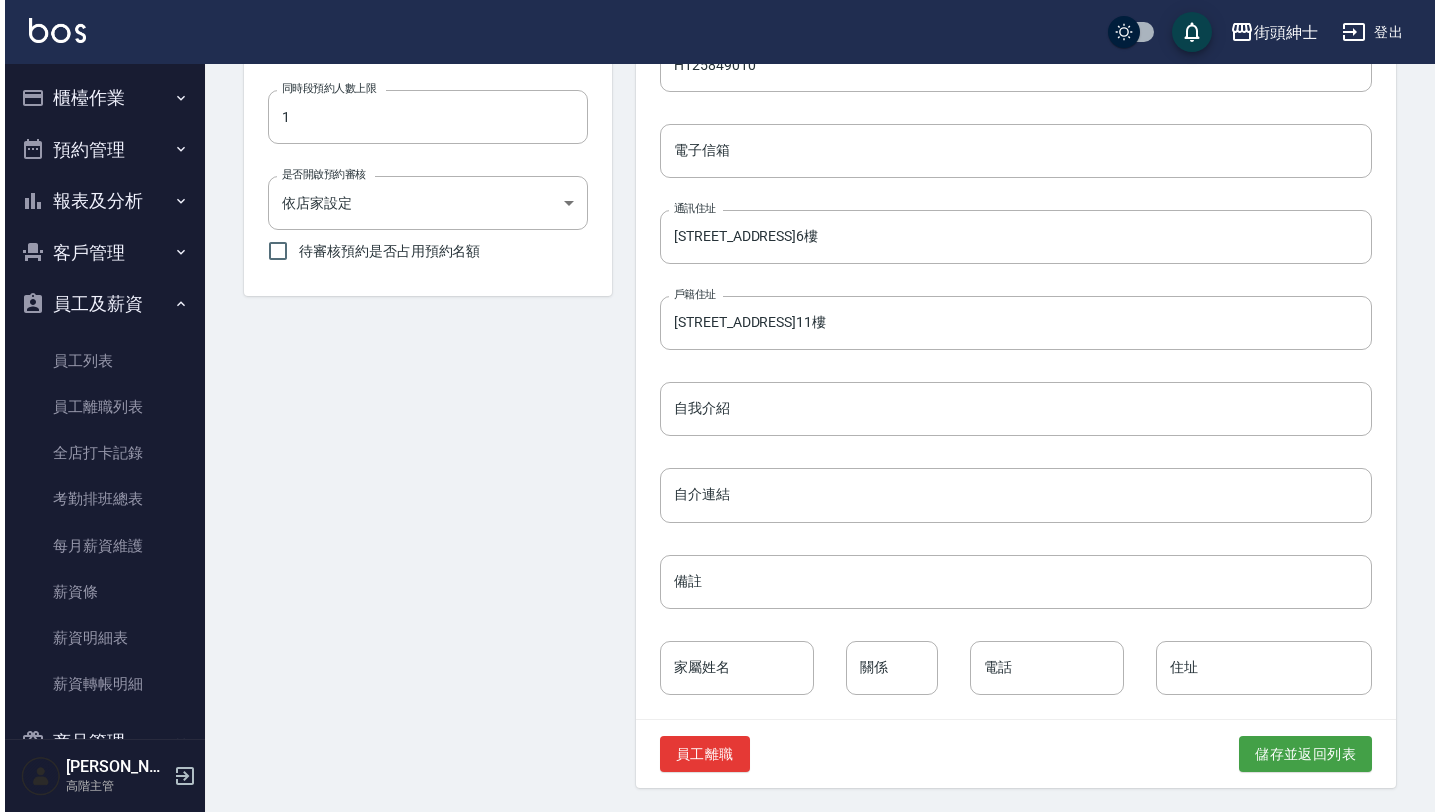 scroll, scrollTop: 0, scrollLeft: 0, axis: both 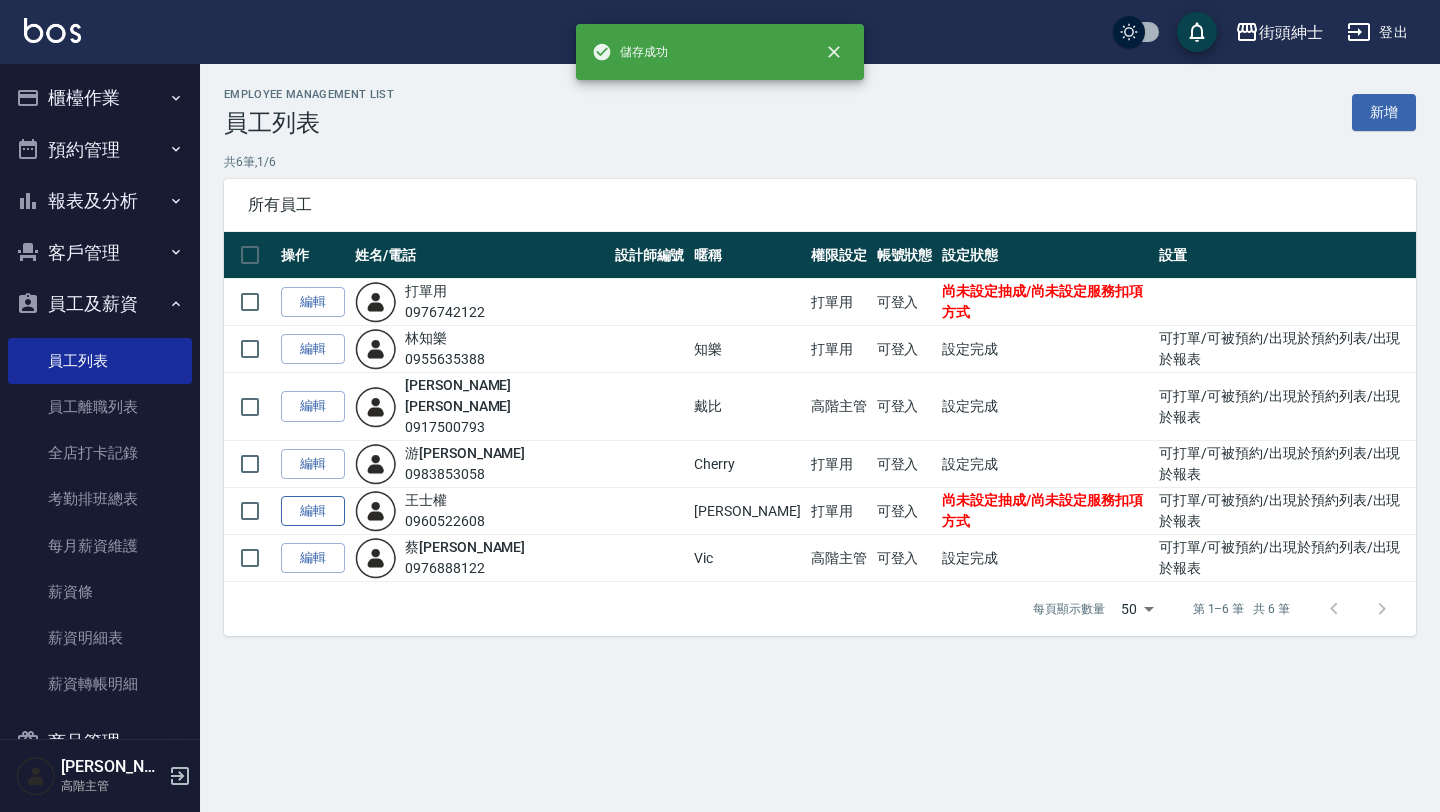 click on "編輯" at bounding box center (313, 511) 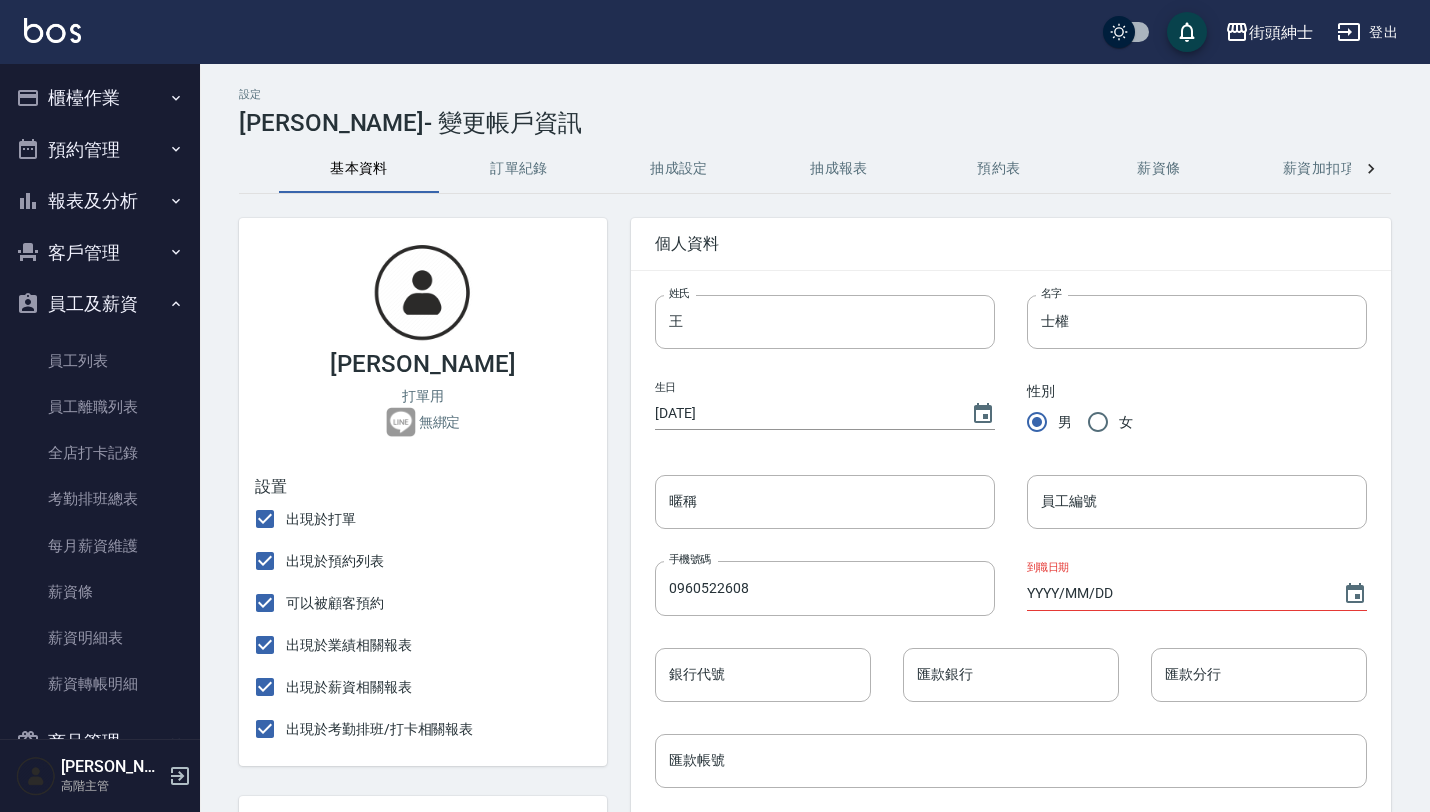 type on "[PERSON_NAME]" 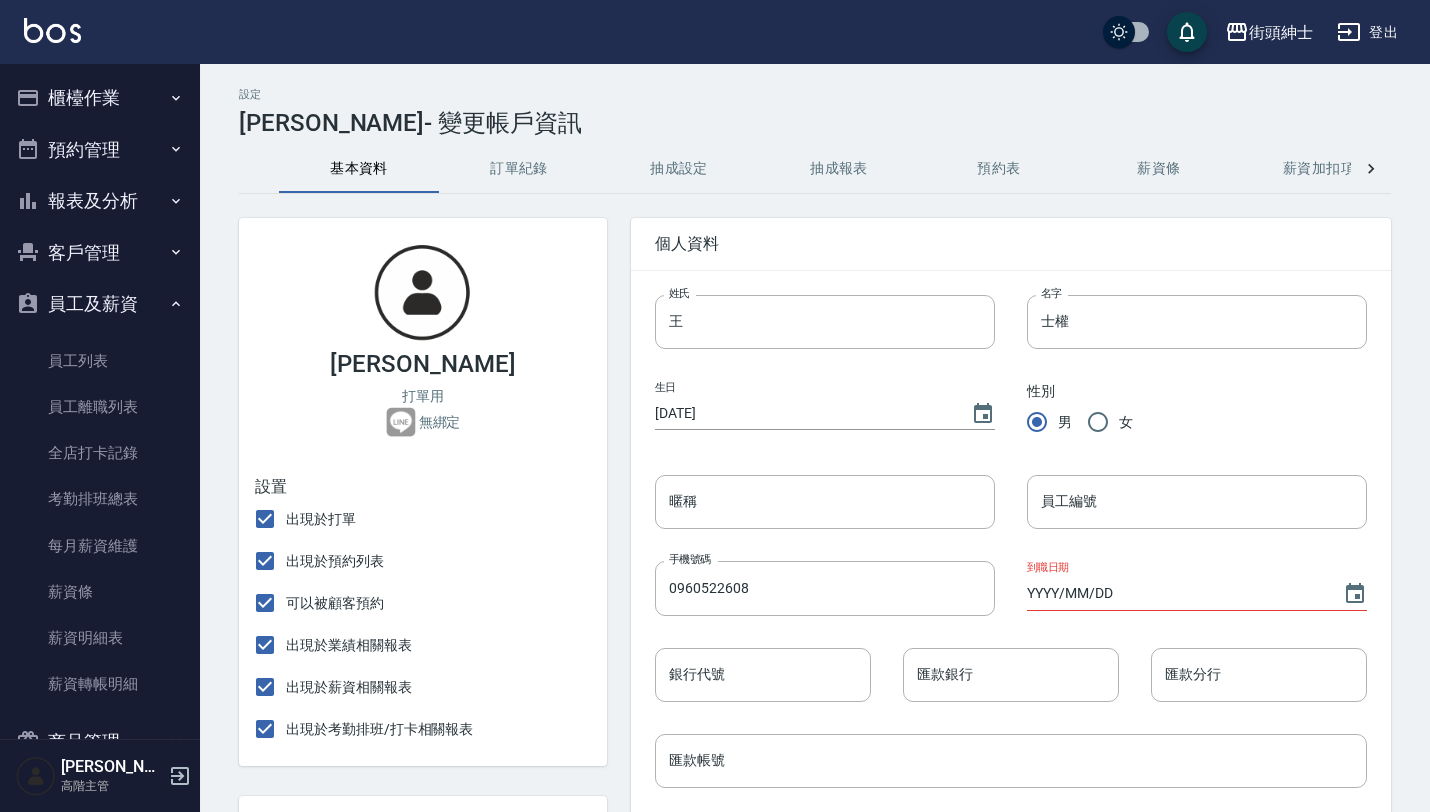 type on "2001/07/01" 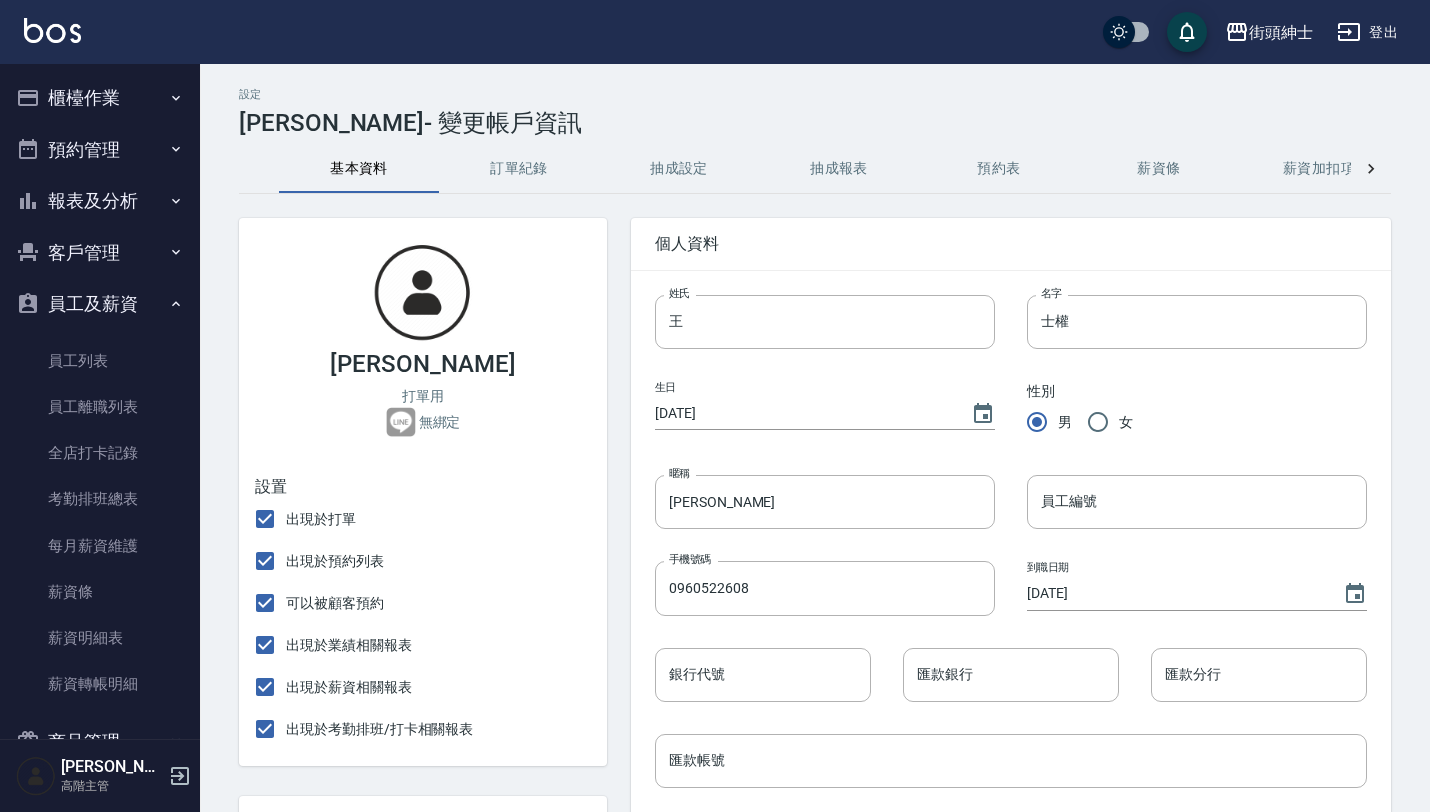 click on "訂單紀錄" at bounding box center (519, 169) 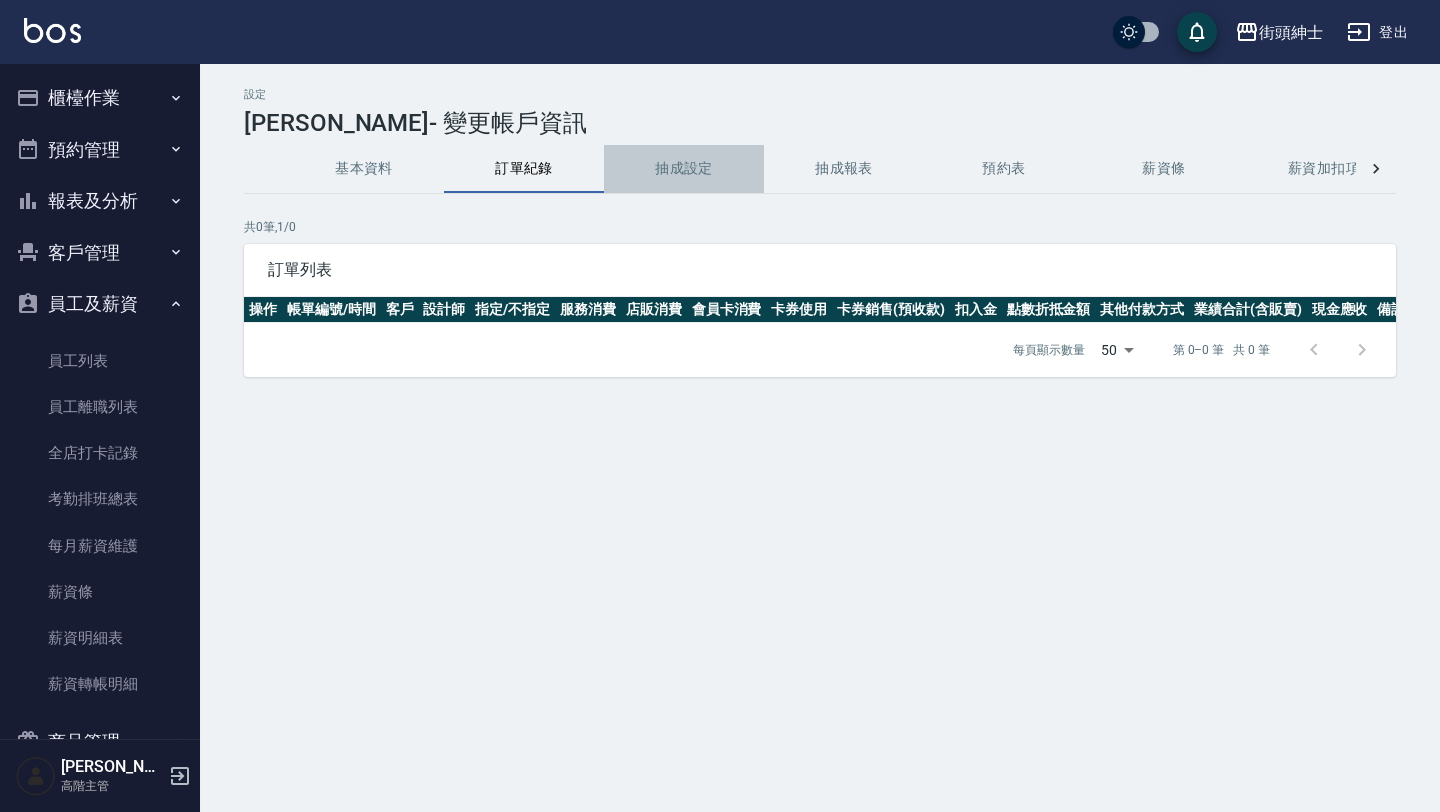 click on "抽成設定" at bounding box center (684, 169) 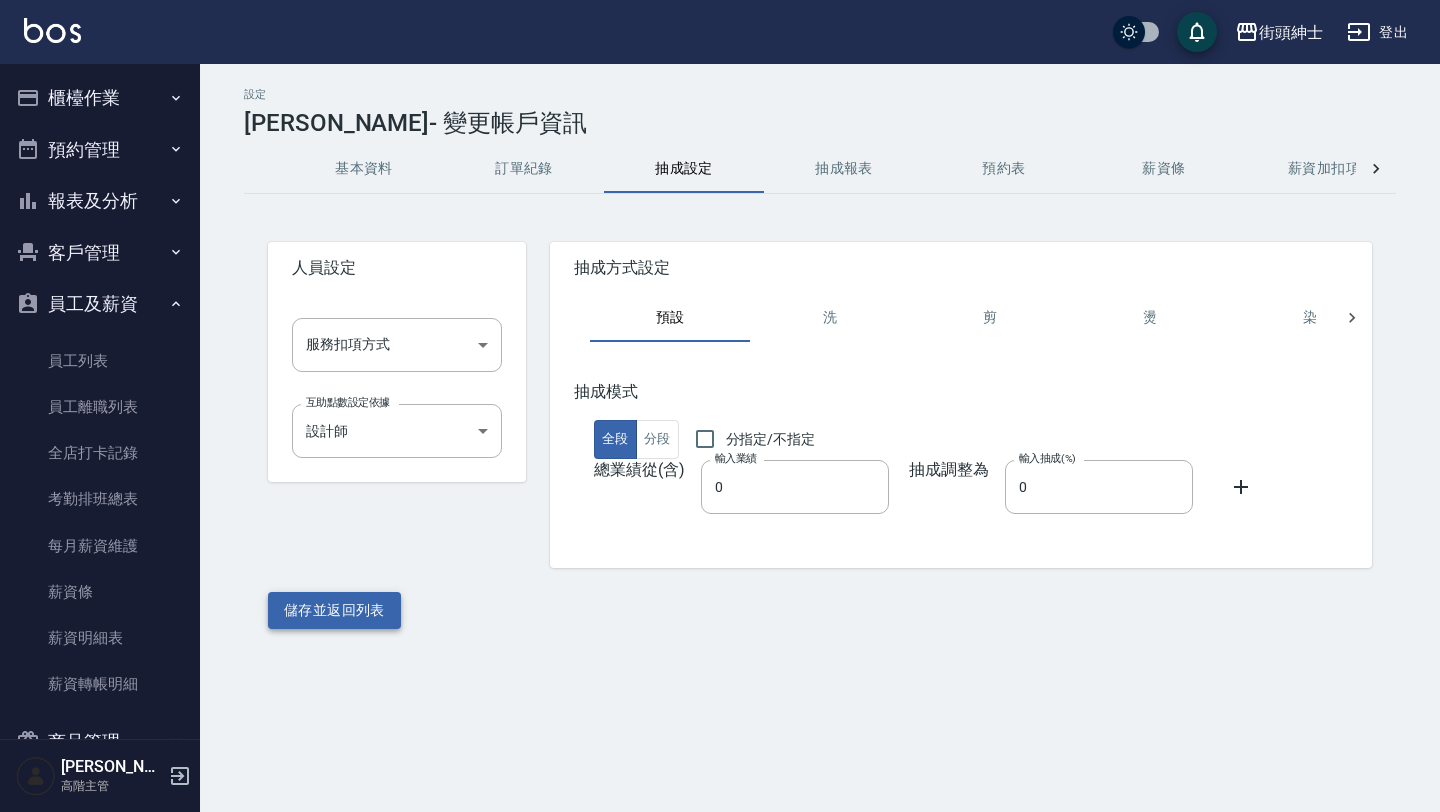 click on "儲存並返回列表" at bounding box center [334, 610] 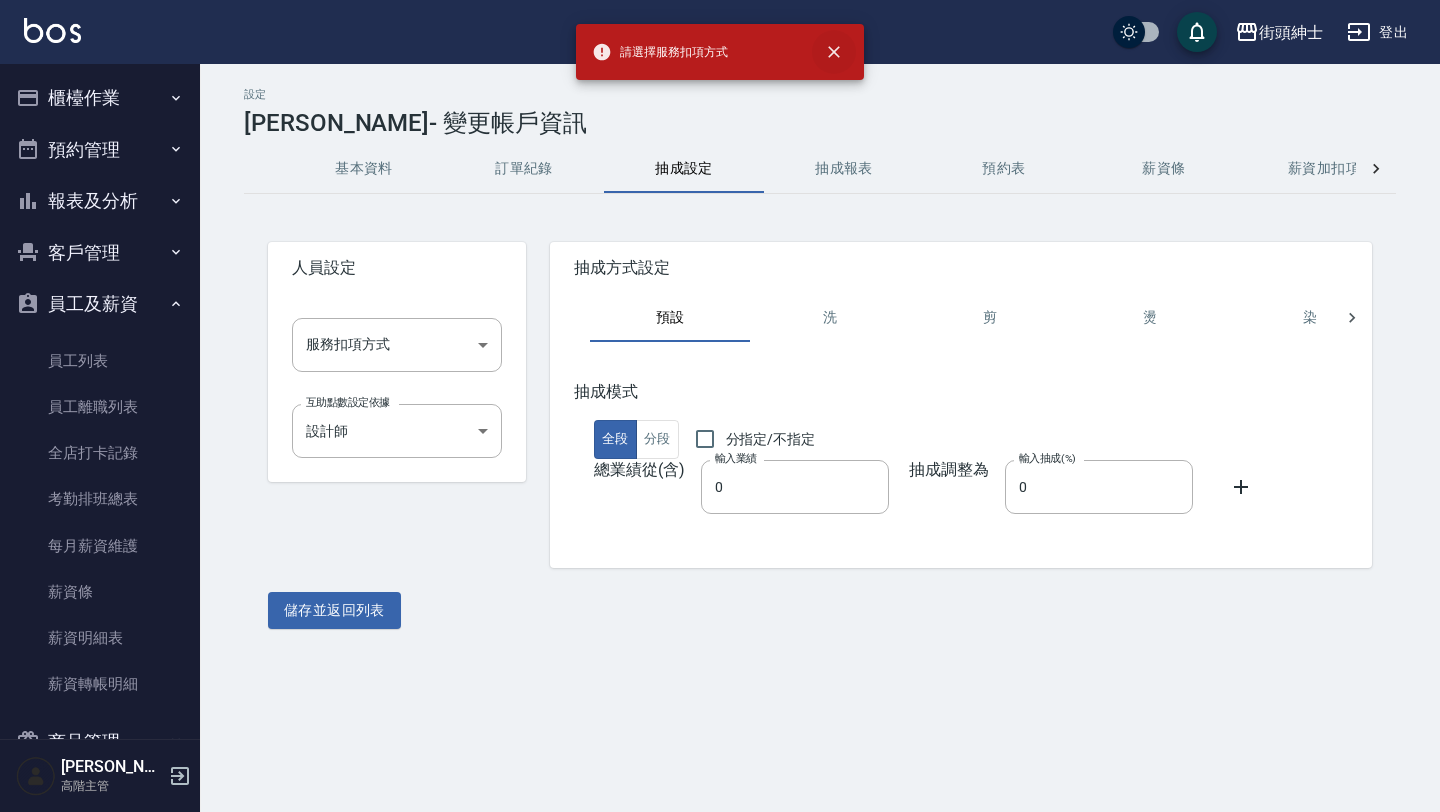 click 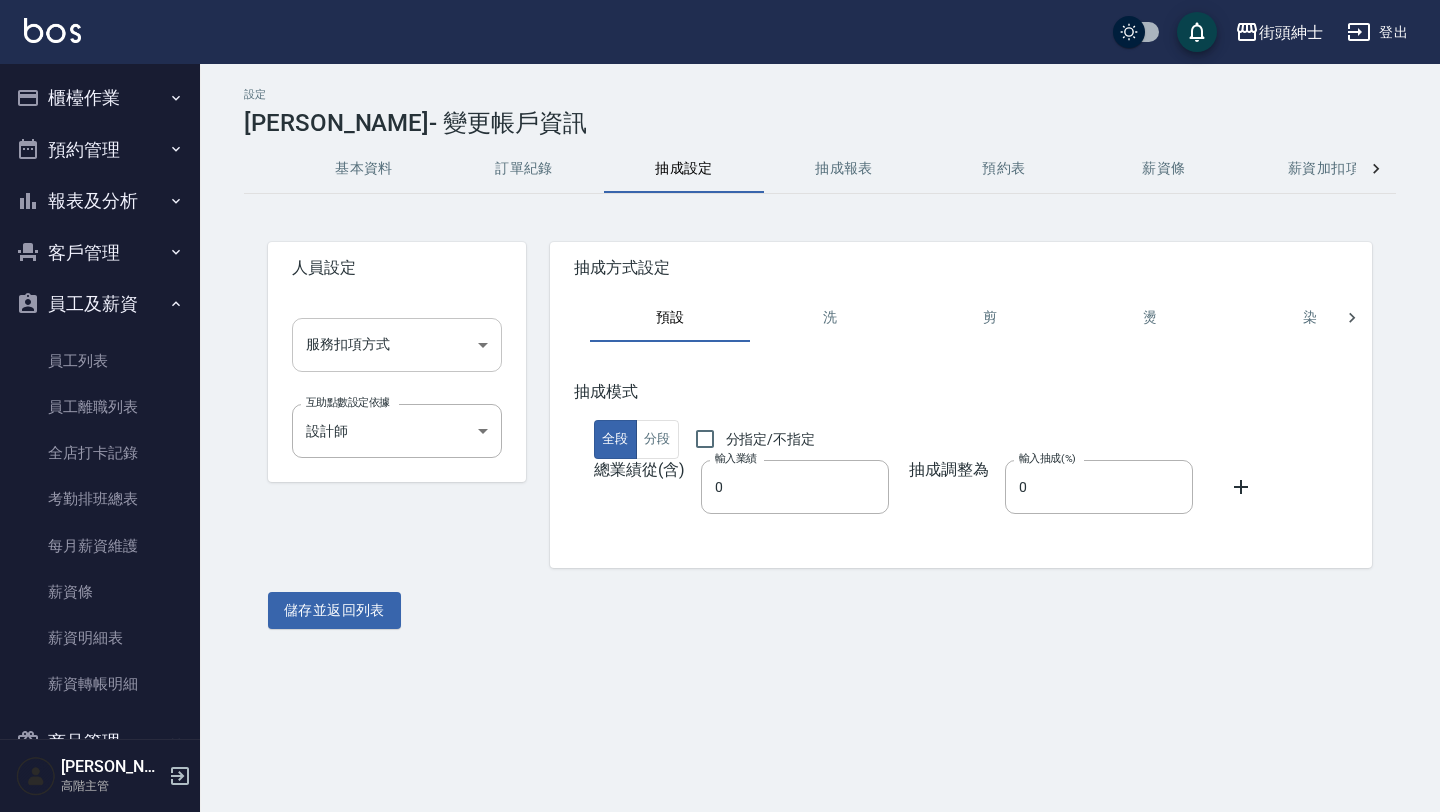 click on "街頭紳士 登出 櫃檯作業 打帳單 帳單列表 掛單列表 座位開單 營業儀表板 現金收支登錄 高階收支登錄 材料自購登錄 每日結帳 排班表 現場電腦打卡 掃碼打卡 預約管理 預約管理 單日預約紀錄 單週預約紀錄 報表及分析 報表目錄 消費分析儀表板 店家區間累計表 店家日報表 店家排行榜 互助日報表 互助月報表 互助排行榜 互助點數明細 互助業績報表 全店業績分析表 每日業績分析表 營業統計分析表 營業項目月分析表 設計師業績表 設計師日報表 設計師業績分析表 設計師業績月報表 設計師抽成報表 設計師排行榜 商品銷售排行榜 商品消耗明細 商品進銷貨報表 商品庫存表 商品庫存盤點表 會員卡銷售報表 服務扣項明細表 單一服務項目查詢 店販抽成明細 店販分類抽成明細 顧客入金餘額表 顧客卡券餘額表 每日非現金明細 每日收支明細 收支分類明細表 收支匯款表 0" at bounding box center [720, 406] 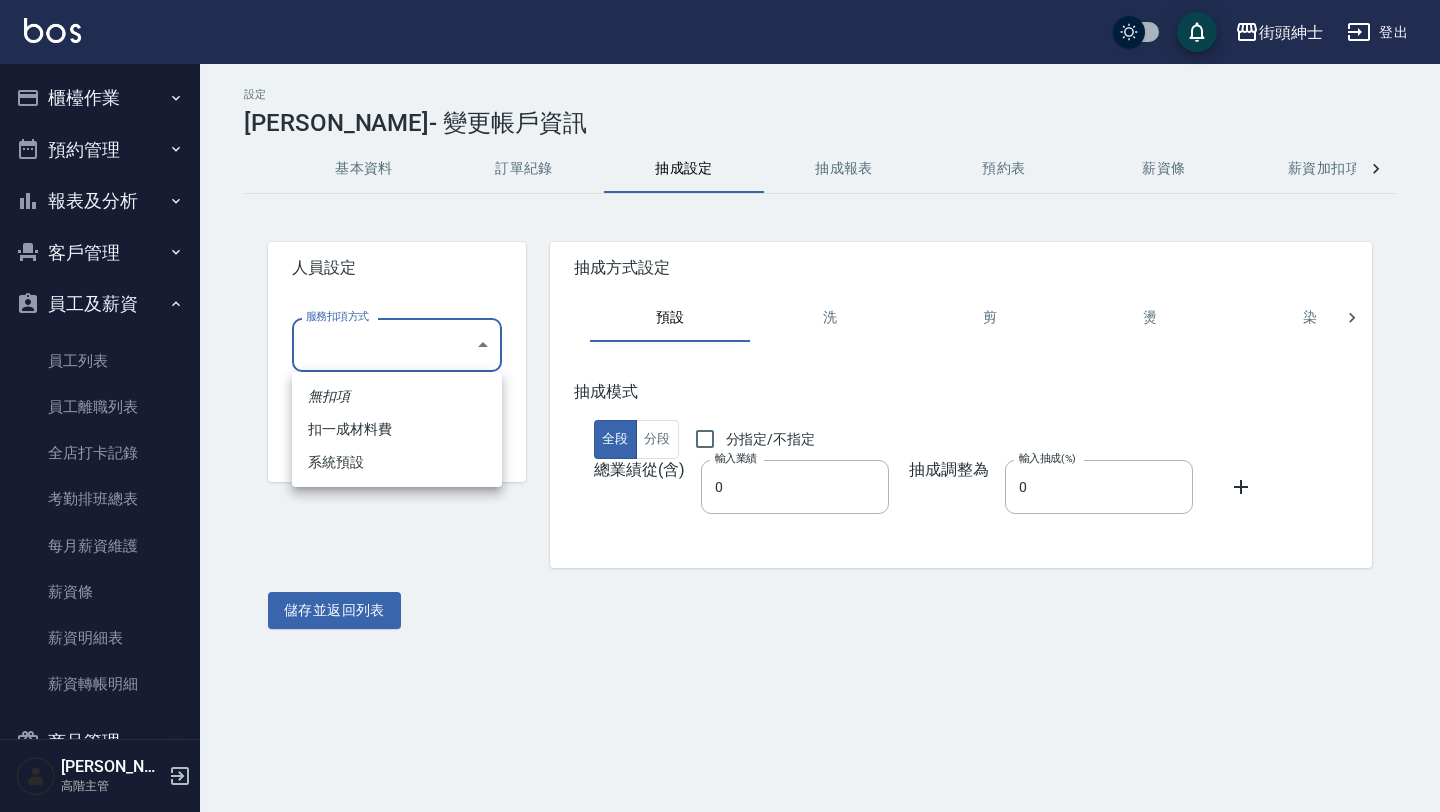 click on "系統預設" at bounding box center (397, 462) 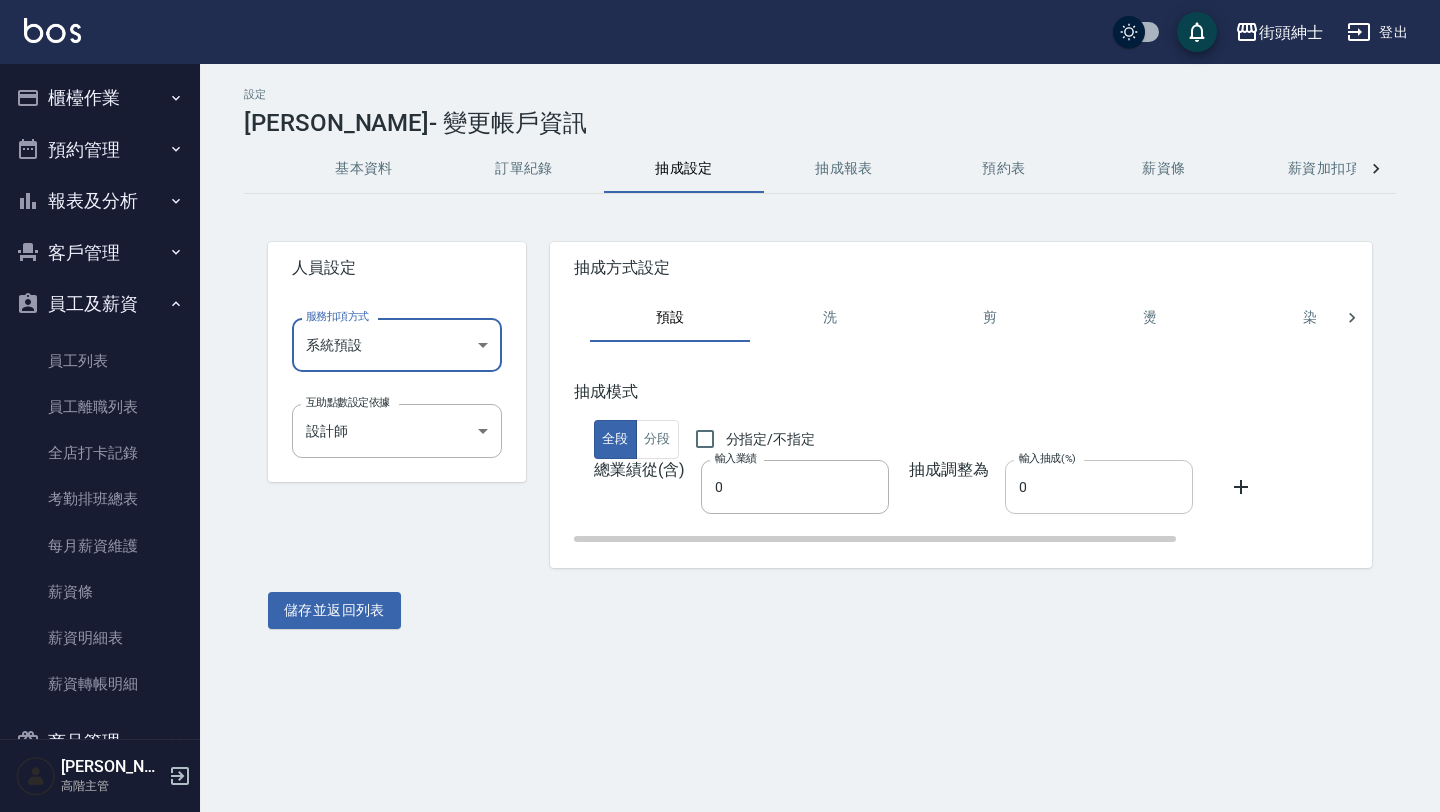 click on "0" at bounding box center (1099, 487) 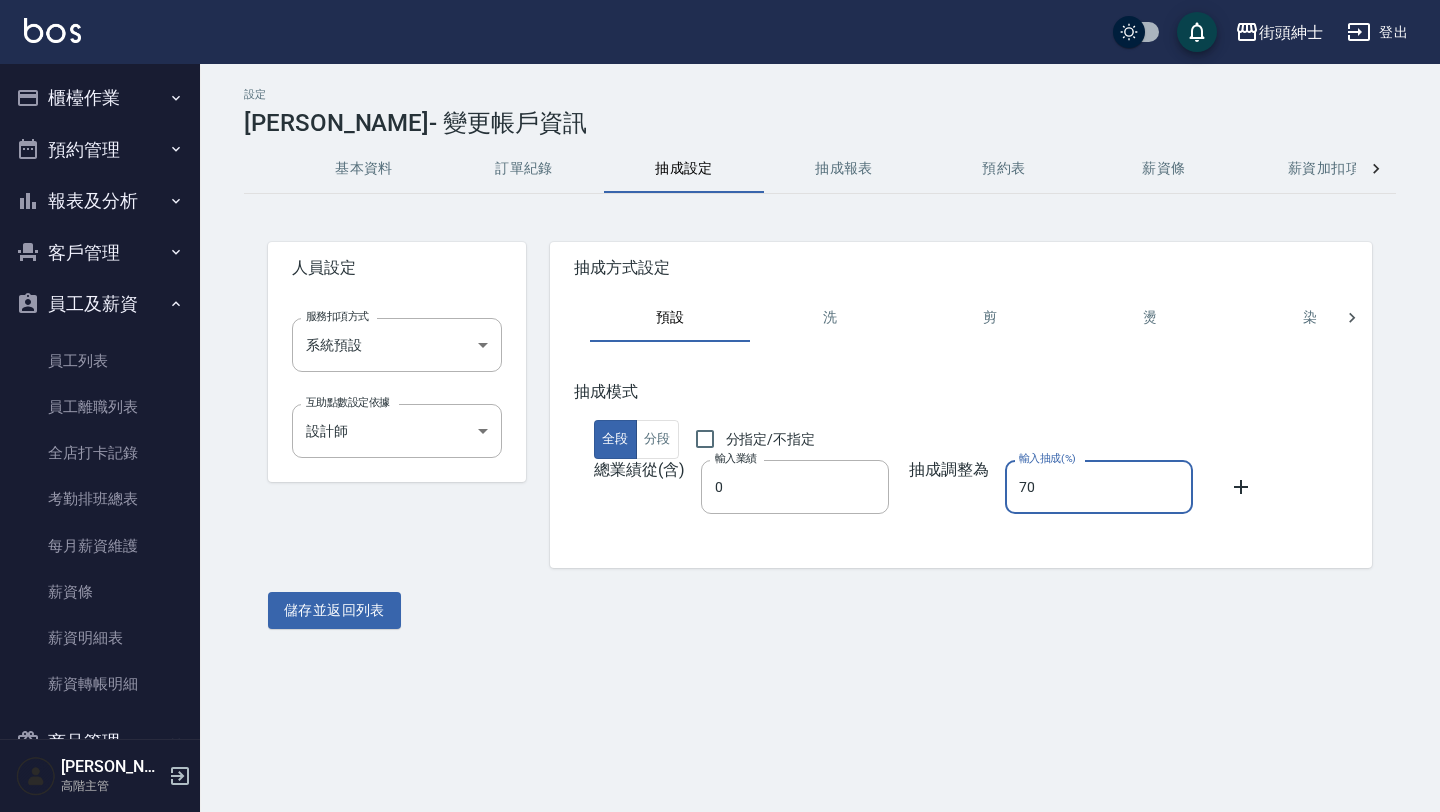 type on "70" 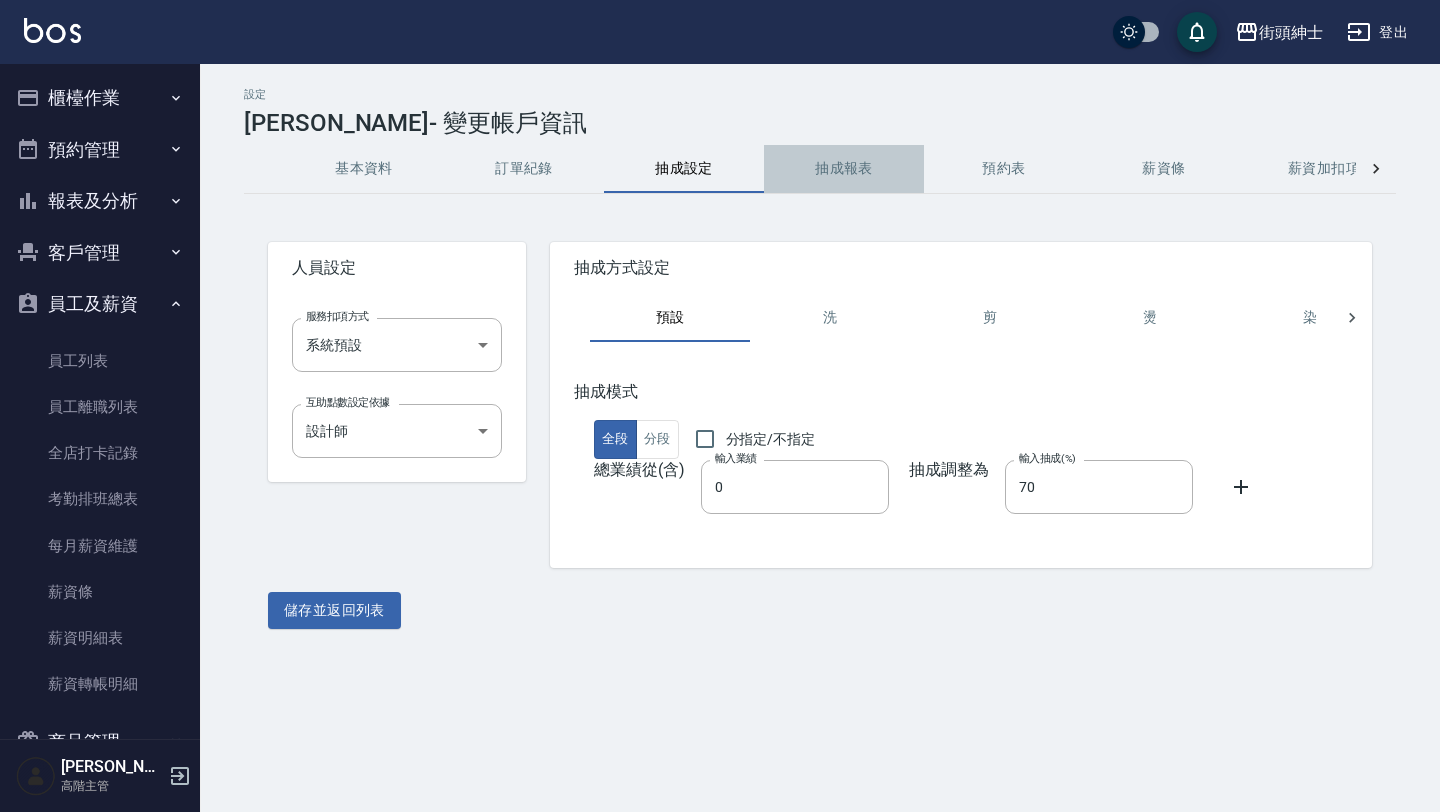 click on "抽成報表" at bounding box center (844, 169) 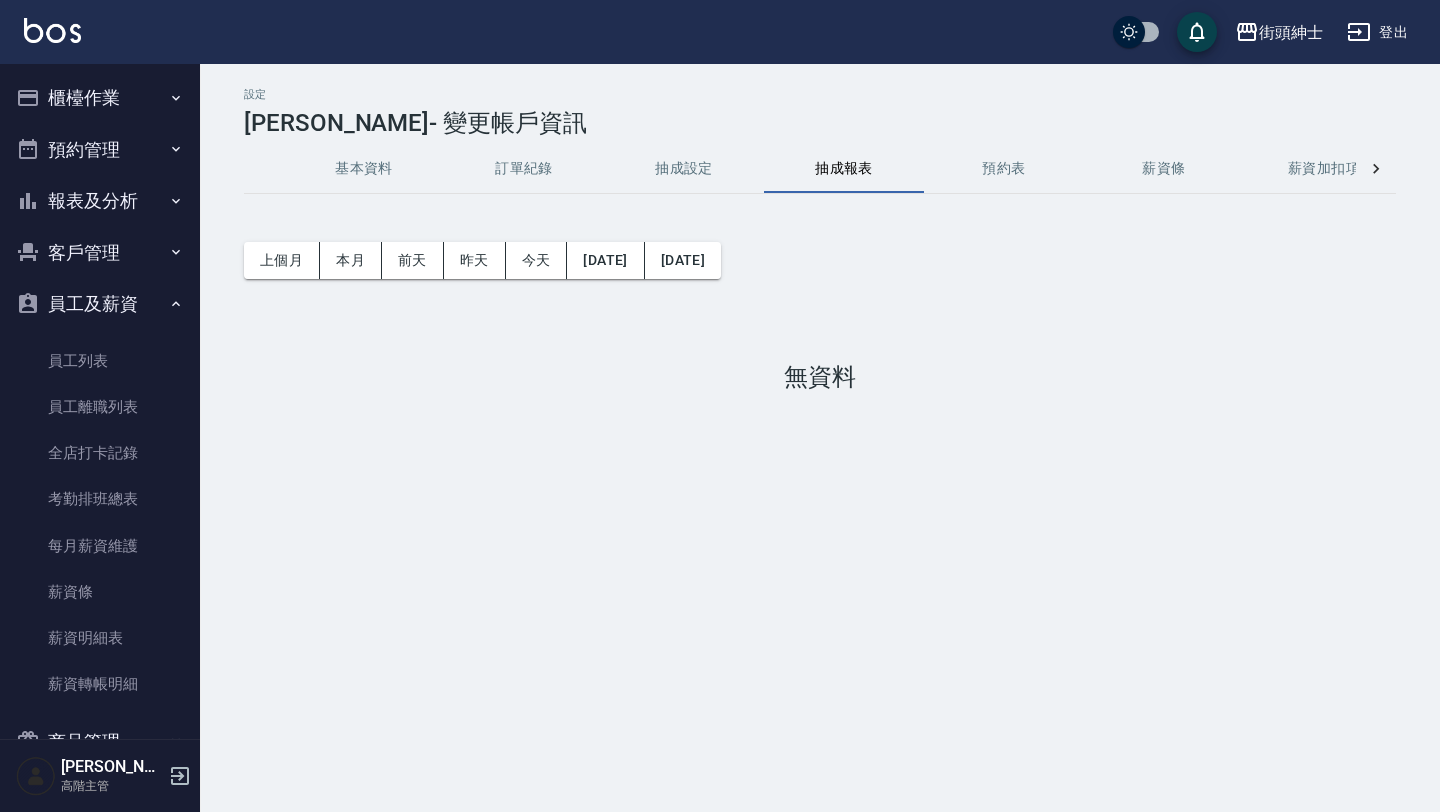 click on "抽成設定" at bounding box center (684, 169) 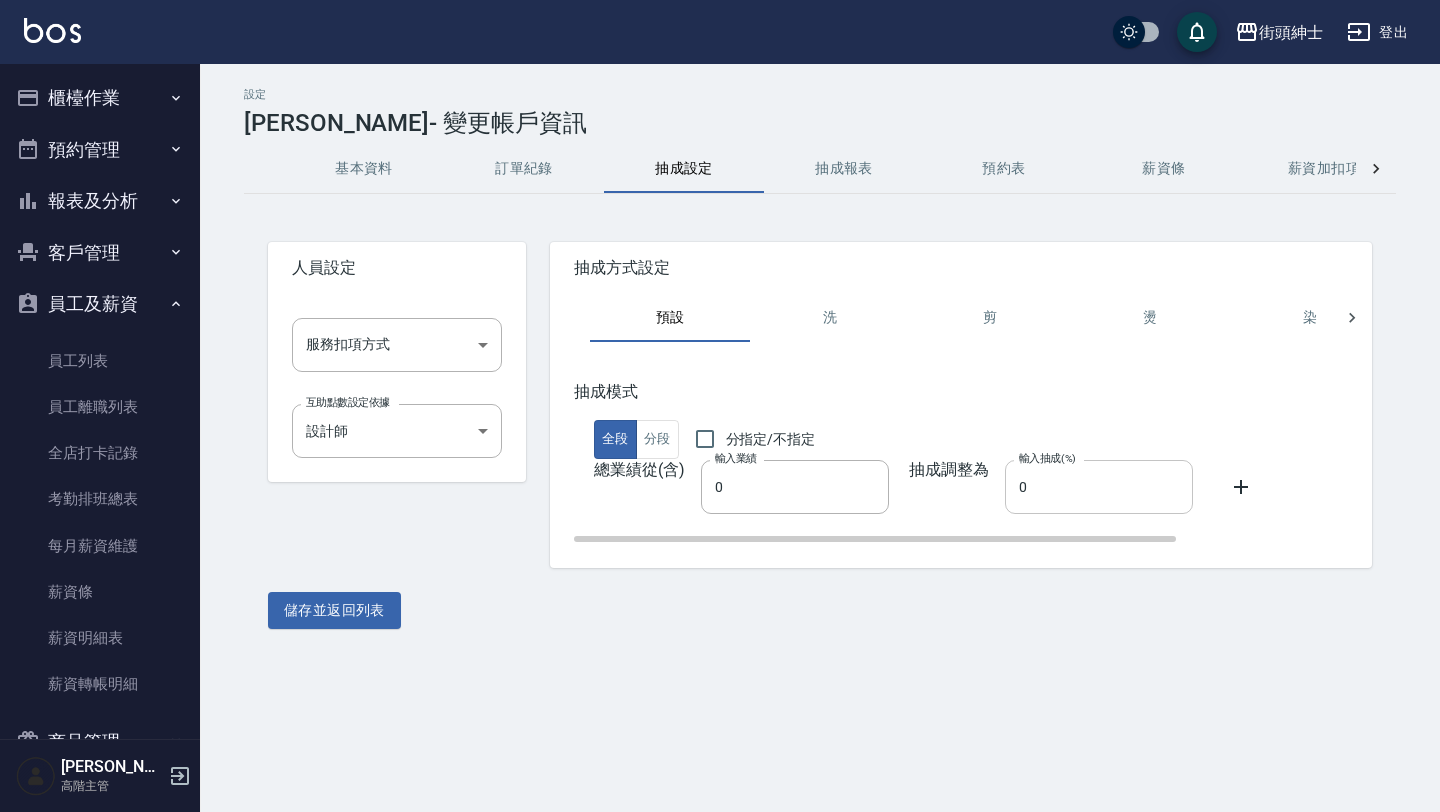 click on "0" at bounding box center [1099, 487] 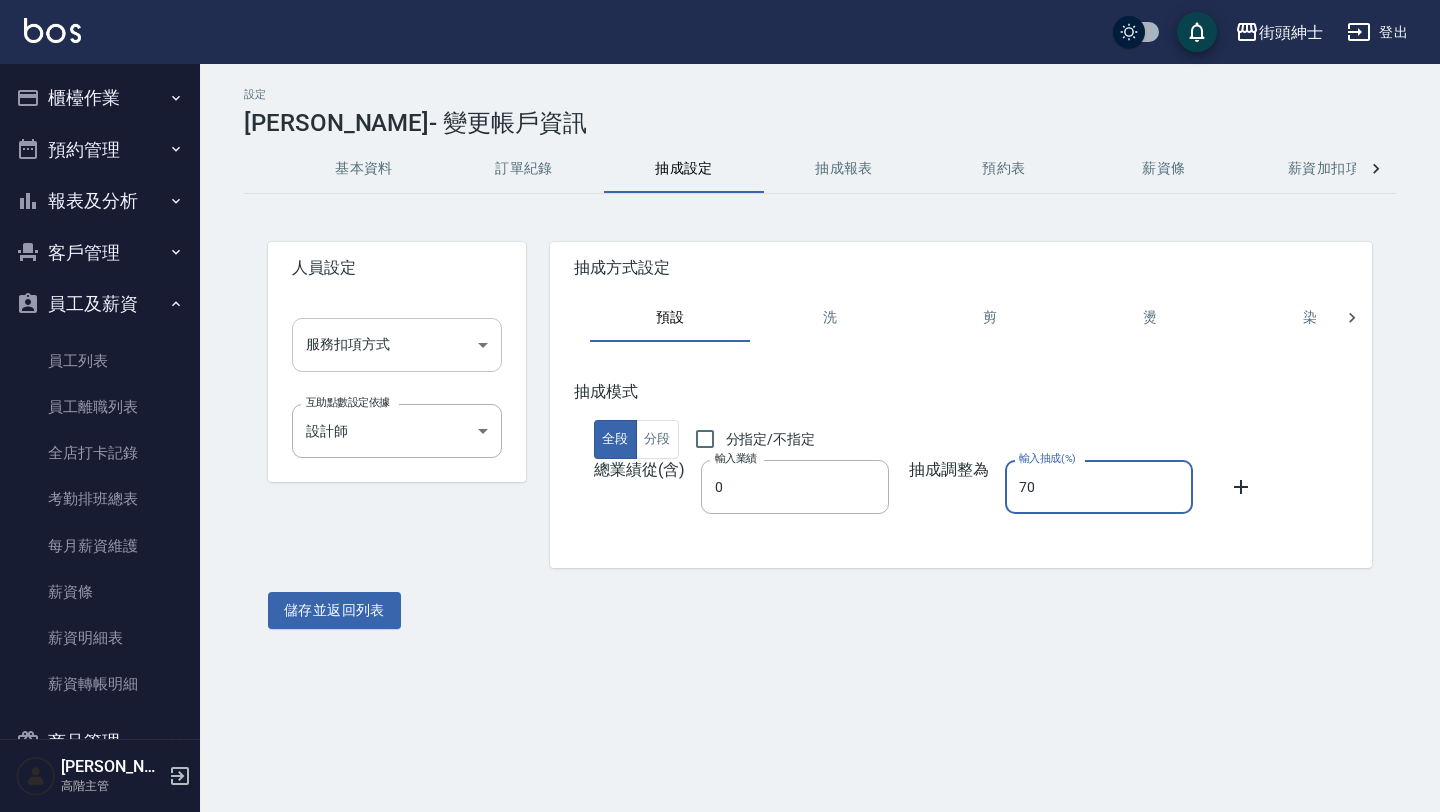 type on "70" 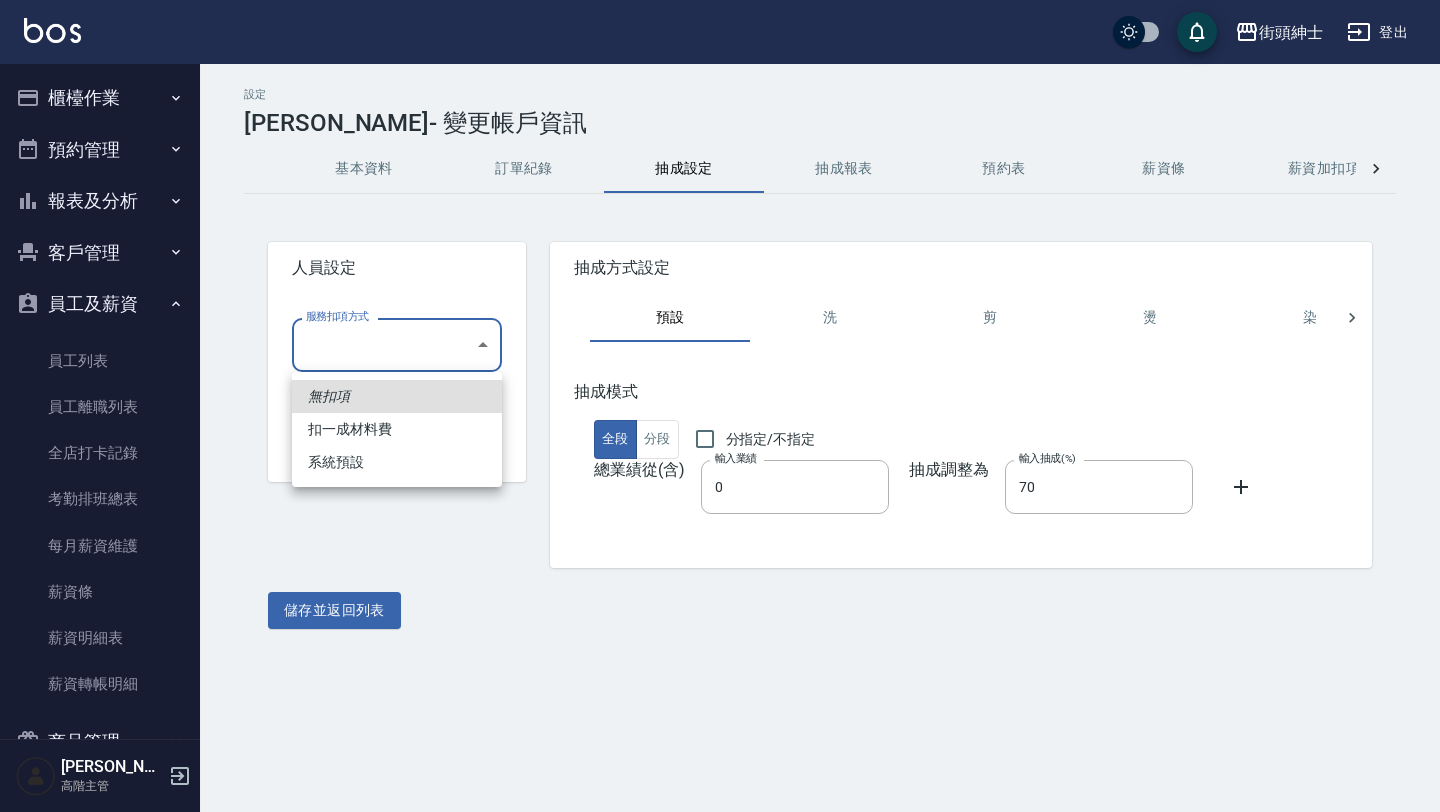 click on "街頭紳士 登出 櫃檯作業 打帳單 帳單列表 掛單列表 座位開單 營業儀表板 現金收支登錄 高階收支登錄 材料自購登錄 每日結帳 排班表 現場電腦打卡 掃碼打卡 預約管理 預約管理 單日預約紀錄 單週預約紀錄 報表及分析 報表目錄 消費分析儀表板 店家區間累計表 店家日報表 店家排行榜 互助日報表 互助月報表 互助排行榜 互助點數明細 互助業績報表 全店業績分析表 每日業績分析表 營業統計分析表 營業項目月分析表 設計師業績表 設計師日報表 設計師業績分析表 設計師業績月報表 設計師抽成報表 設計師排行榜 商品銷售排行榜 商品消耗明細 商品進銷貨報表 商品庫存表 商品庫存盤點表 會員卡銷售報表 服務扣項明細表 單一服務項目查詢 店販抽成明細 店販分類抽成明細 顧客入金餘額表 顧客卡券餘額表 每日非現金明細 每日收支明細 收支分類明細表 收支匯款表 0" at bounding box center [720, 406] 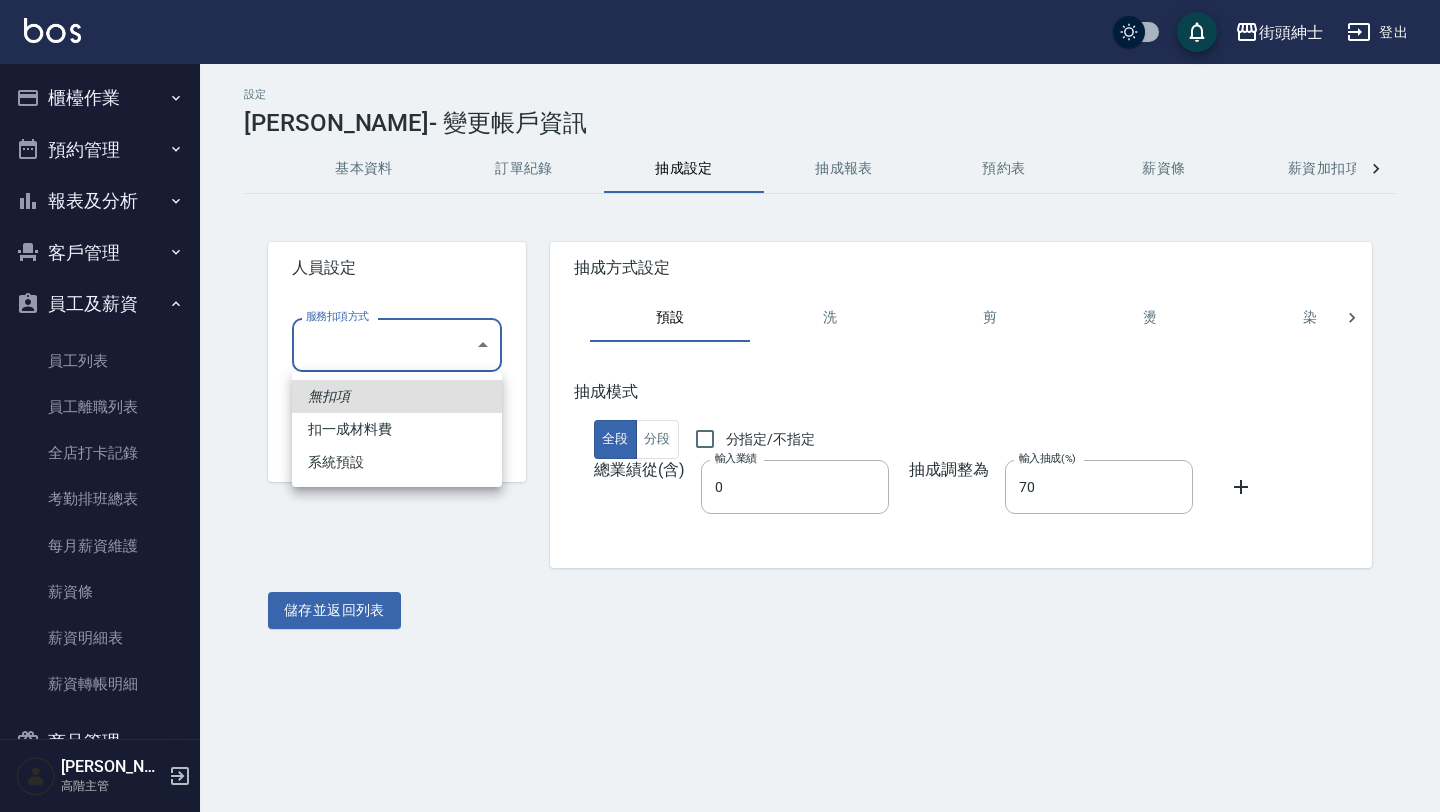 click on "無扣項 扣一成材料費 系統預設" at bounding box center [397, 429] 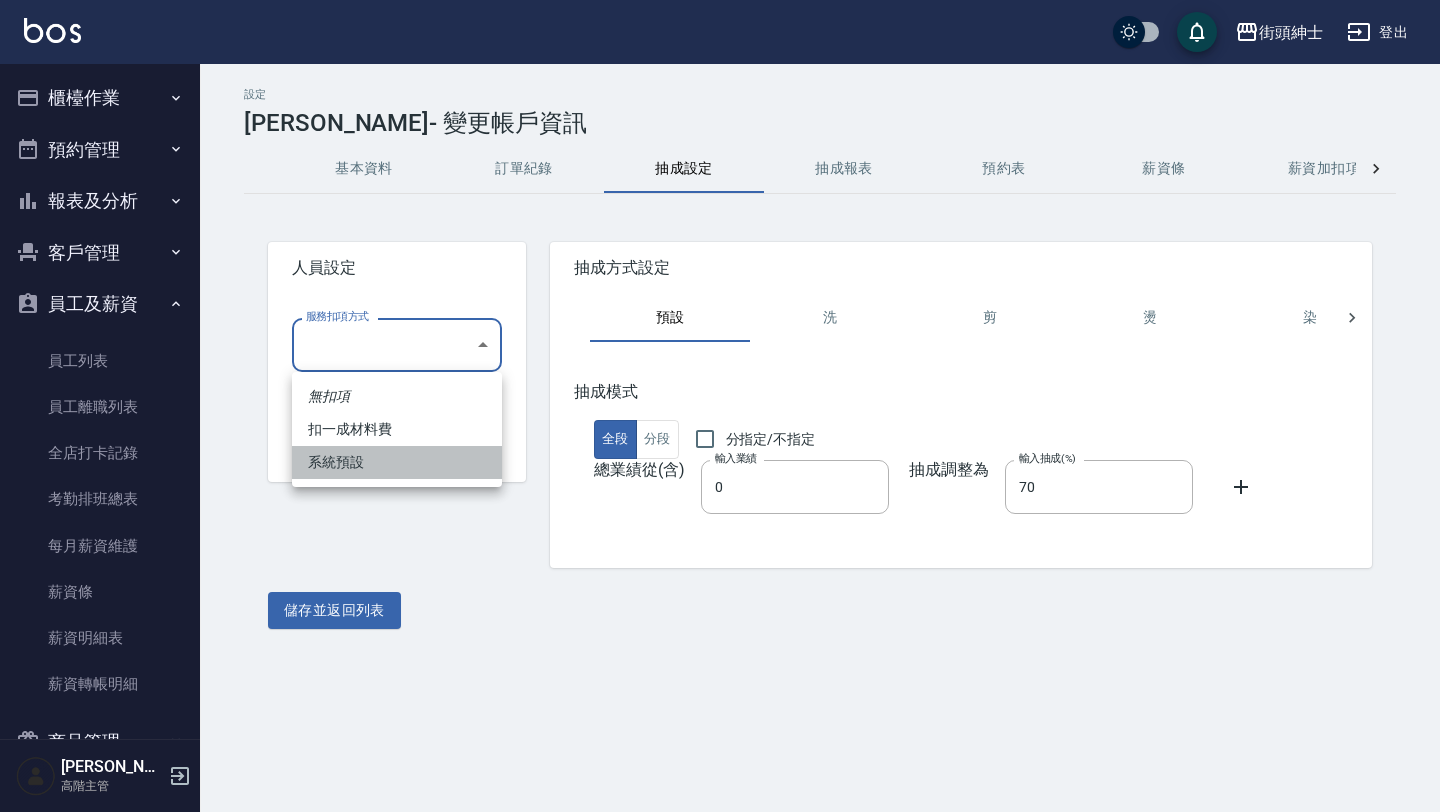 click on "系統預設" at bounding box center [397, 462] 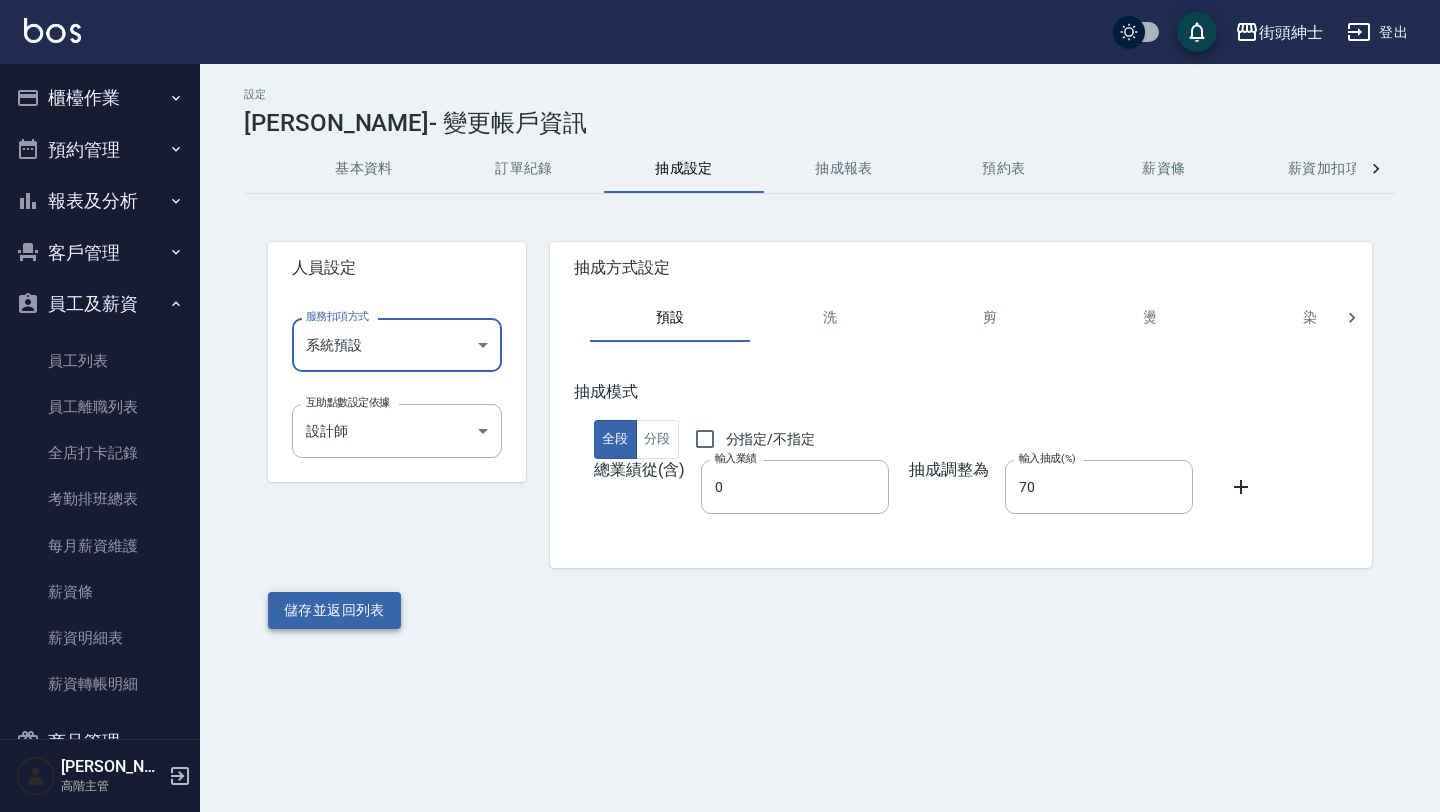 click on "儲存並返回列表" at bounding box center [334, 610] 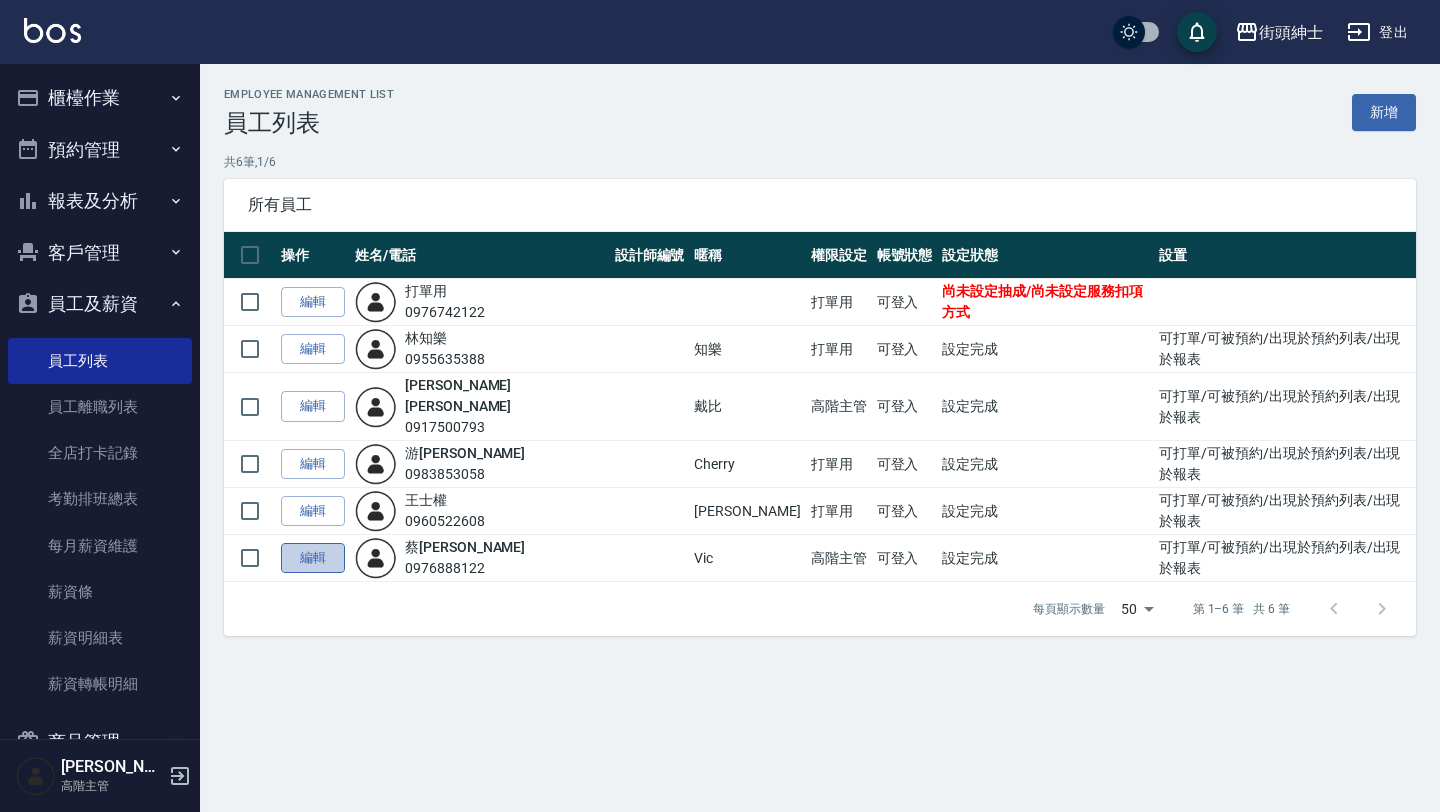 click on "編輯" at bounding box center (313, 558) 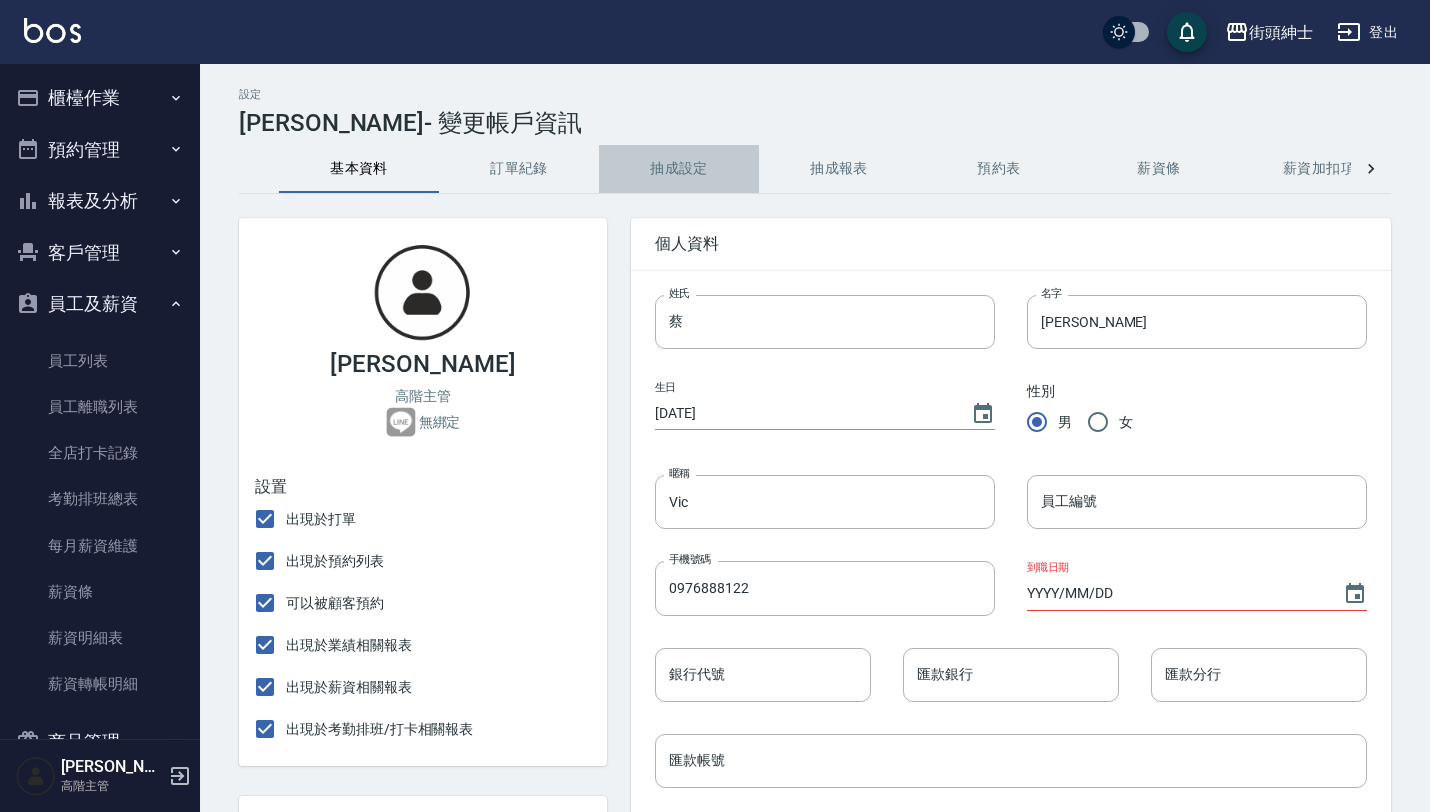 click on "抽成設定" at bounding box center (679, 169) 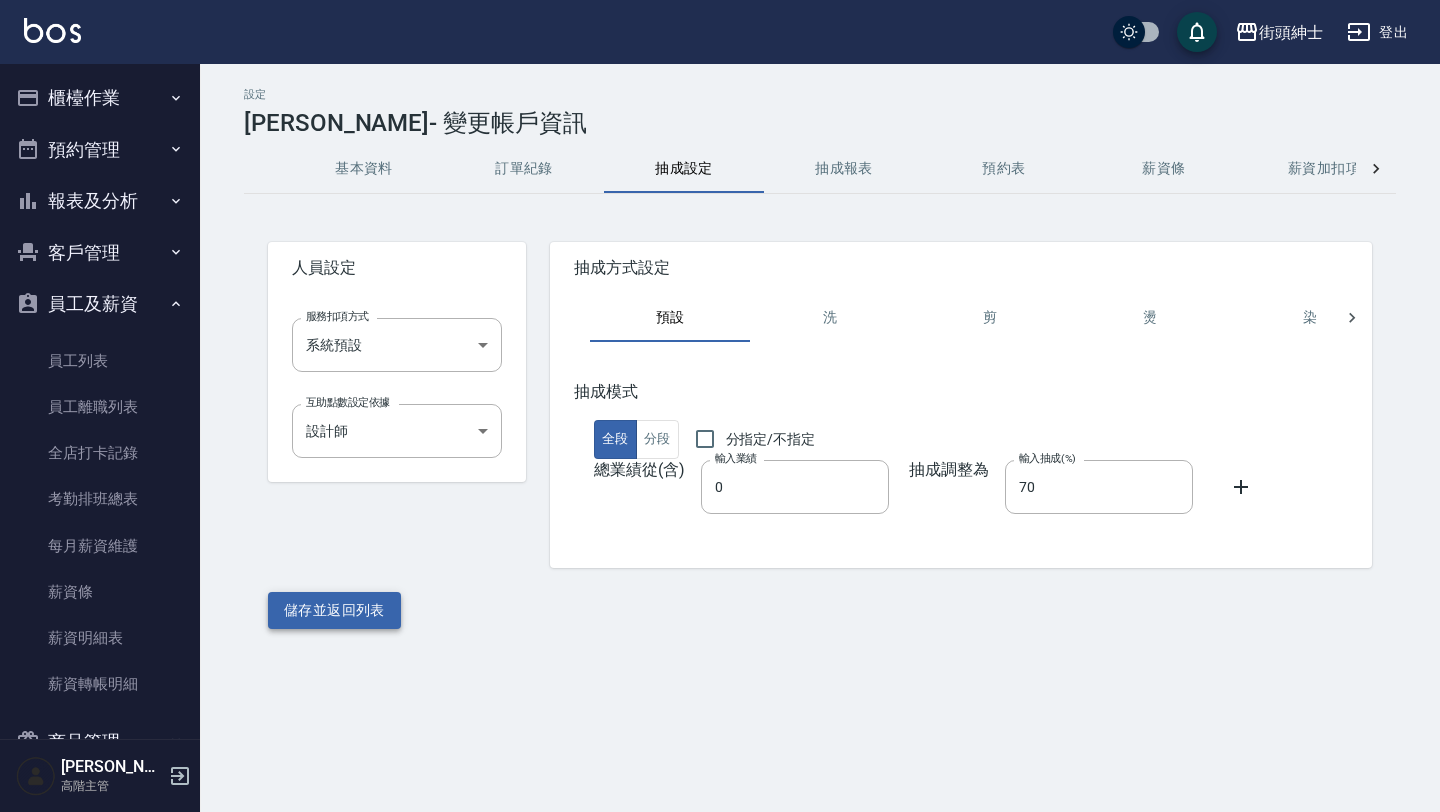 click on "儲存並返回列表" at bounding box center [334, 610] 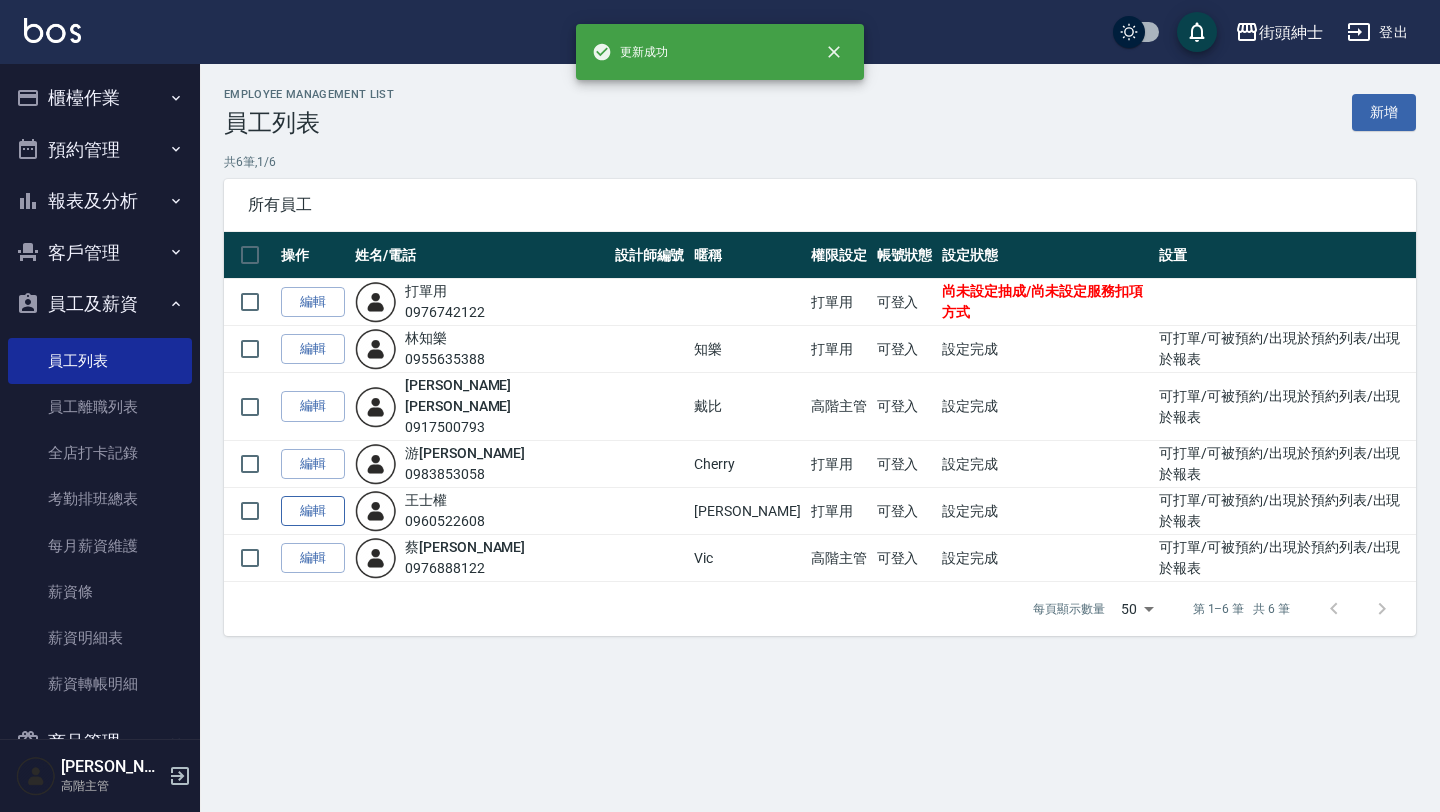 click on "編輯" at bounding box center [313, 511] 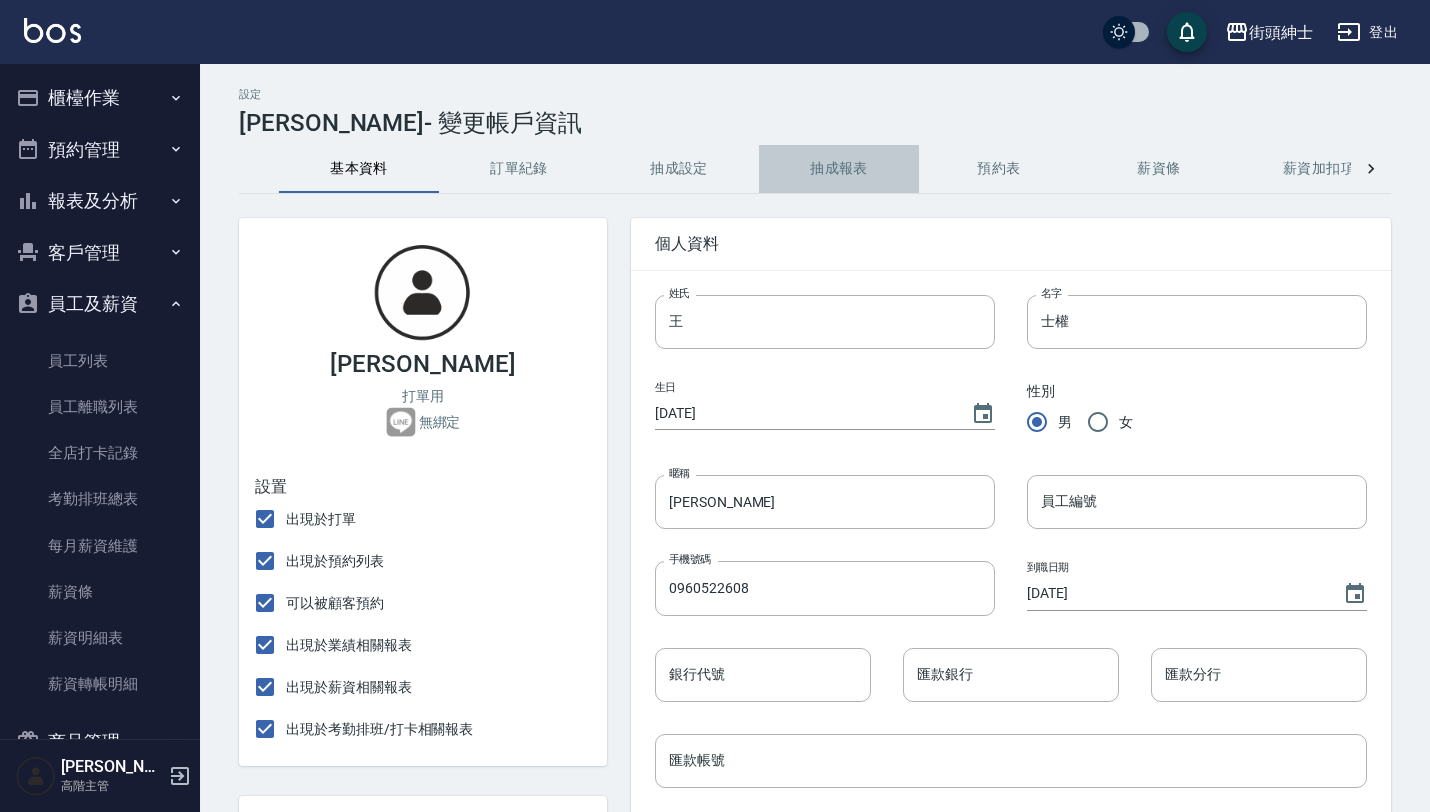 click on "抽成報表" at bounding box center [839, 169] 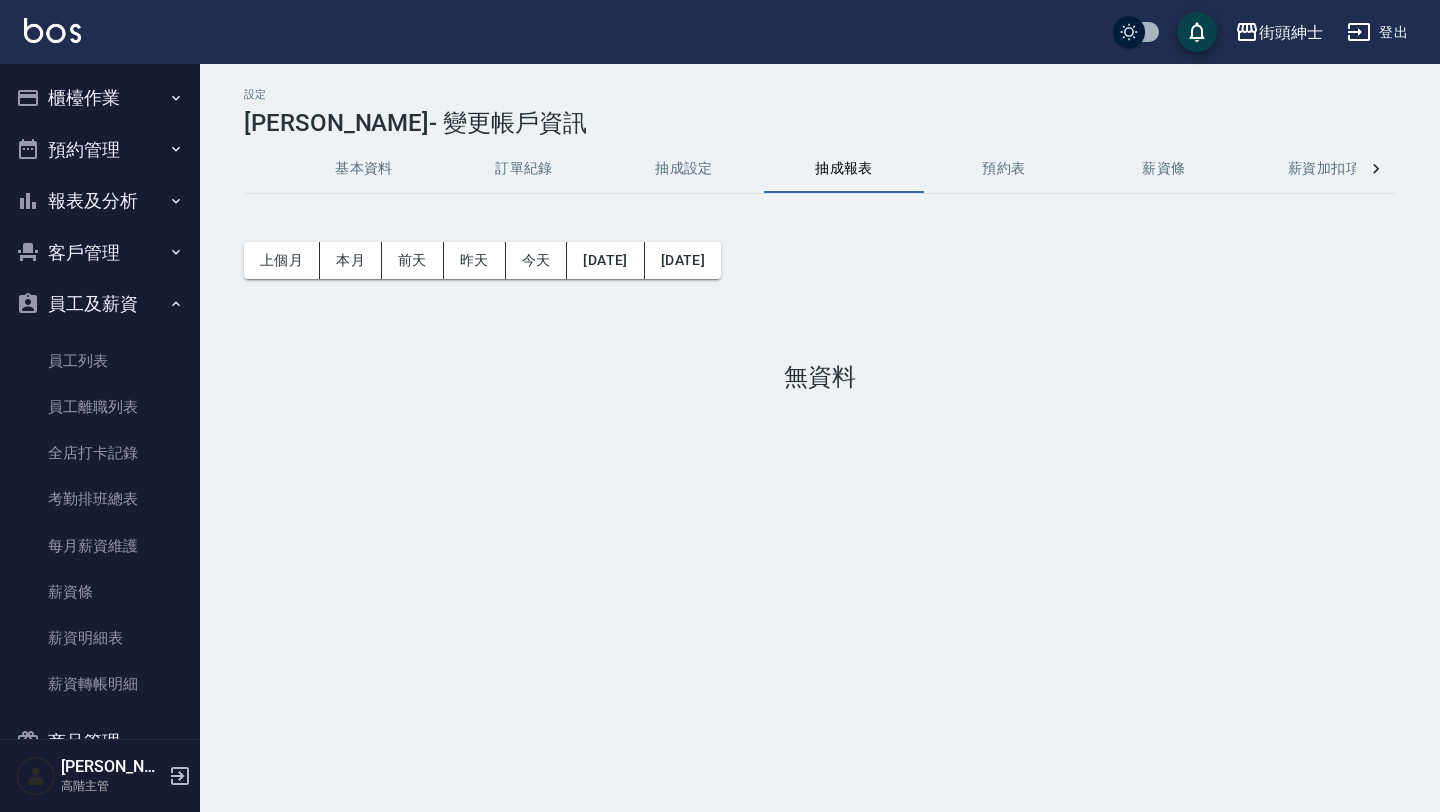 click on "預約表" at bounding box center (1004, 169) 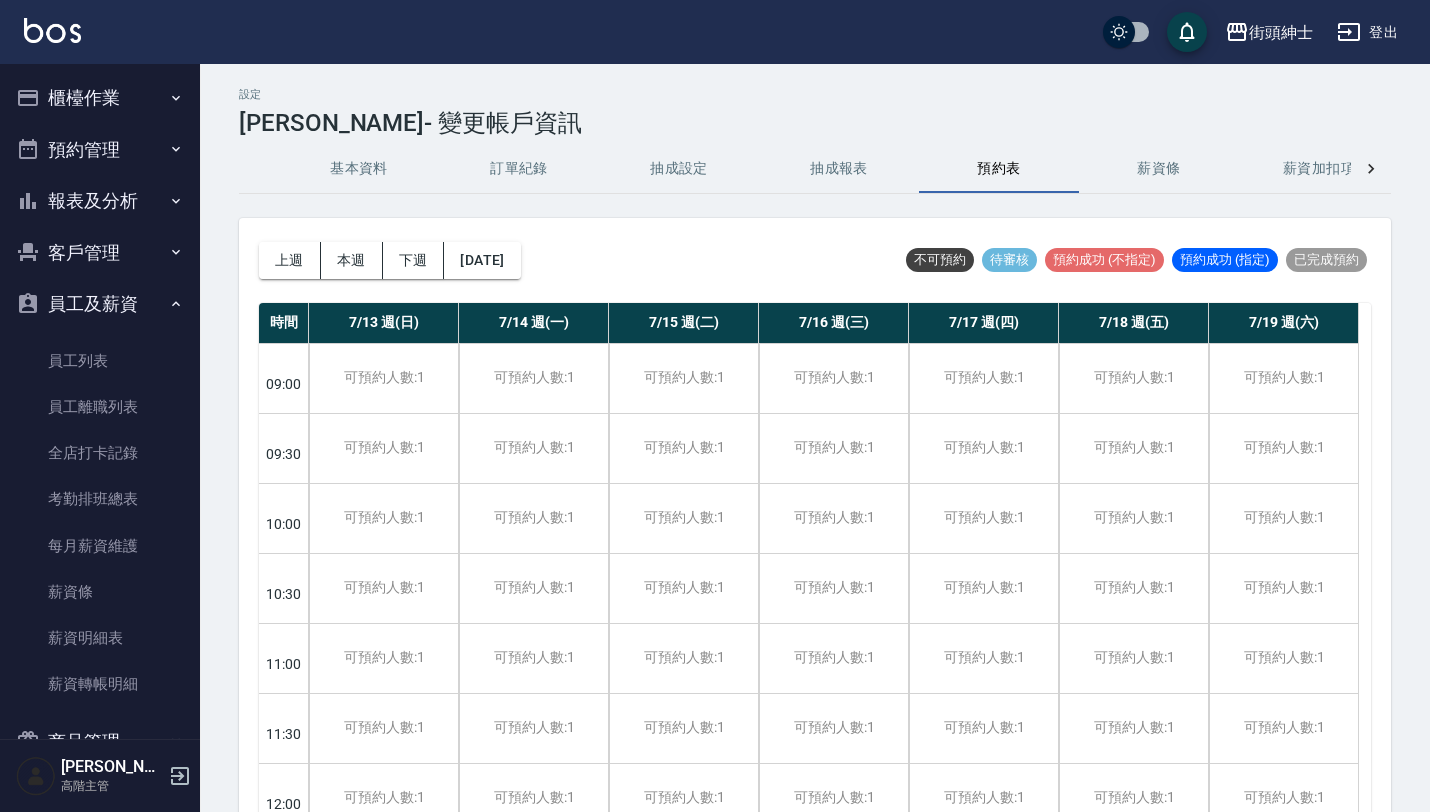 click on "薪資條" at bounding box center (1159, 169) 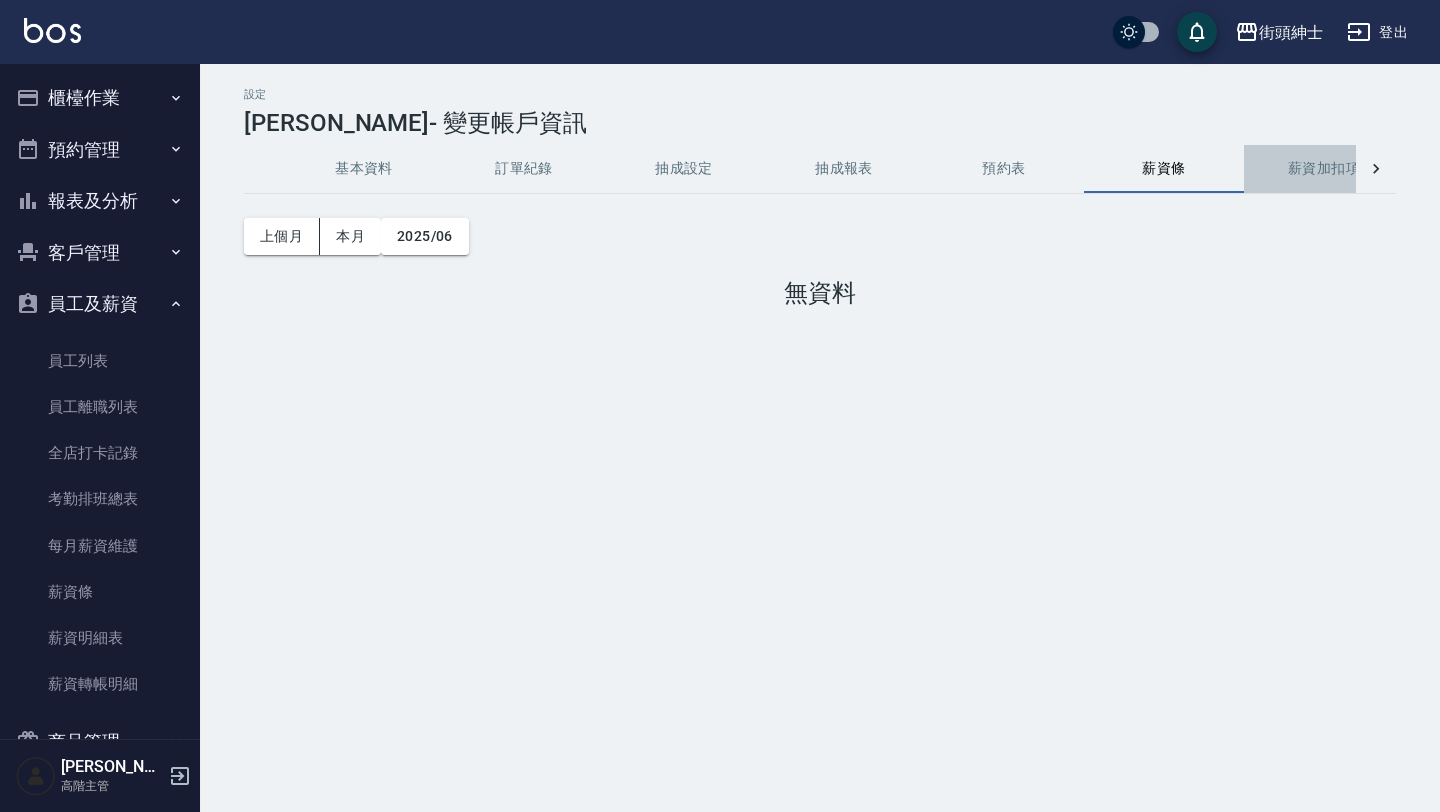 click on "薪資加扣項" at bounding box center [1324, 169] 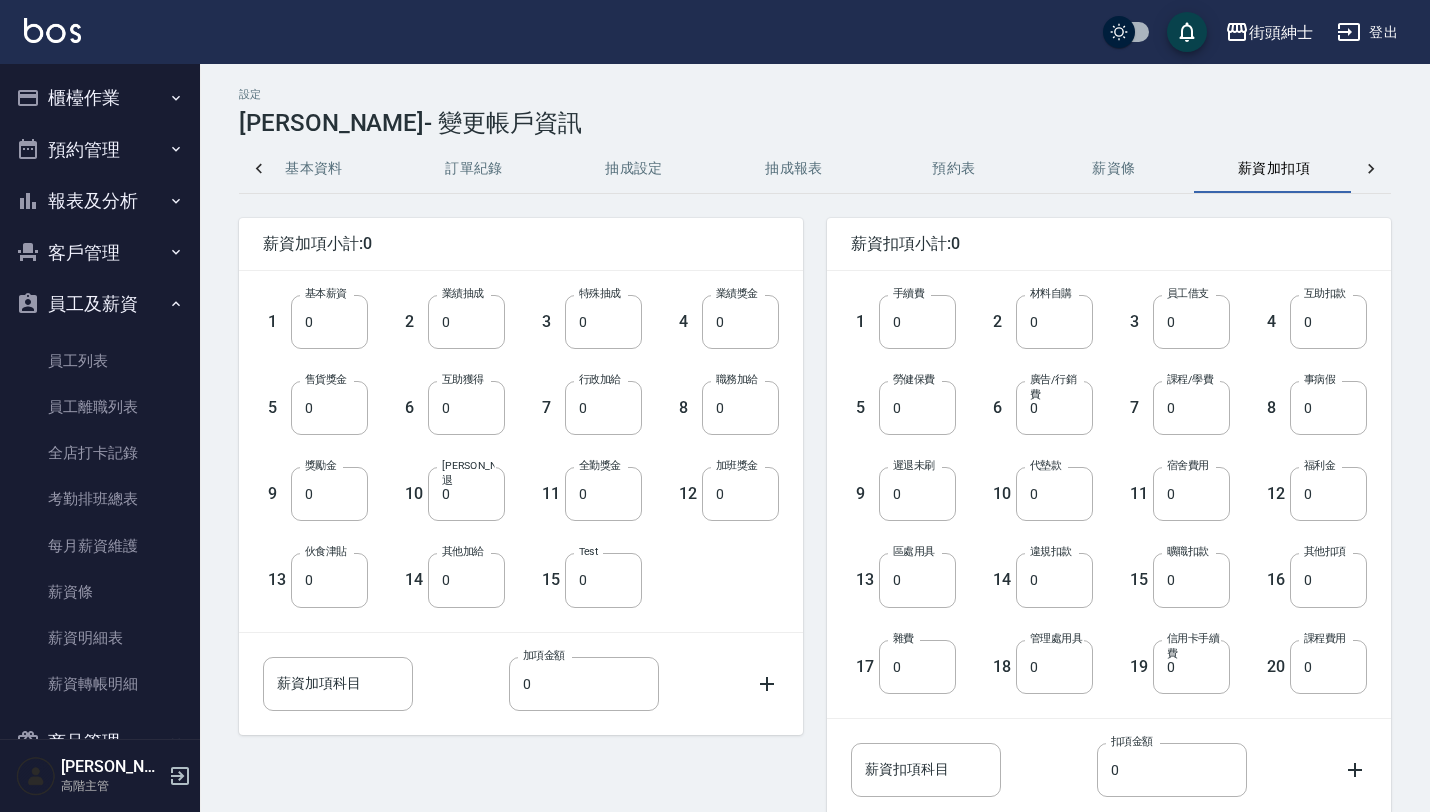 scroll, scrollTop: 0, scrollLeft: 48, axis: horizontal 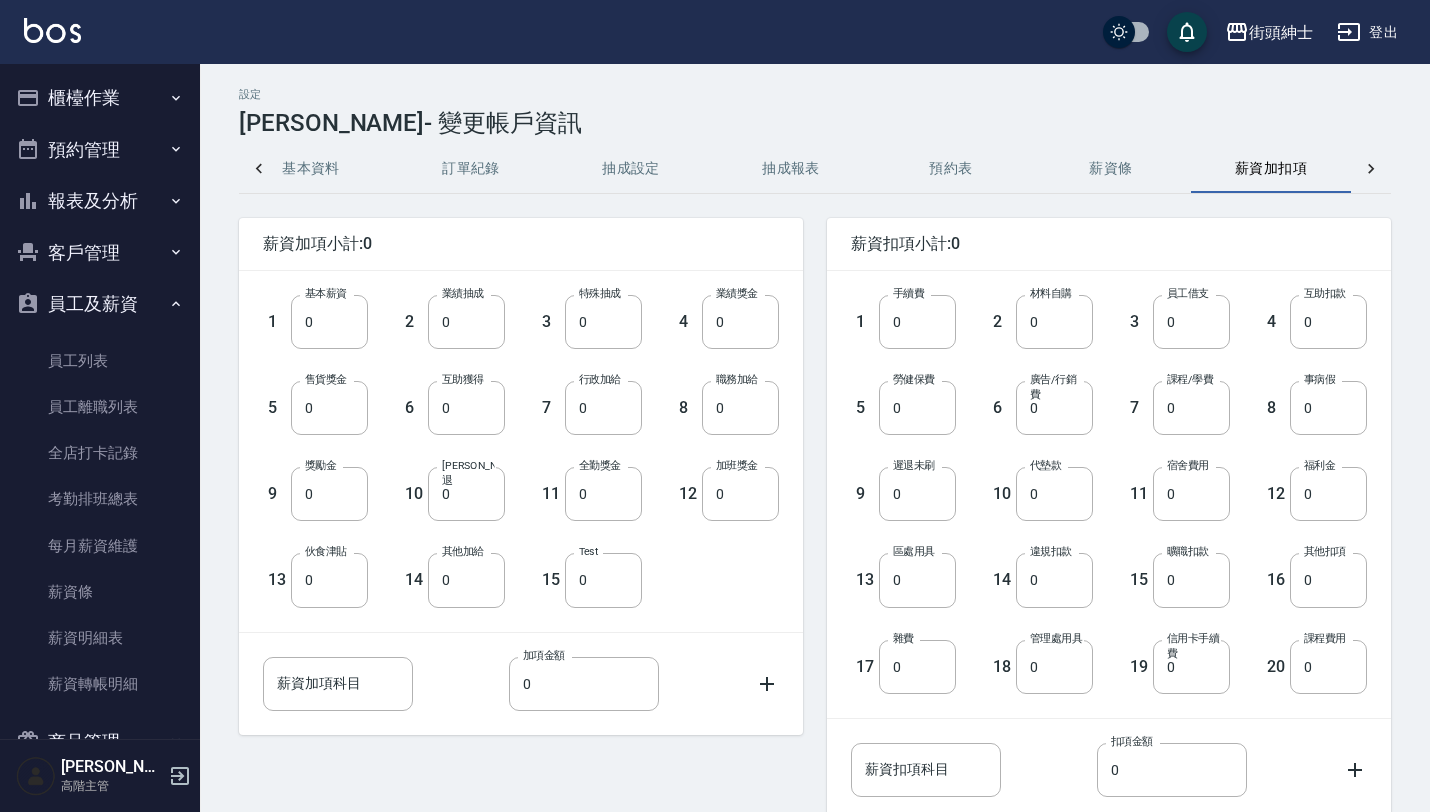 click 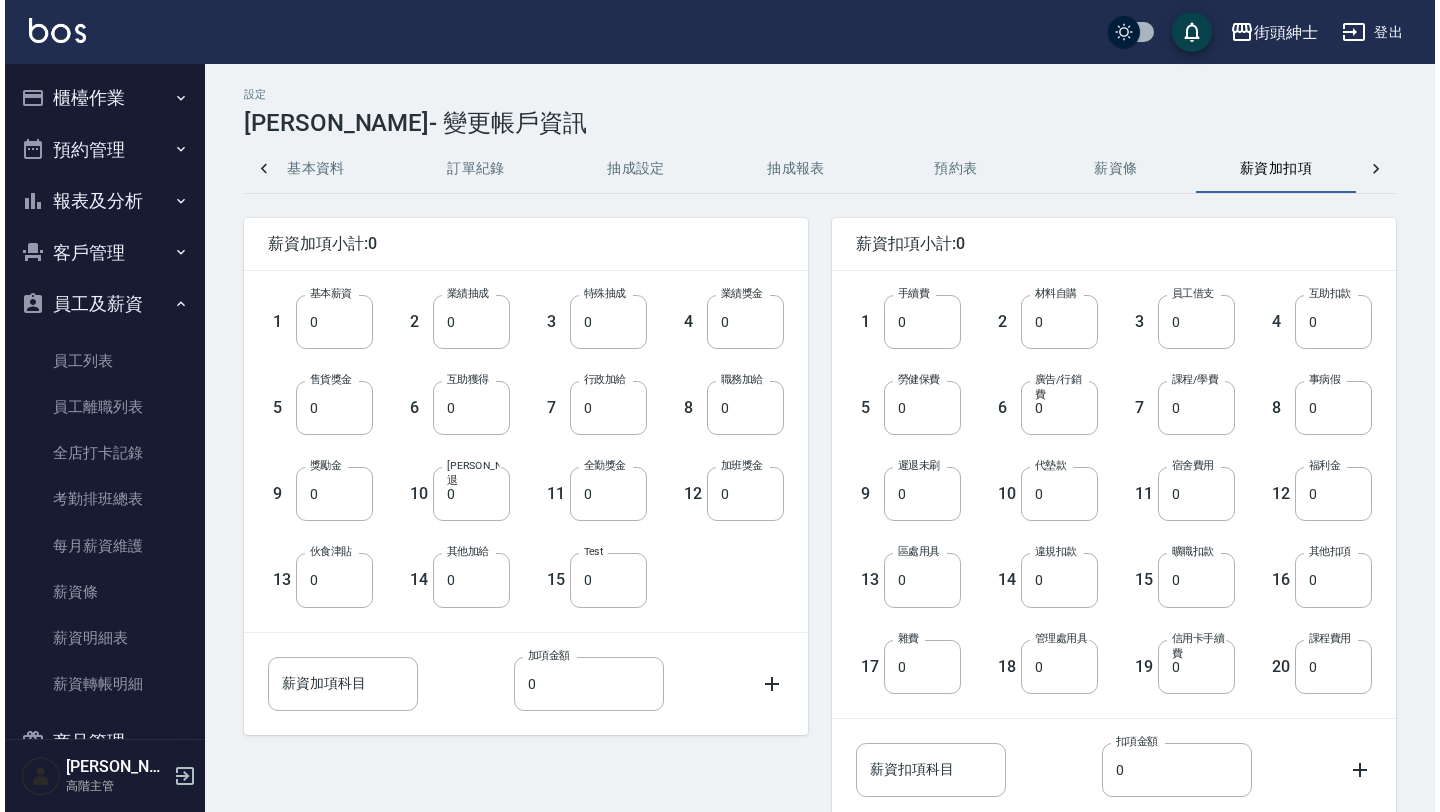 scroll, scrollTop: 0, scrollLeft: 368, axis: horizontal 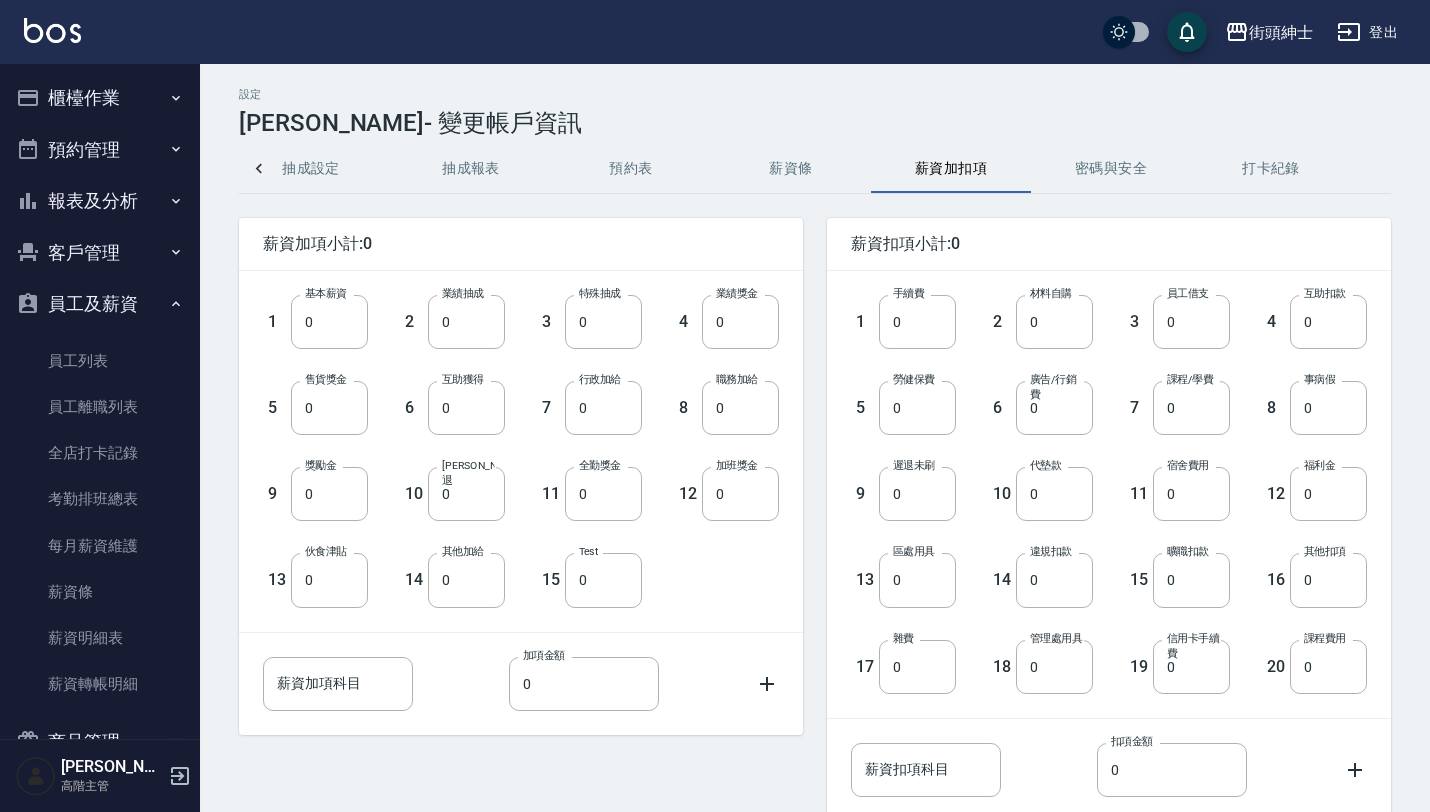 click on "密碼與安全" at bounding box center (1111, 169) 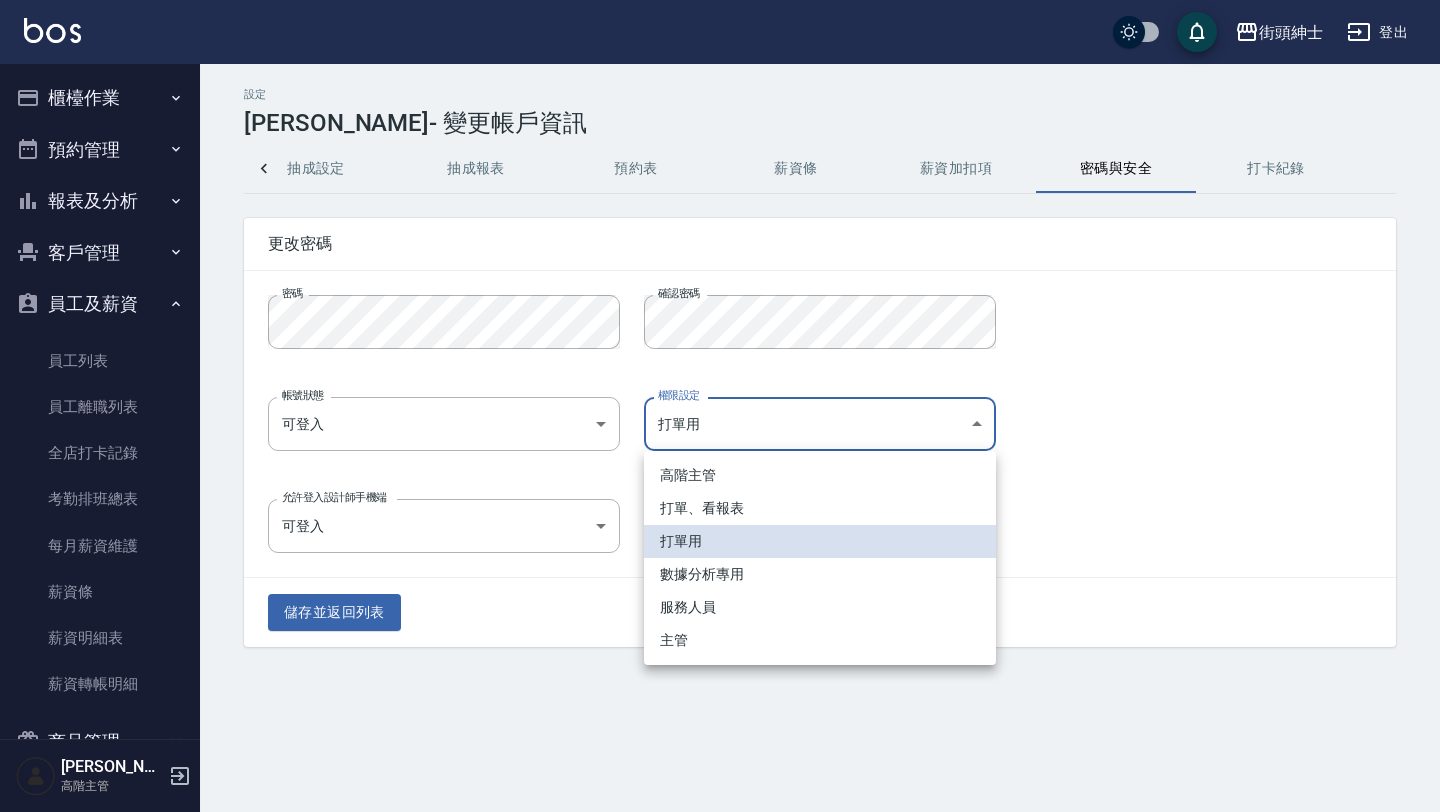 click on "街頭紳士 登出 櫃檯作業 打帳單 帳單列表 掛單列表 座位開單 營業儀表板 現金收支登錄 高階收支登錄 材料自購登錄 每日結帳 排班表 現場電腦打卡 掃碼打卡 預約管理 預約管理 單日預約紀錄 單週預約紀錄 報表及分析 報表目錄 消費分析儀表板 店家區間累計表 店家日報表 店家排行榜 互助日報表 互助月報表 互助排行榜 互助點數明細 互助業績報表 全店業績分析表 每日業績分析表 營業統計分析表 營業項目月分析表 設計師業績表 設計師日報表 設計師業績分析表 設計師業績月報表 設計師抽成報表 設計師排行榜 商品銷售排行榜 商品消耗明細 商品進銷貨報表 商品庫存表 商品庫存盤點表 會員卡銷售報表 服務扣項明細表 單一服務項目查詢 店販抽成明細 店販分類抽成明細 顧客入金餘額表 顧客卡券餘額表 每日非現金明細 每日收支明細 收支分類明細表 收支匯款表 ok" at bounding box center [720, 406] 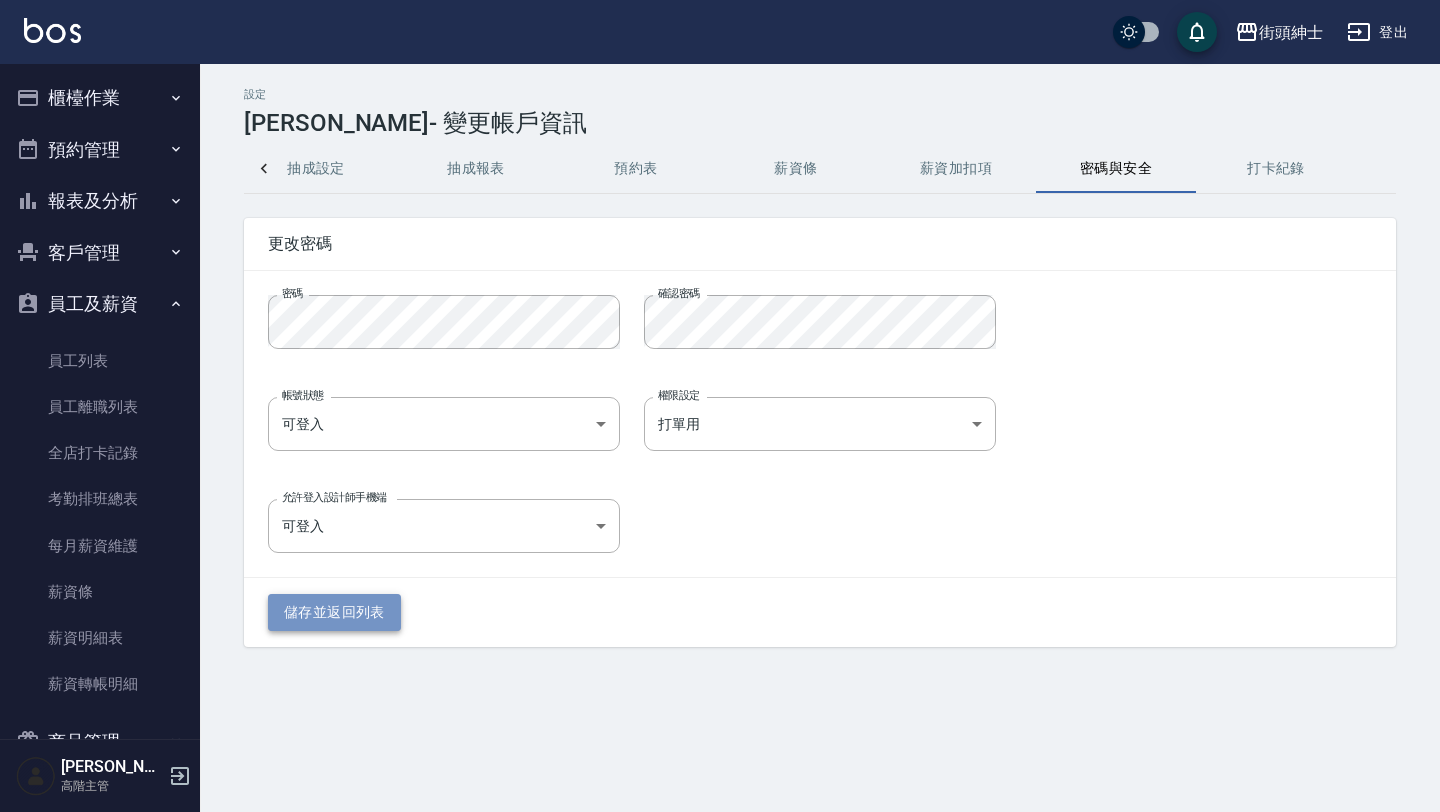 click on "儲存並返回列表" at bounding box center (334, 612) 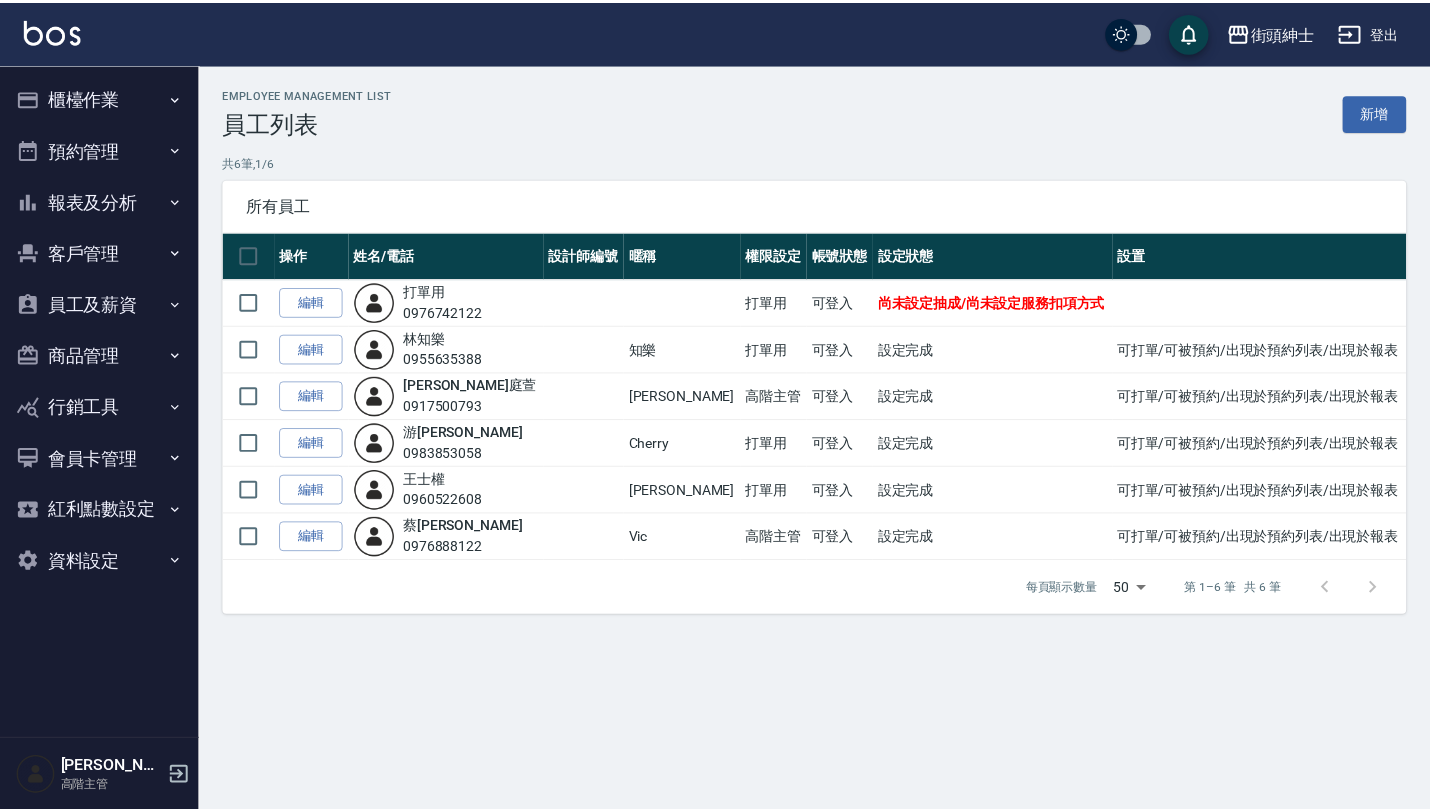 scroll, scrollTop: 0, scrollLeft: 0, axis: both 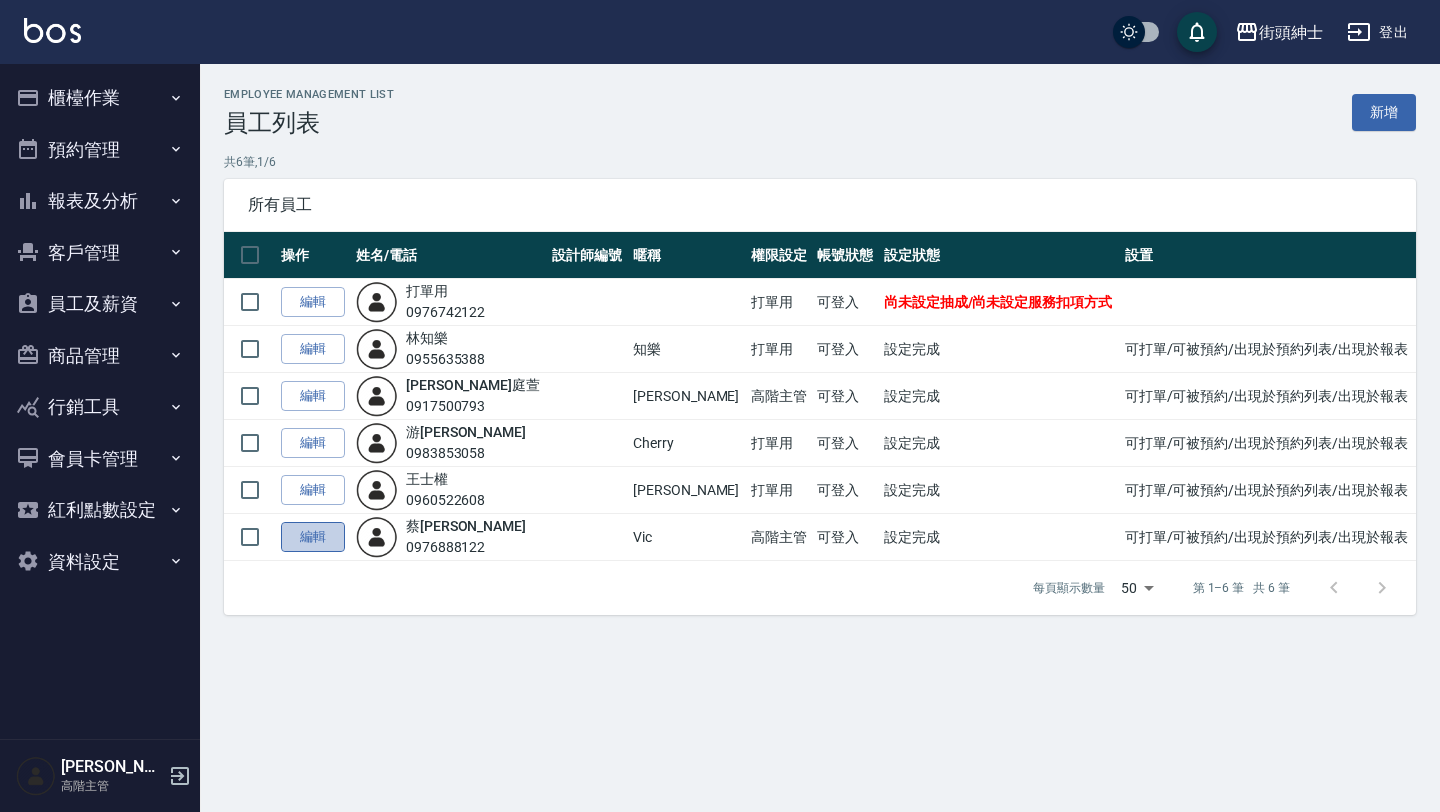 click on "編輯" at bounding box center [313, 537] 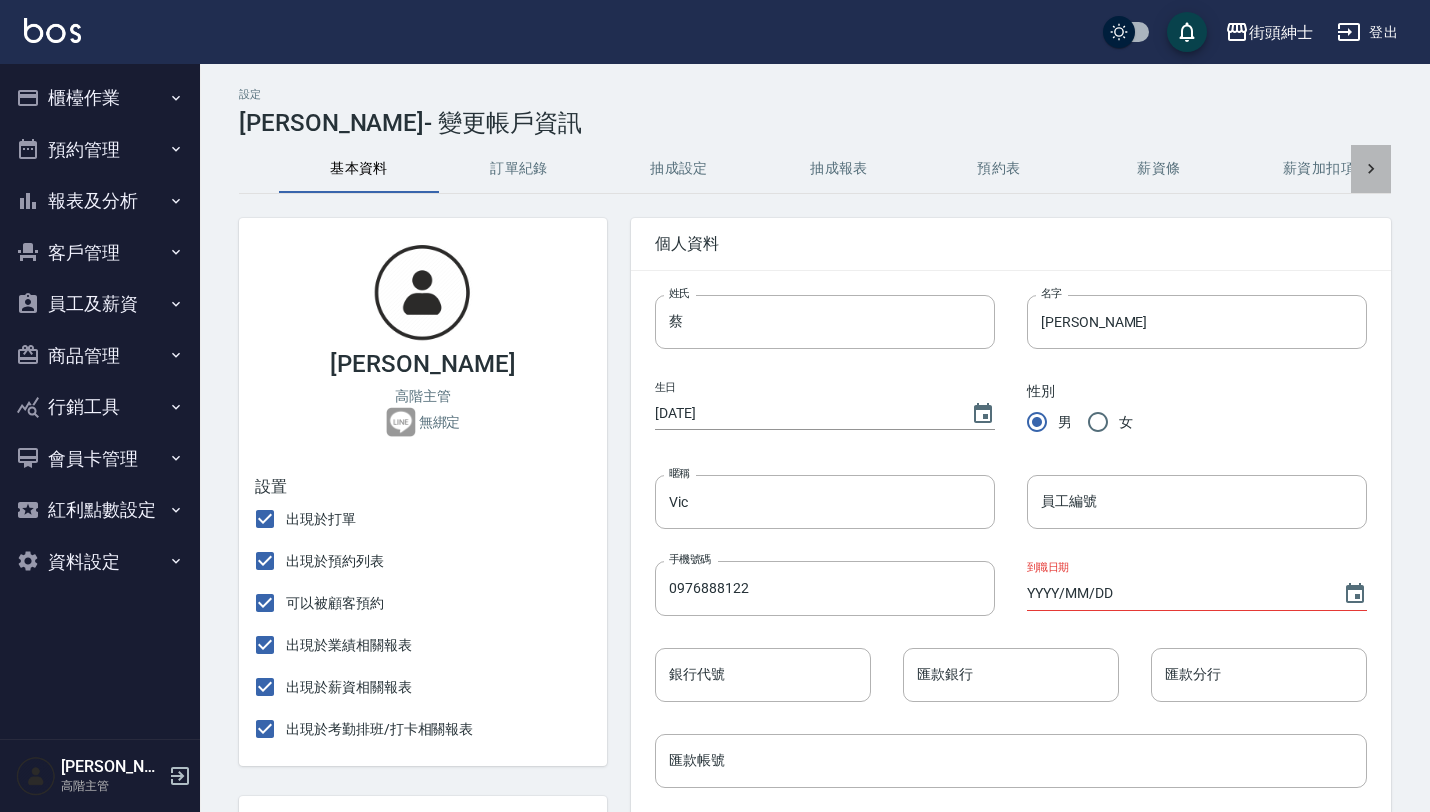 click at bounding box center [1371, 169] 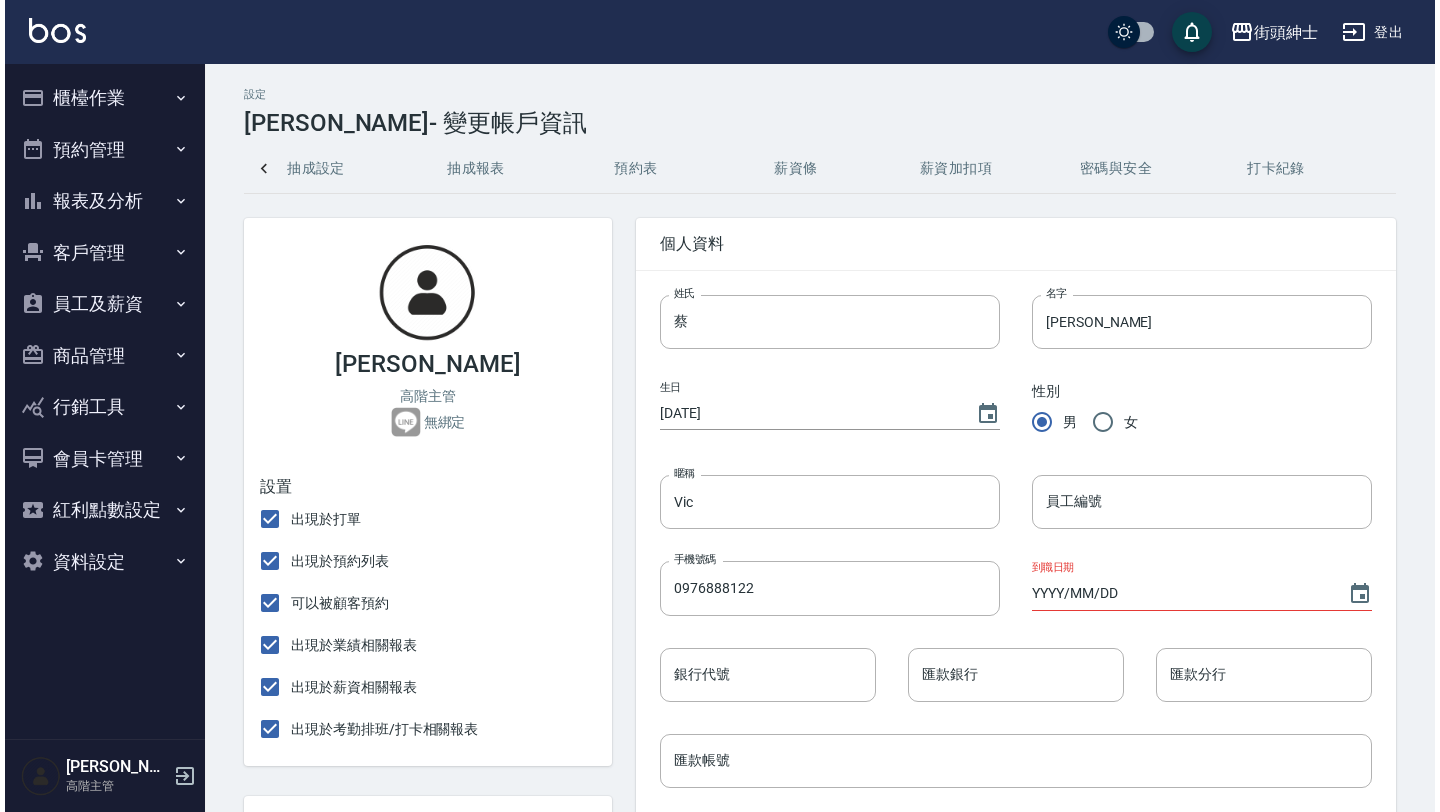 scroll, scrollTop: 0, scrollLeft: 368, axis: horizontal 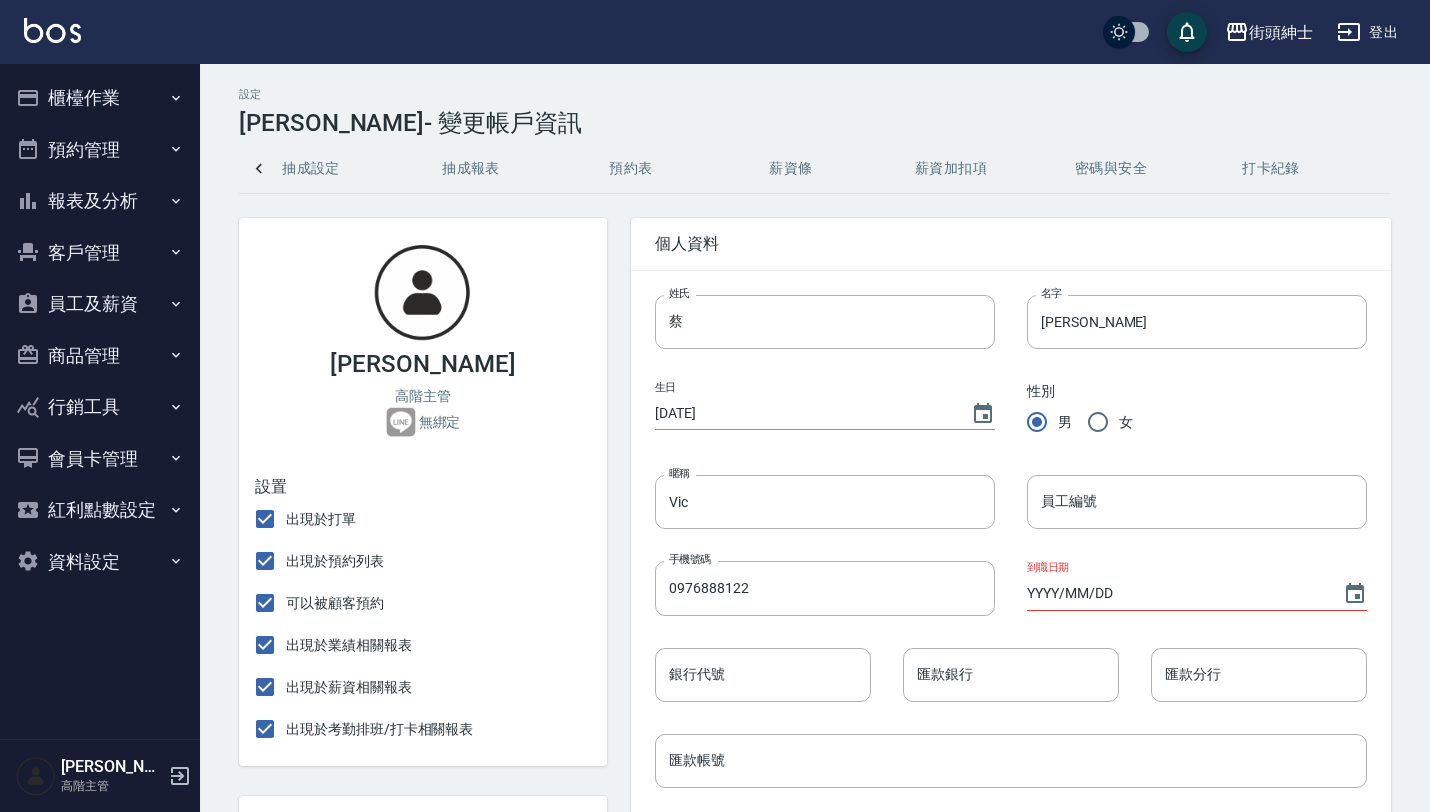 click on "密碼與安全" at bounding box center [1111, 169] 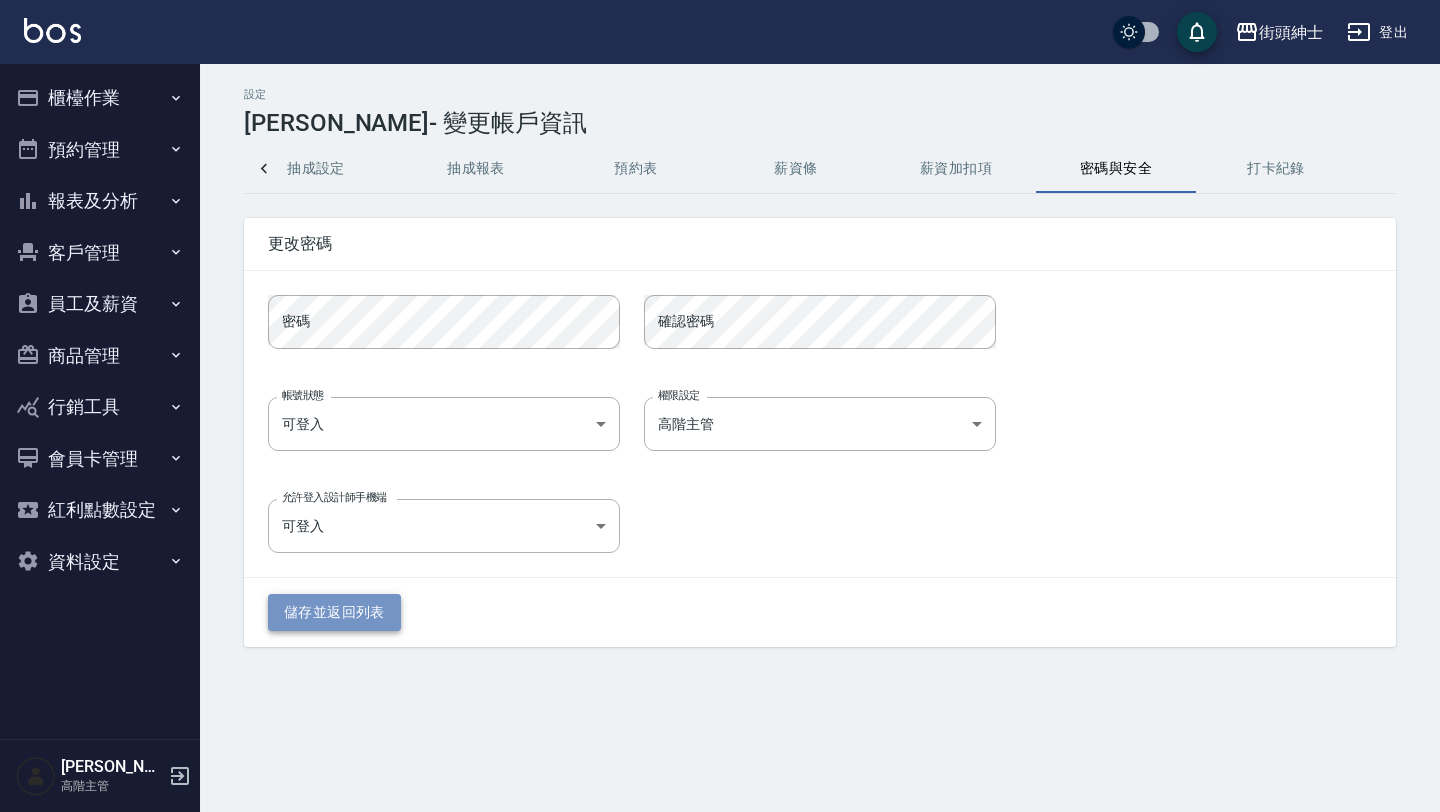 click on "儲存並返回列表" at bounding box center [334, 612] 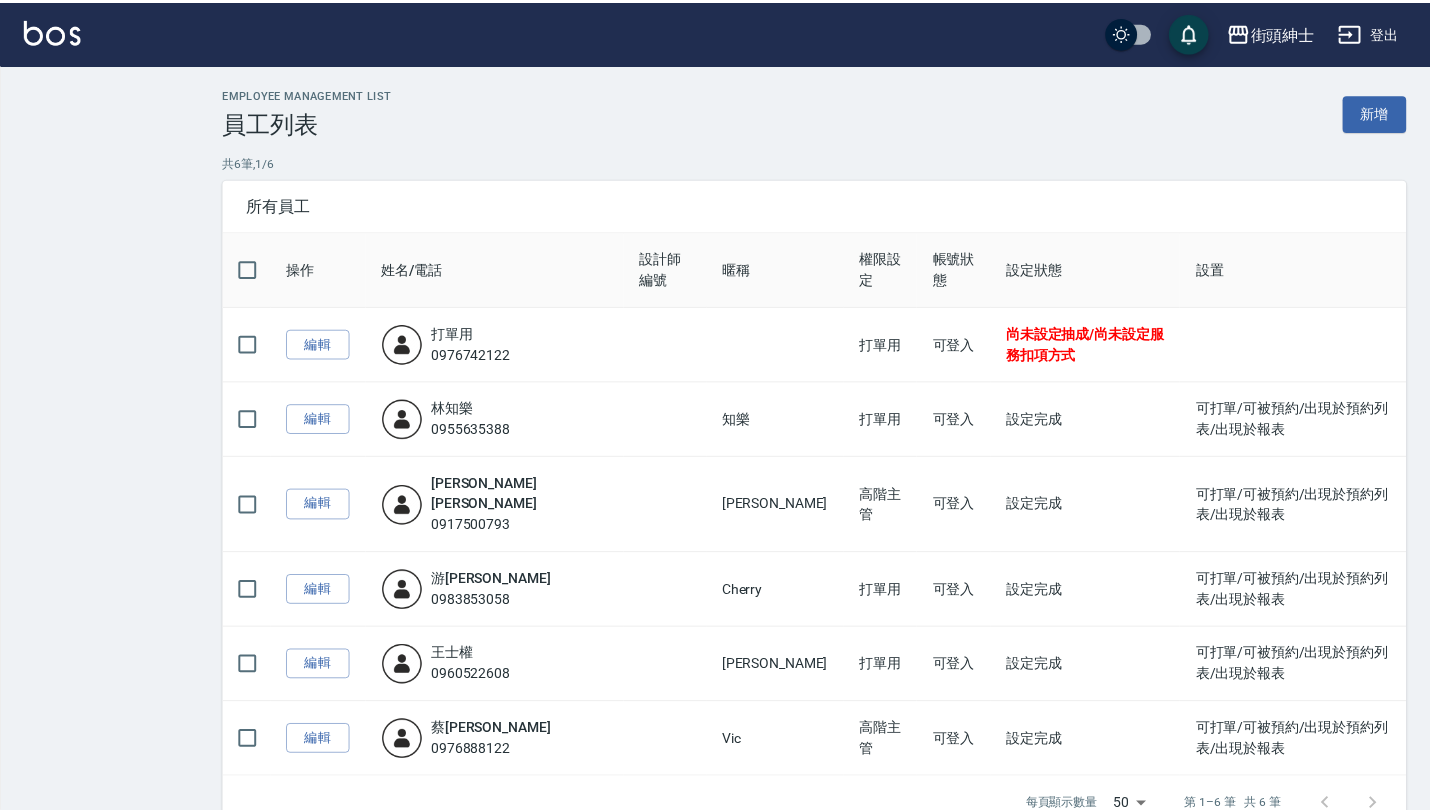 scroll, scrollTop: 0, scrollLeft: 0, axis: both 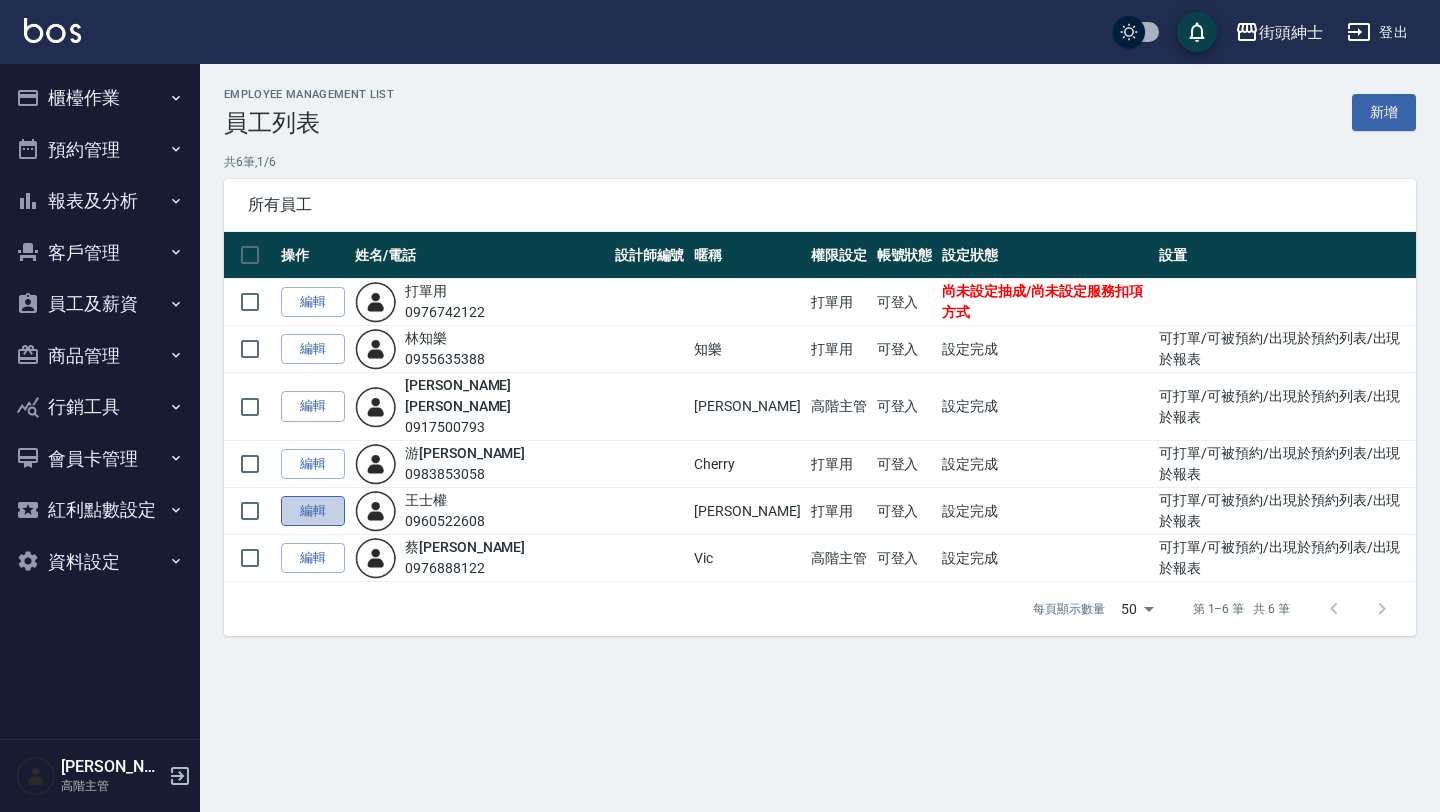 click on "編輯" at bounding box center [313, 511] 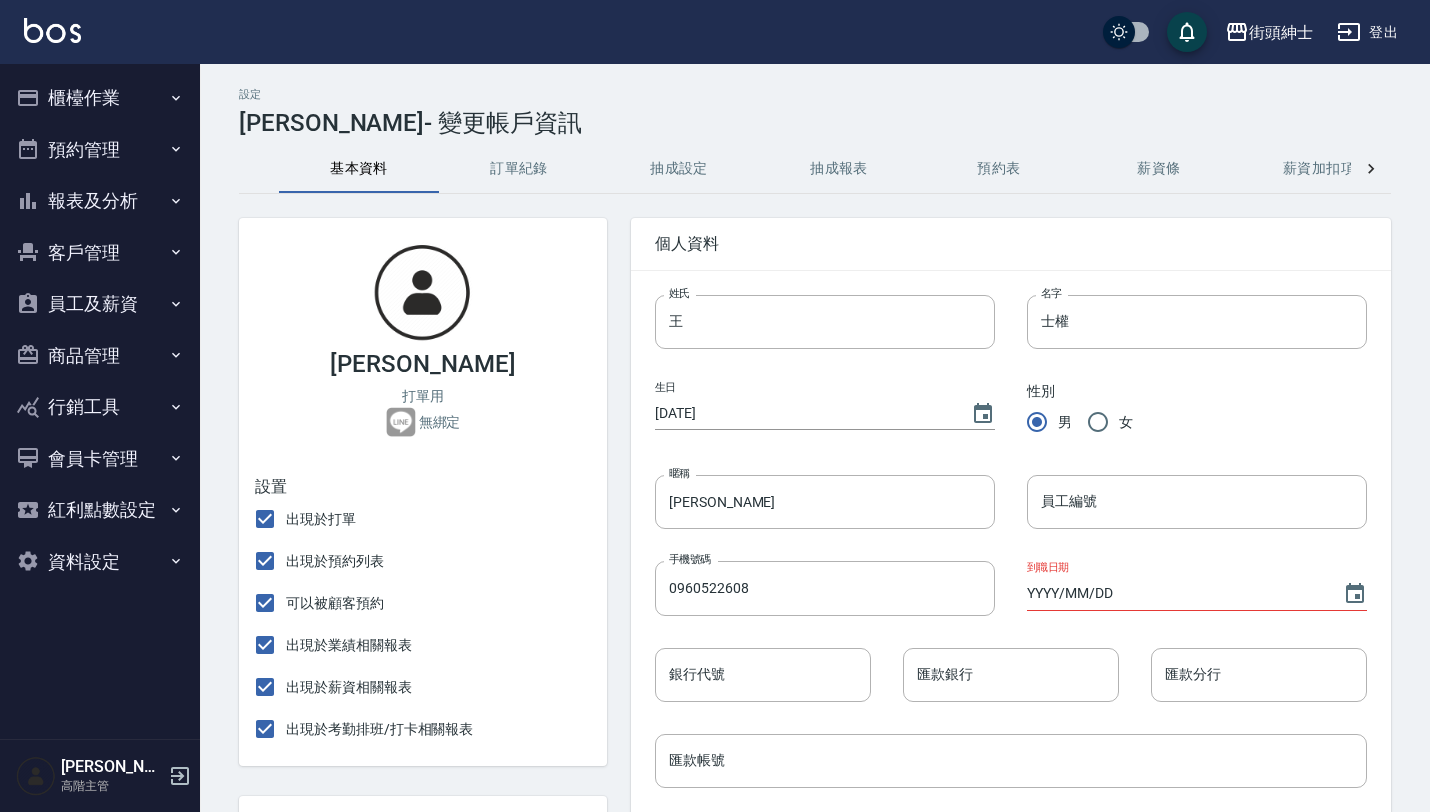 click on "預約管理" at bounding box center (100, 150) 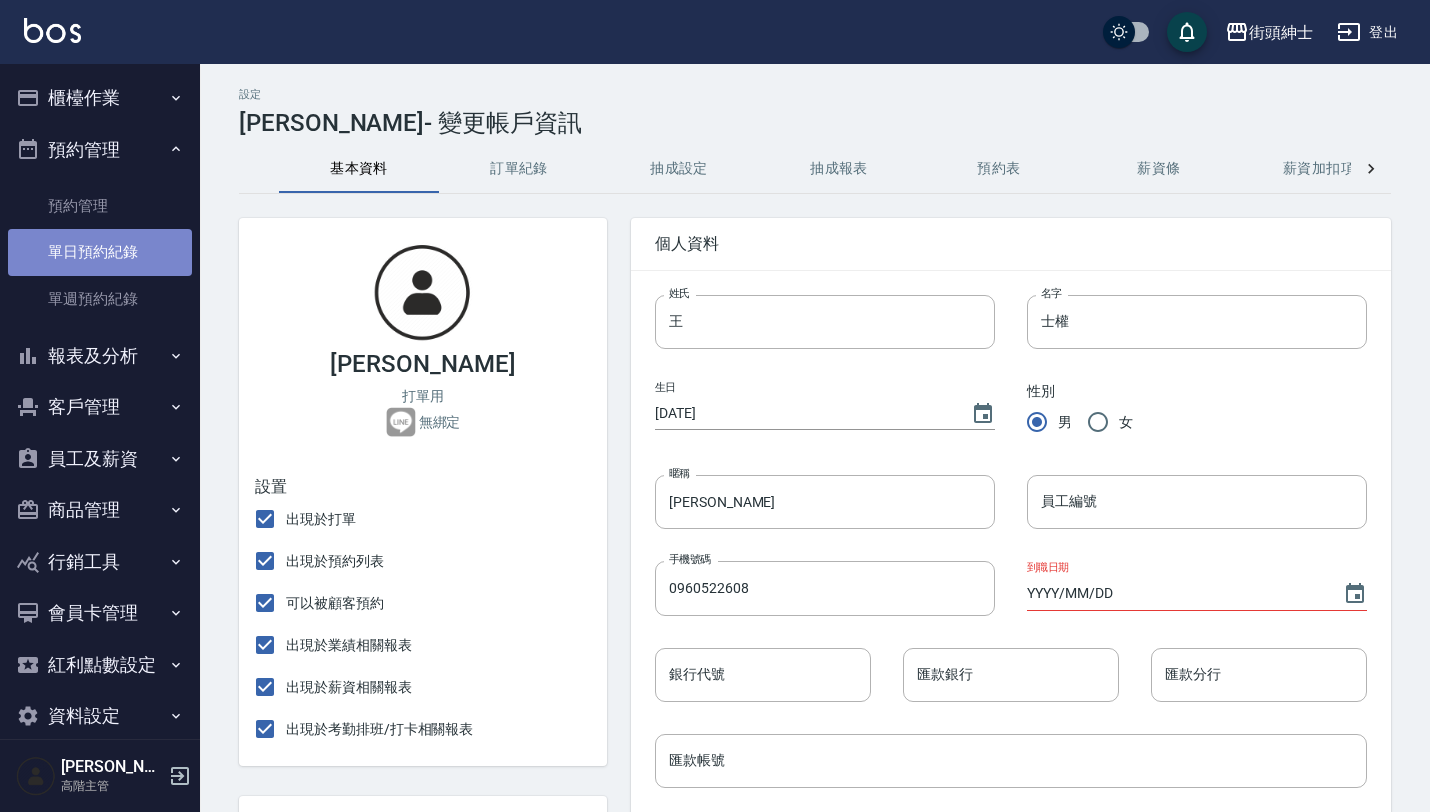 click on "單日預約紀錄" at bounding box center (100, 252) 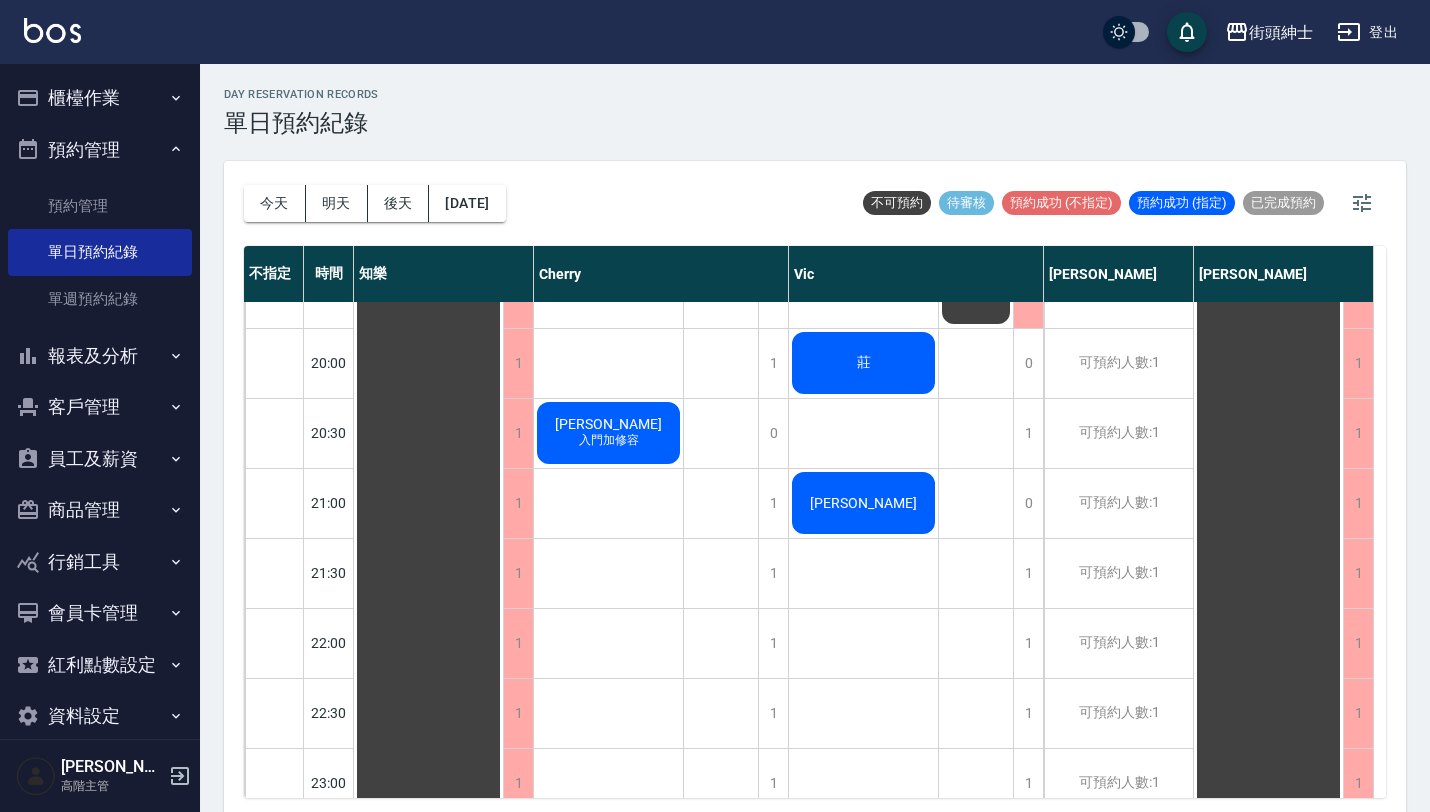 scroll, scrollTop: 0, scrollLeft: 0, axis: both 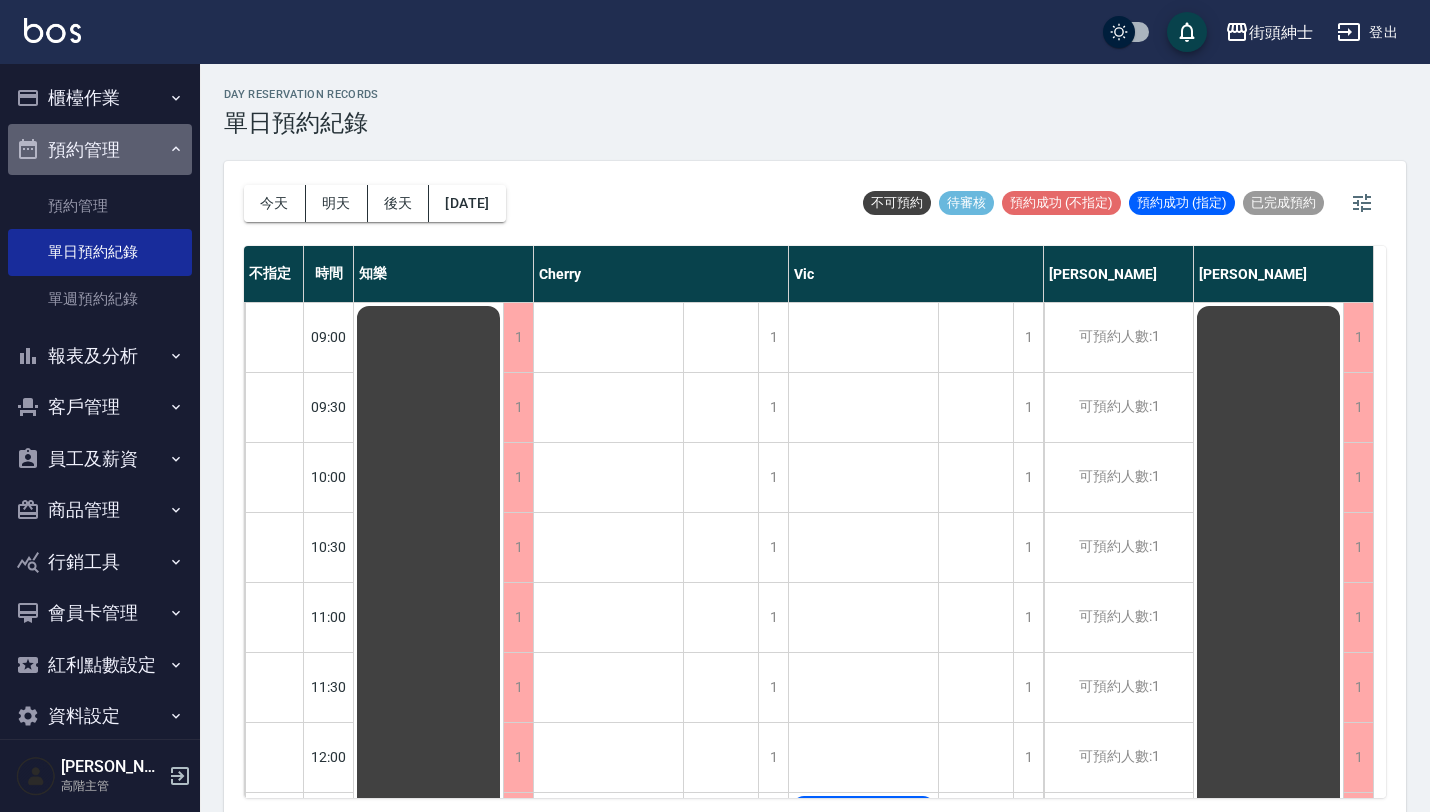 click on "預約管理" at bounding box center (100, 150) 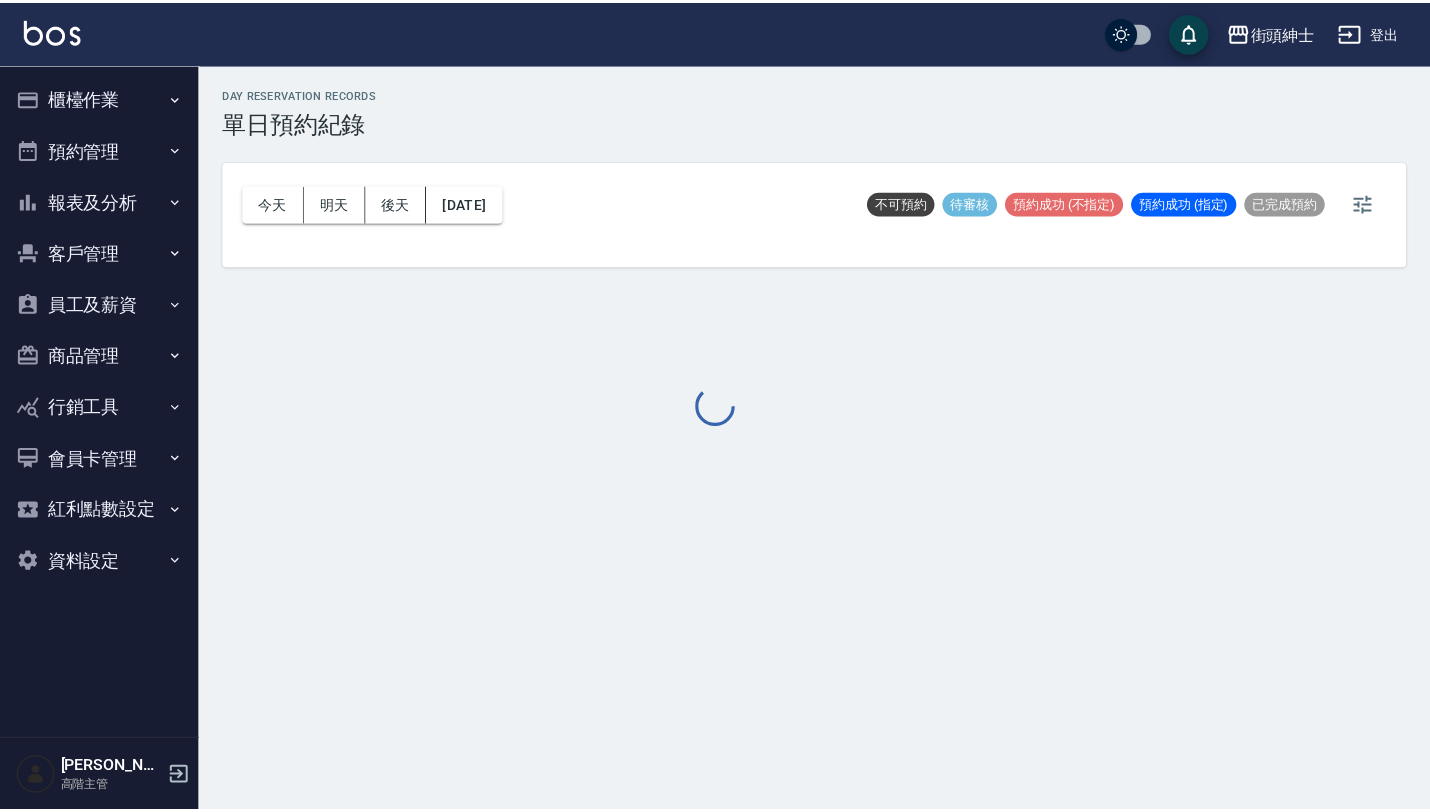 scroll, scrollTop: 0, scrollLeft: 0, axis: both 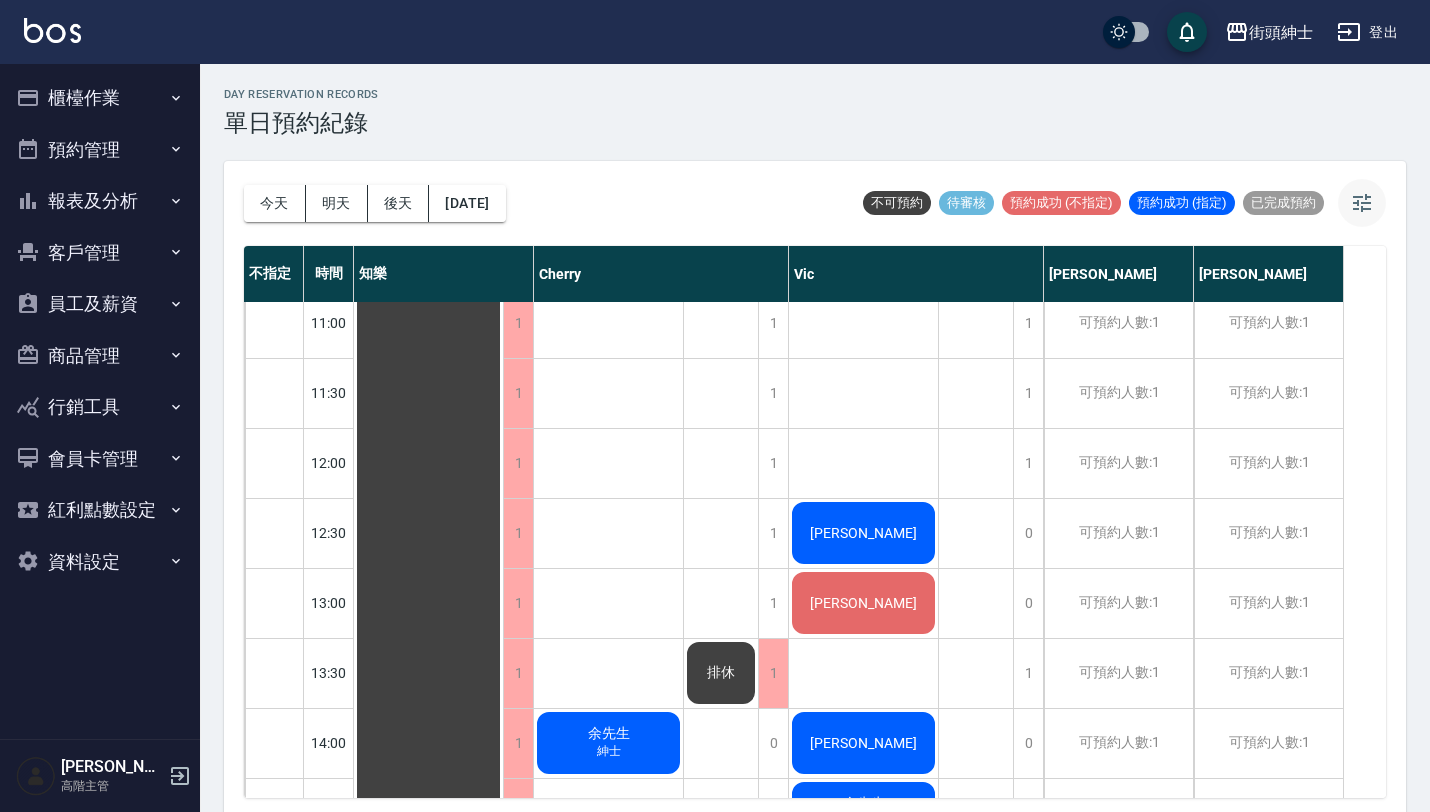 click at bounding box center [1362, 203] 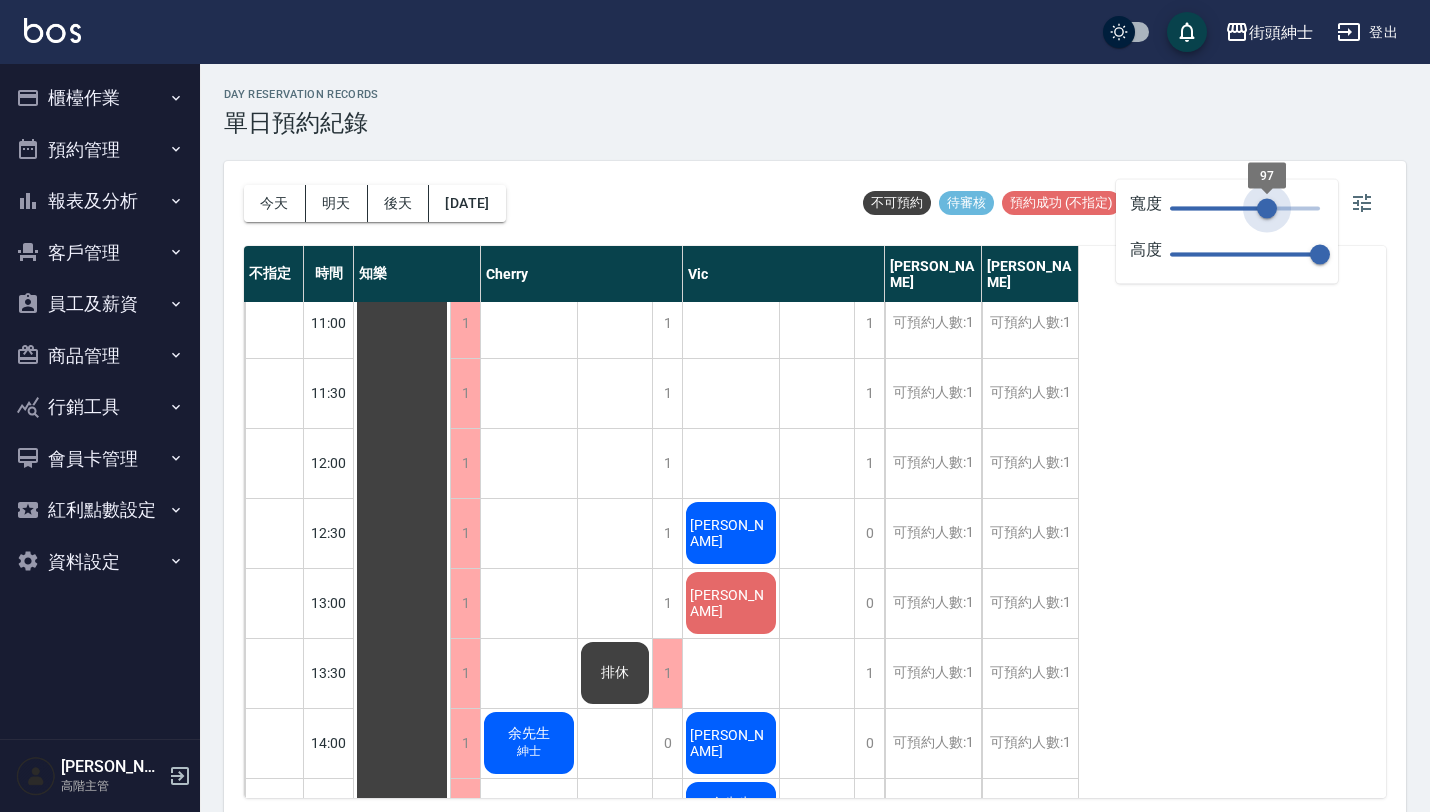 type on "150" 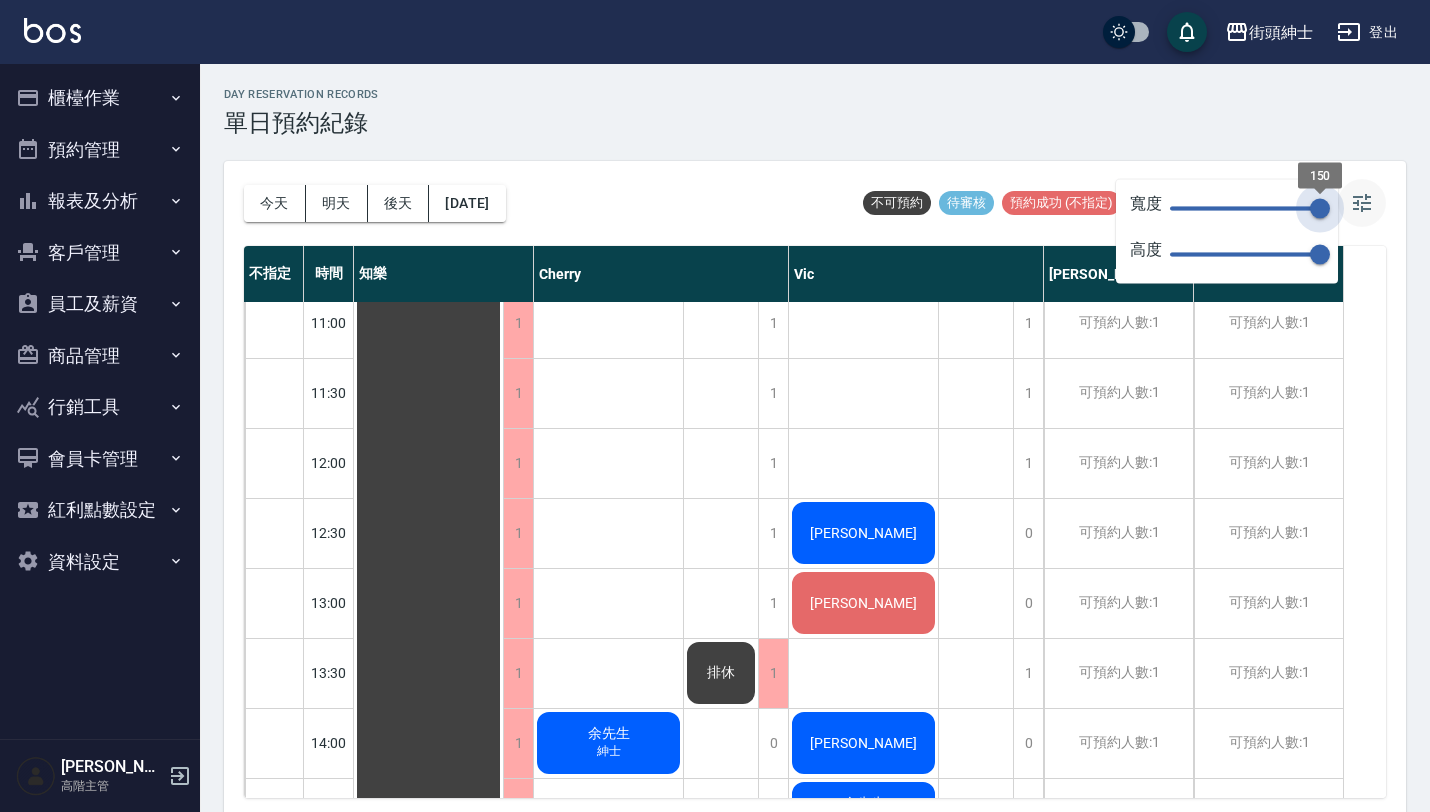 drag, startPoint x: 1318, startPoint y: 204, endPoint x: 1369, endPoint y: 223, distance: 54.42426 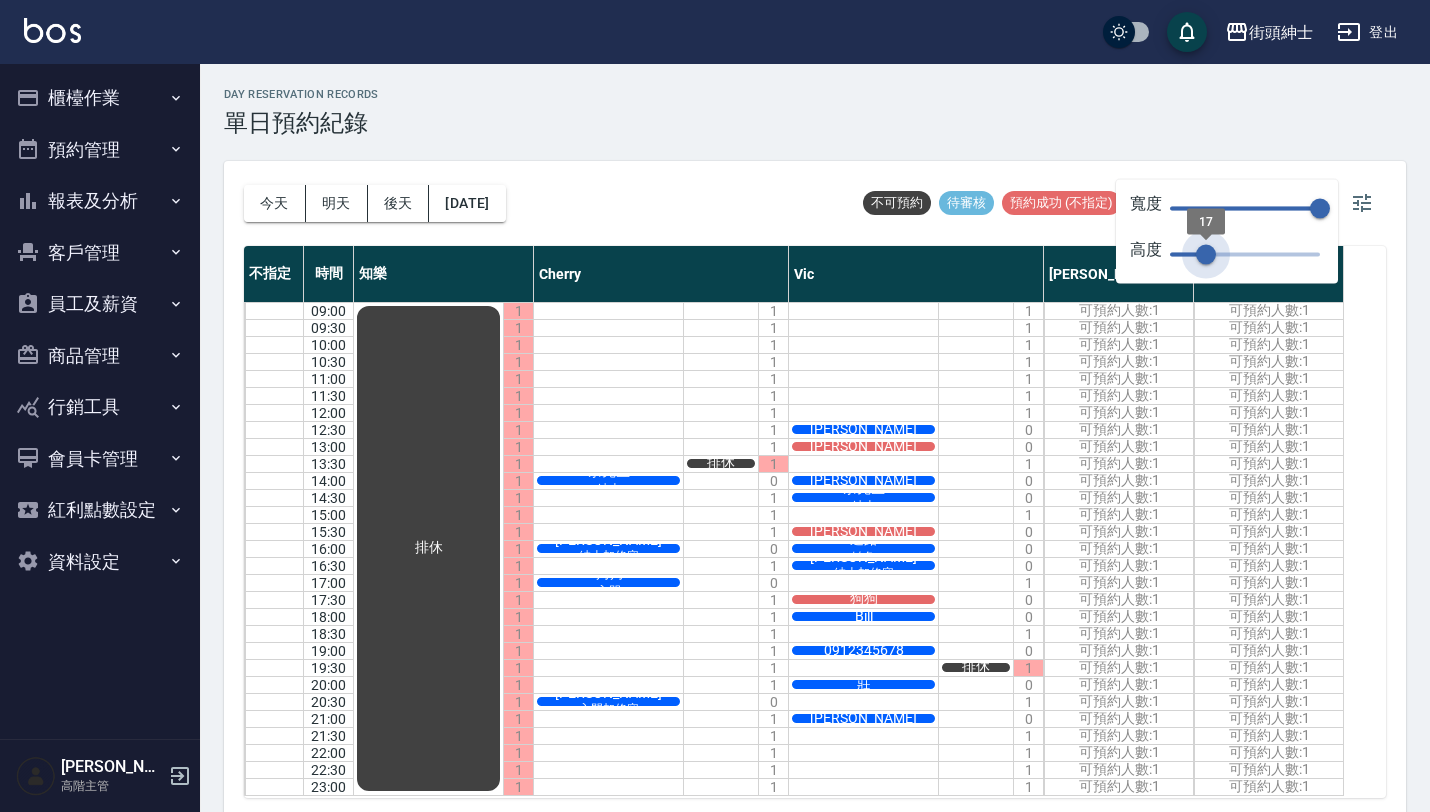 scroll, scrollTop: 0, scrollLeft: 0, axis: both 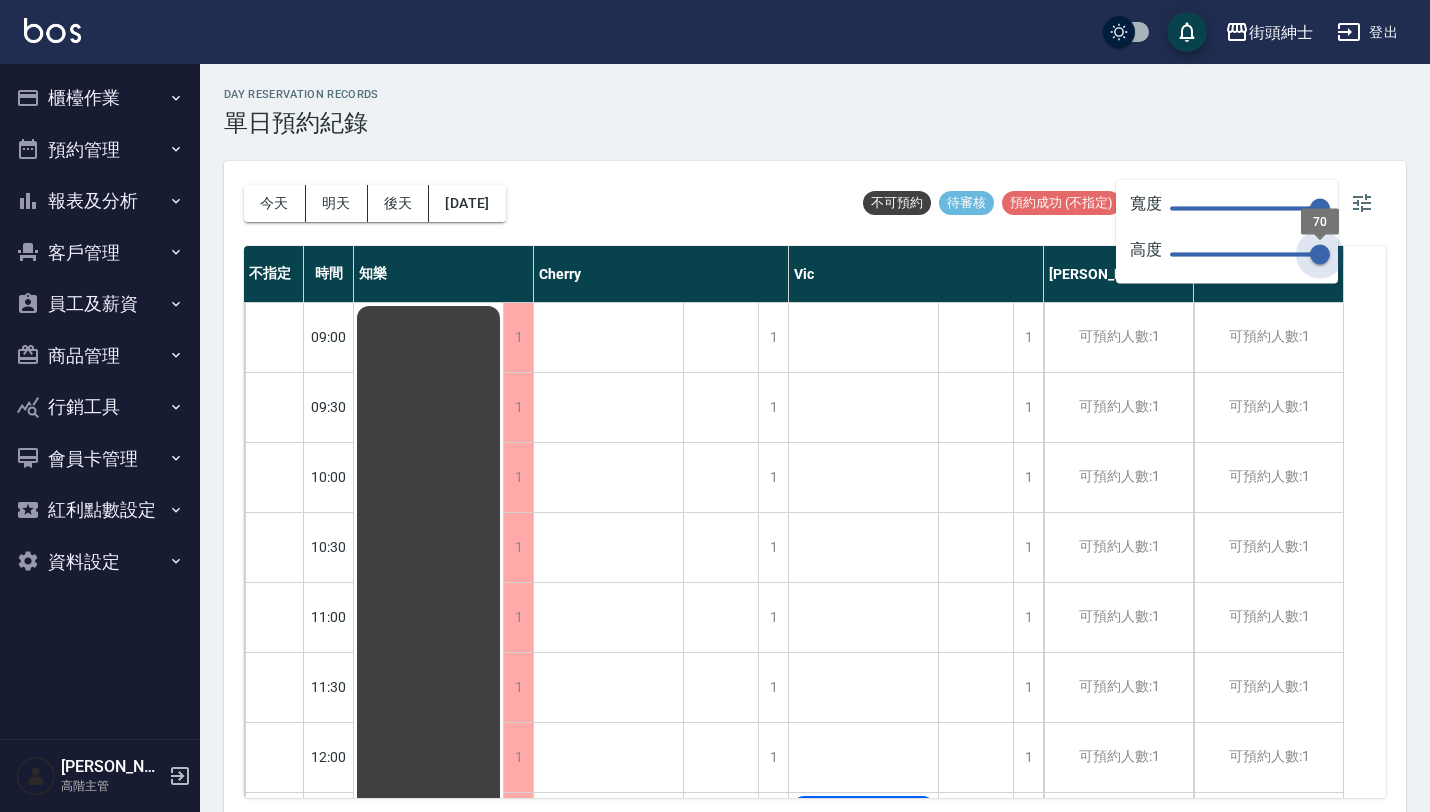 drag, startPoint x: 1330, startPoint y: 257, endPoint x: 1439, endPoint y: 320, distance: 125.89678 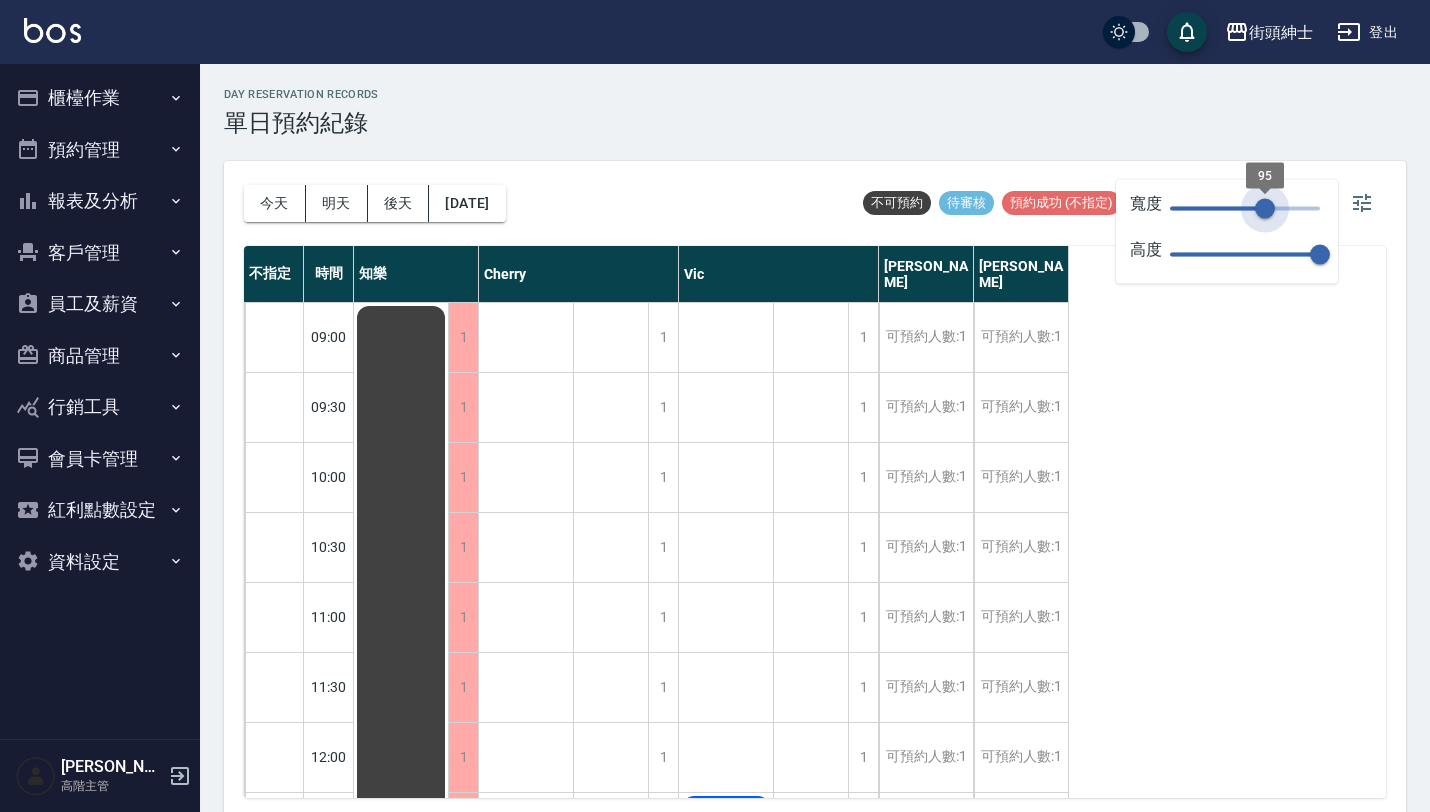 type on "150" 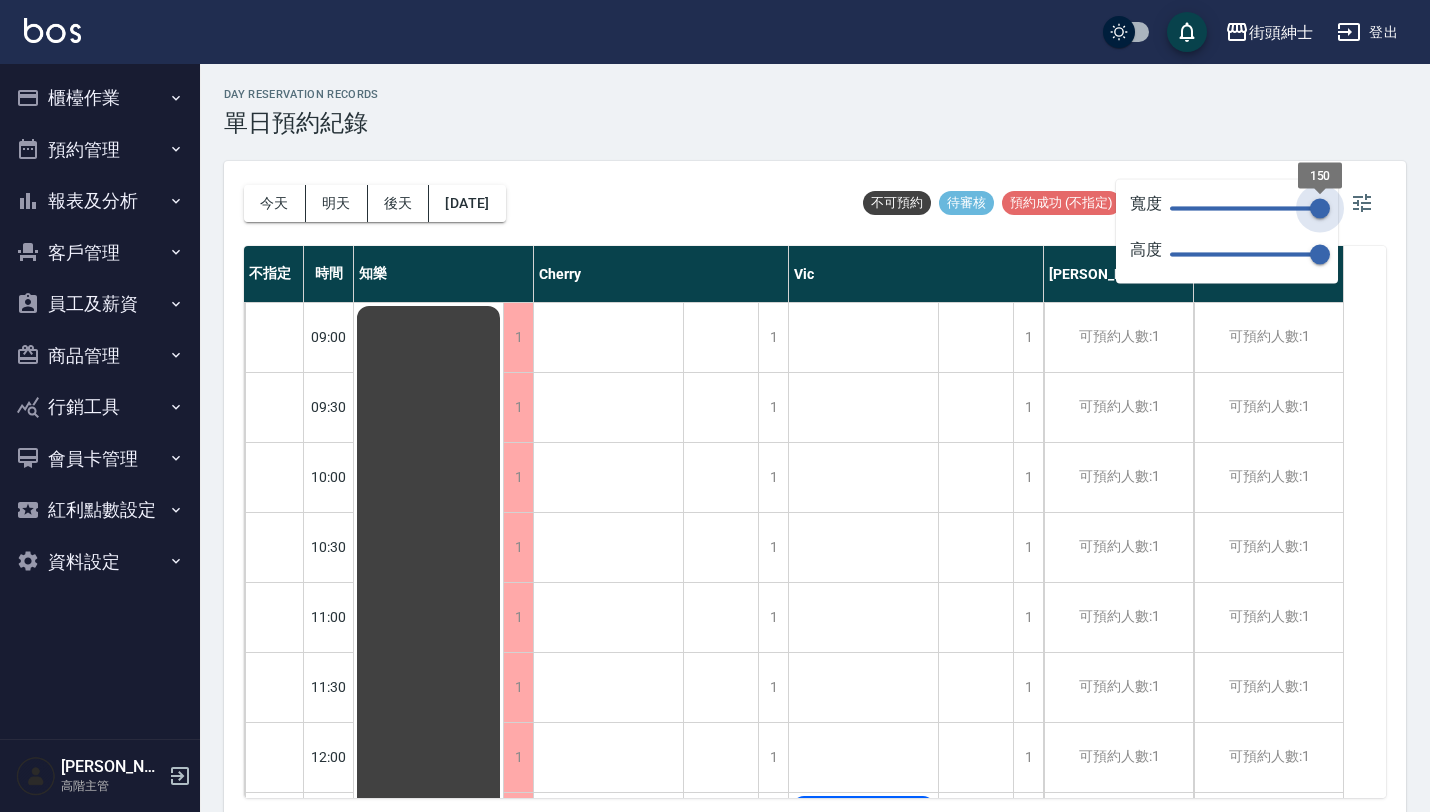 drag, startPoint x: 1330, startPoint y: 202, endPoint x: 1368, endPoint y: 230, distance: 47.201694 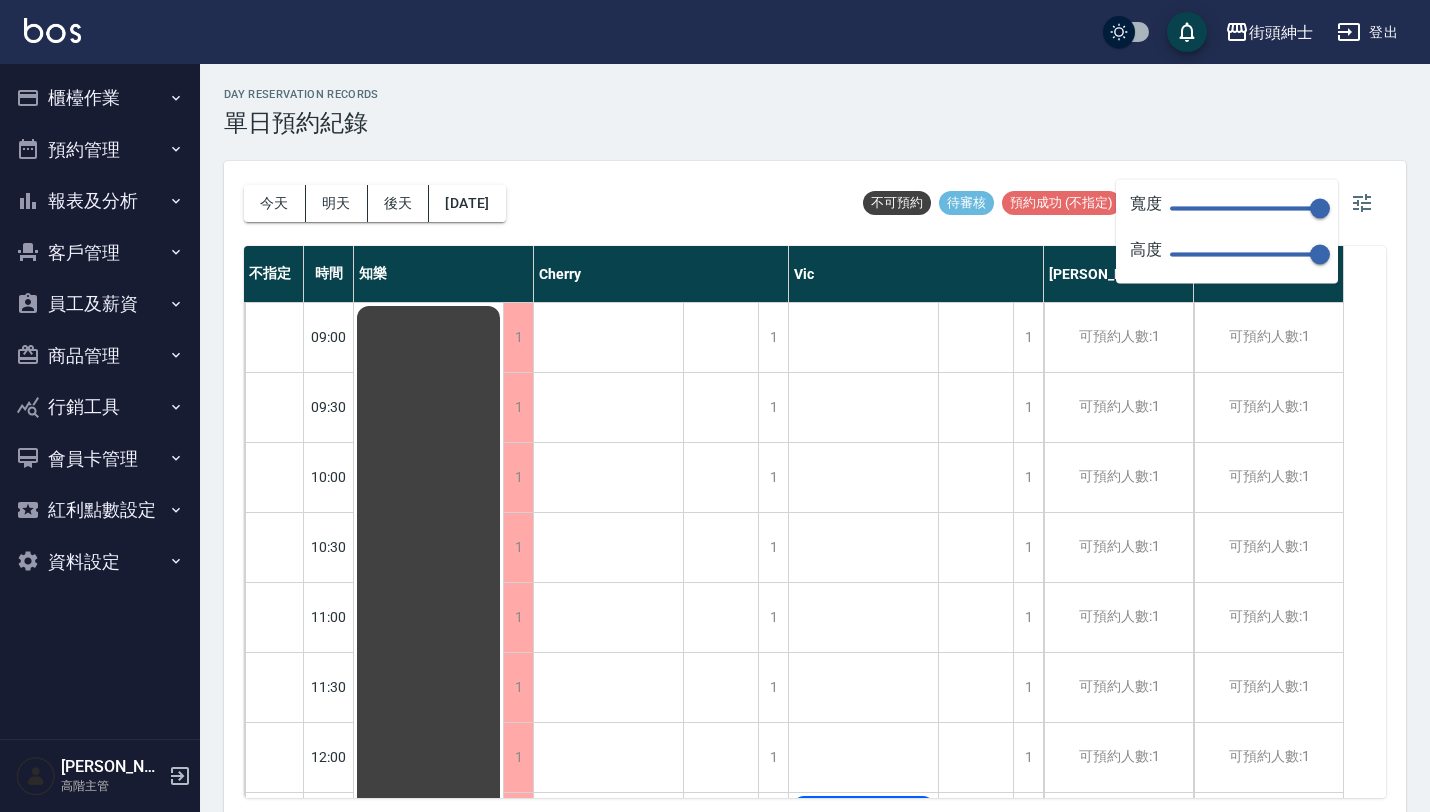 click on "day Reservation records 單日預約紀錄" at bounding box center (815, 112) 